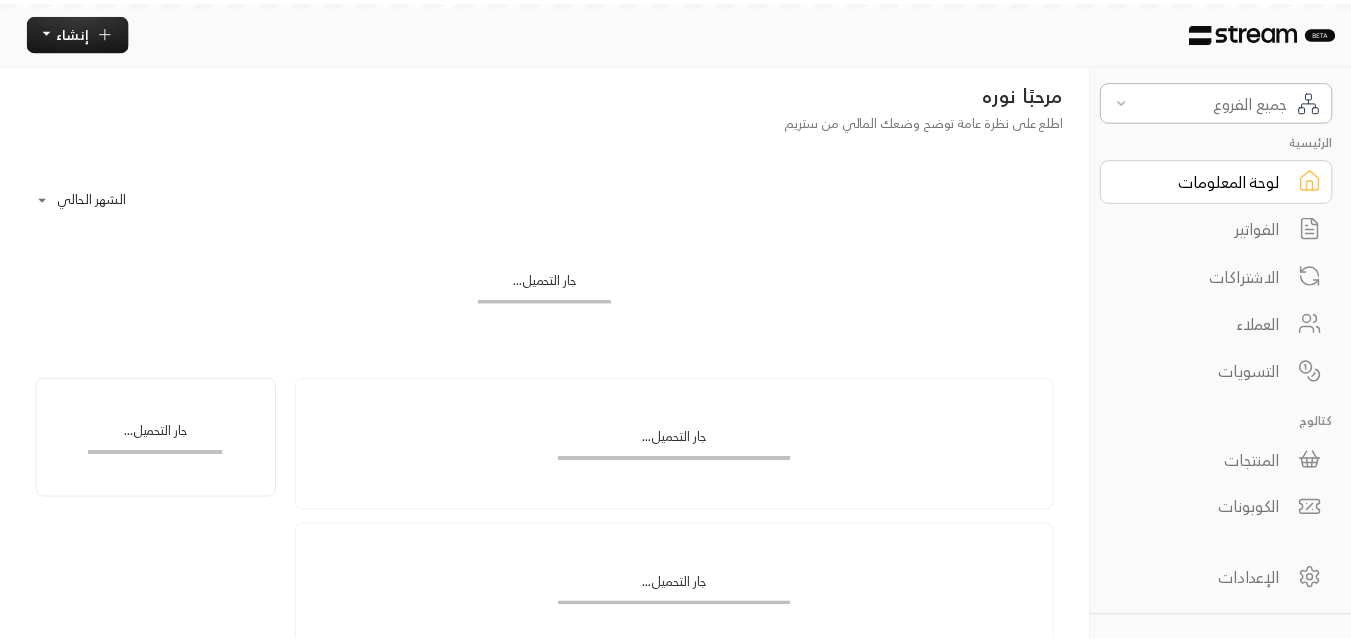 scroll, scrollTop: 0, scrollLeft: 0, axis: both 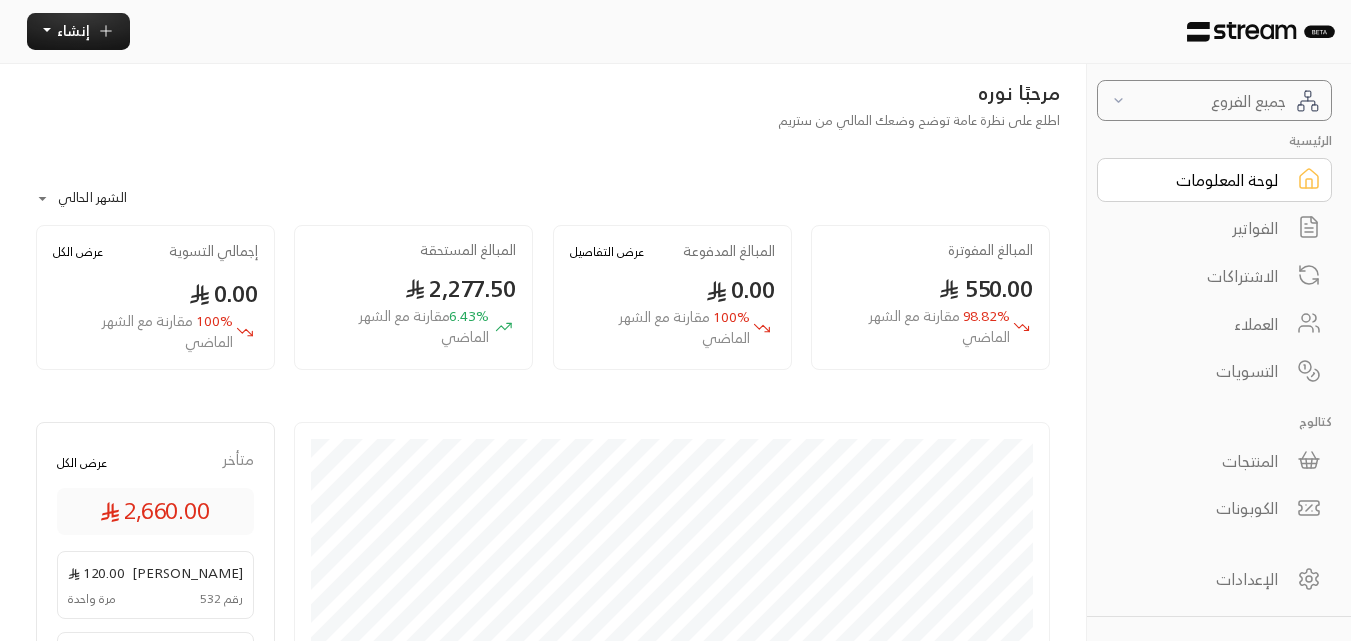 click on "جميع الفروع" at bounding box center [1214, 100] 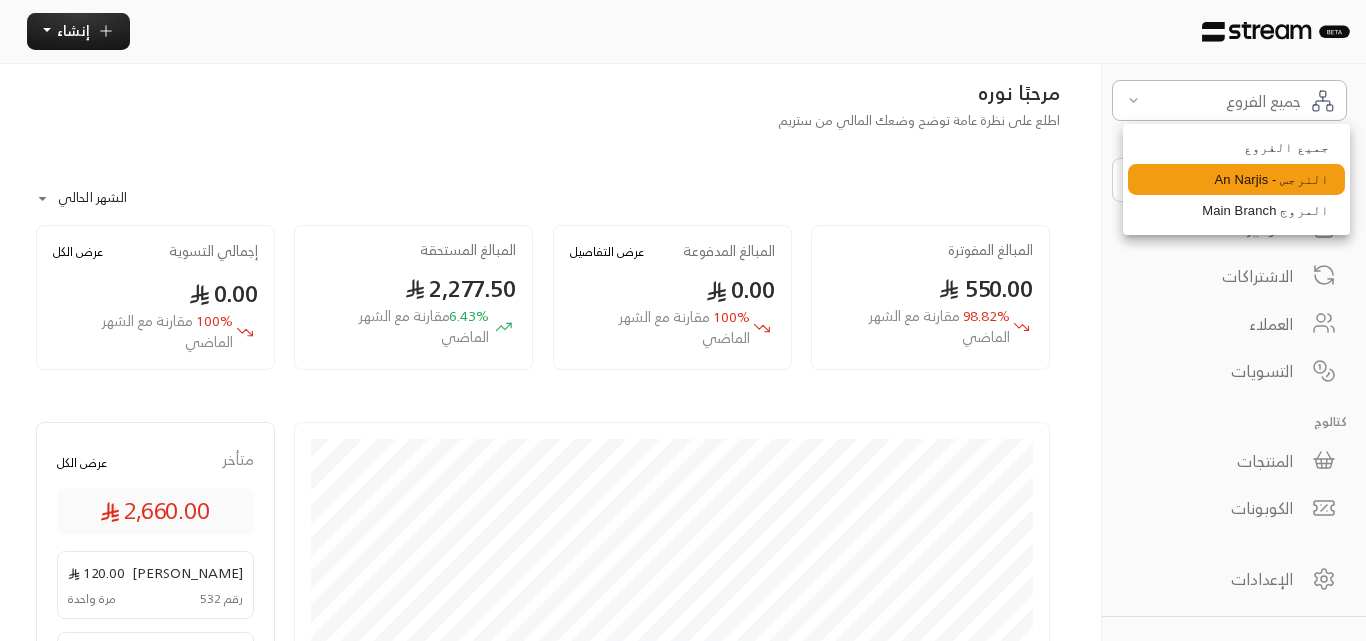 click on "النرجس -  An Narjis" at bounding box center [1236, 180] 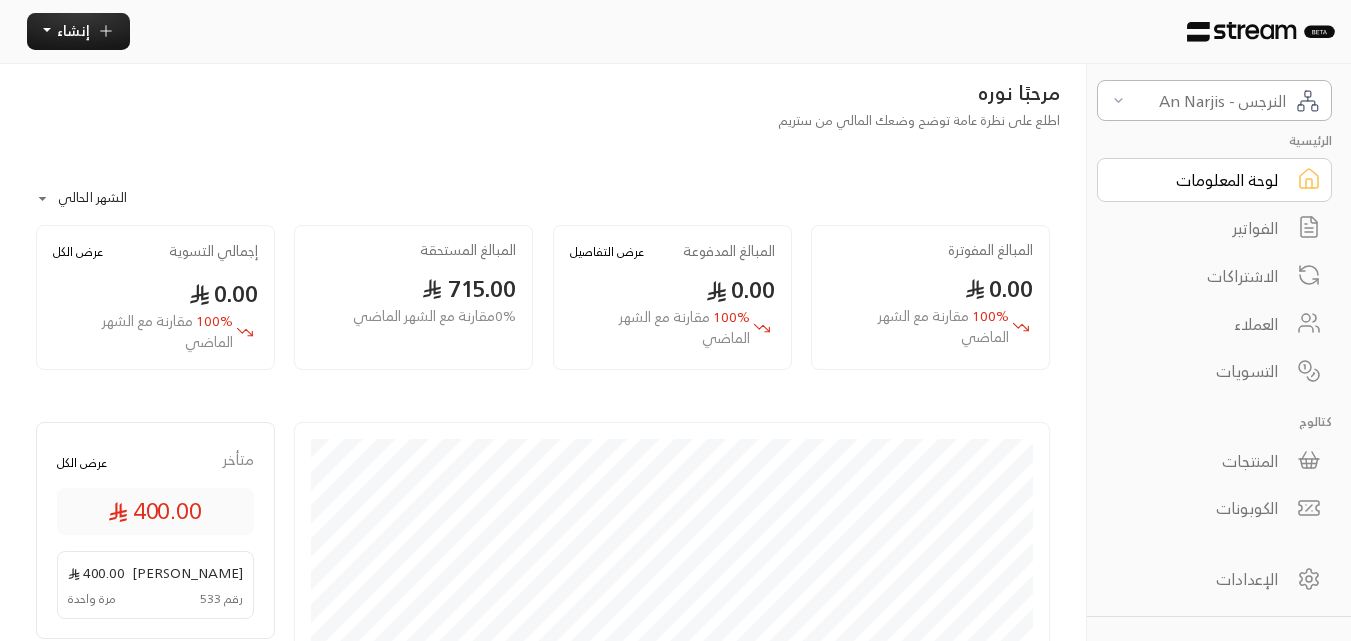 click on "الفواتير" at bounding box center [1201, 228] 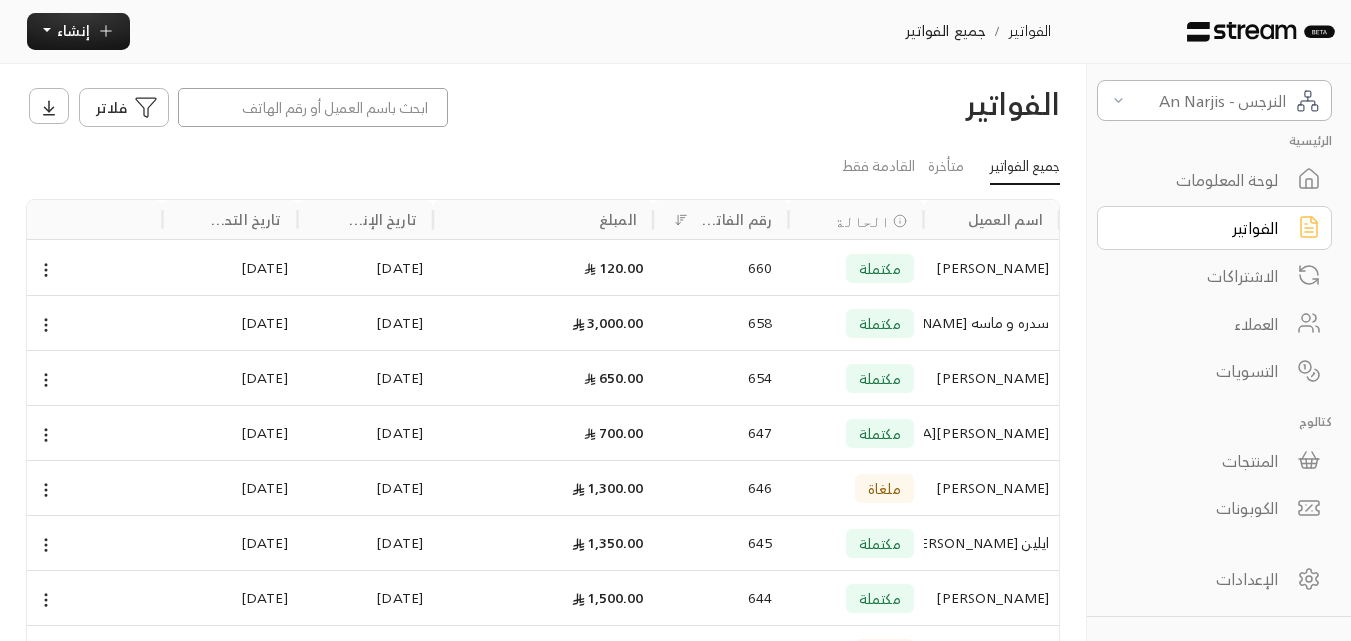 click at bounding box center (313, 107) 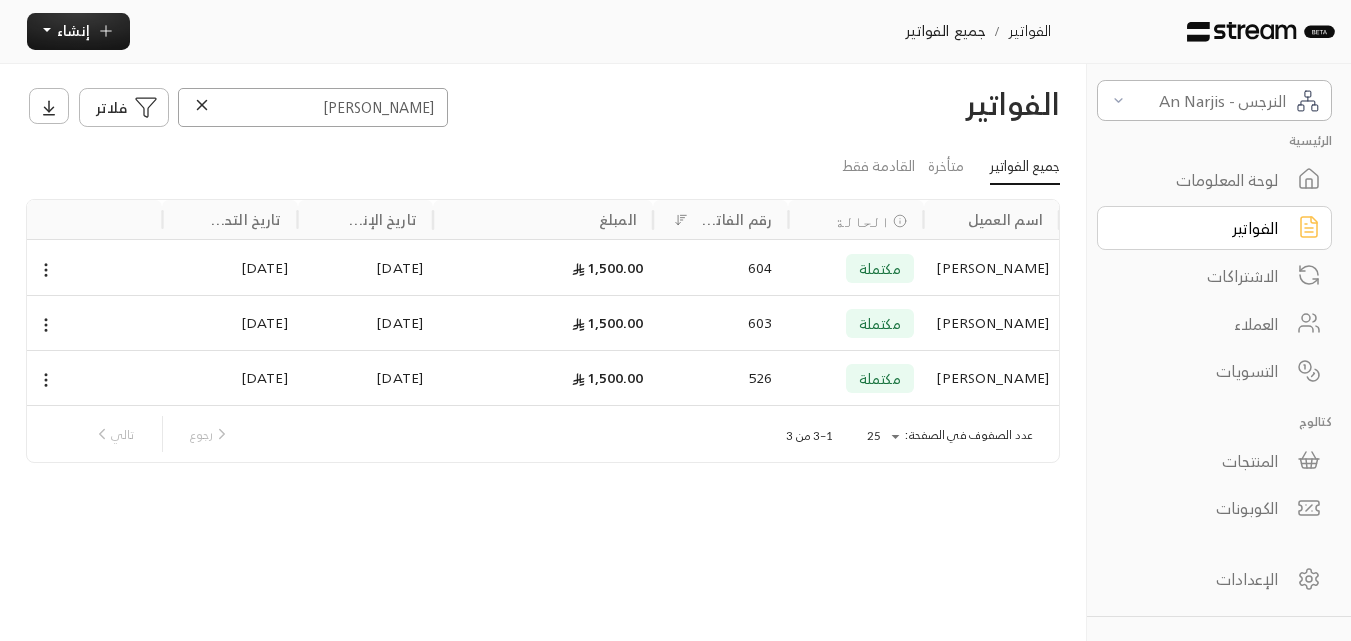 type on "[PERSON_NAME]" 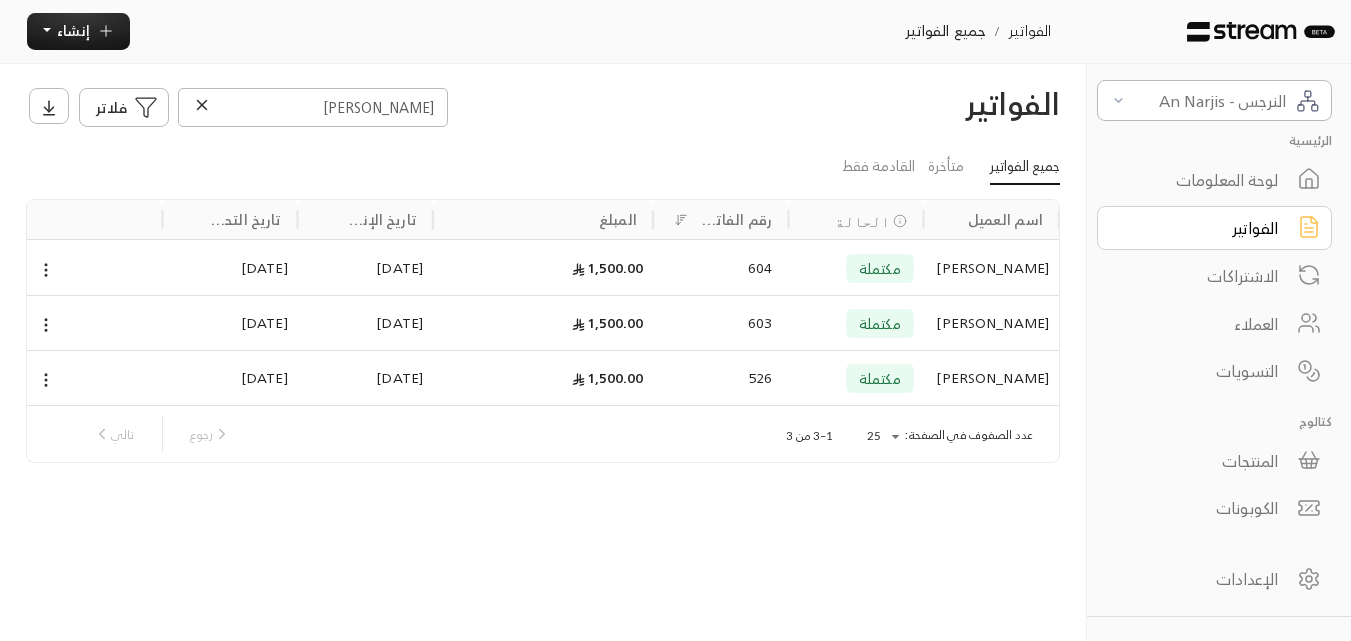 click on "[PERSON_NAME]" at bounding box center (991, 268) 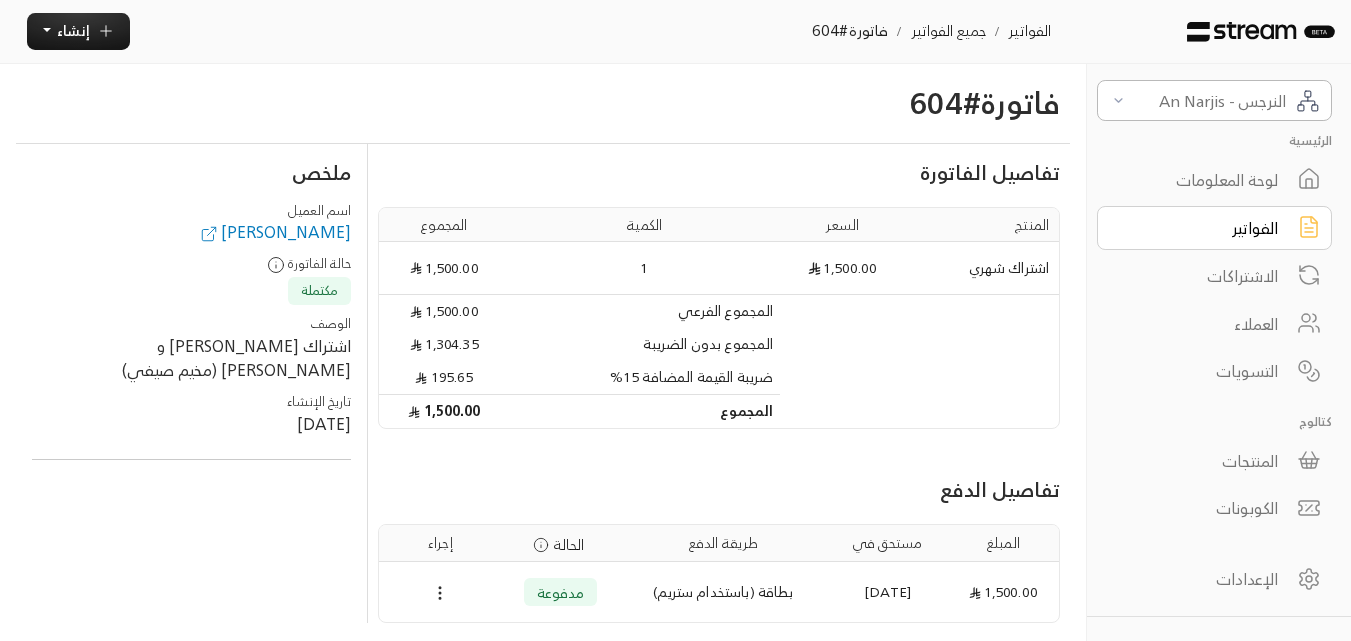 click on "[PERSON_NAME]" at bounding box center [274, 232] 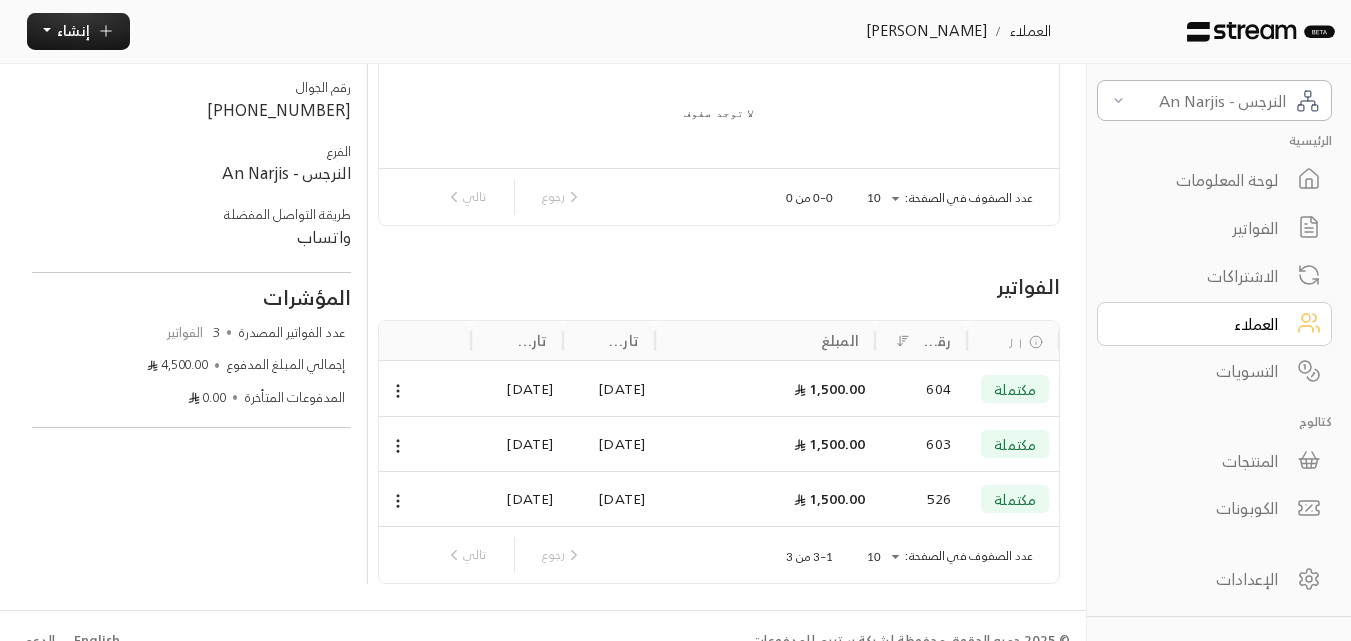 scroll, scrollTop: 219, scrollLeft: 0, axis: vertical 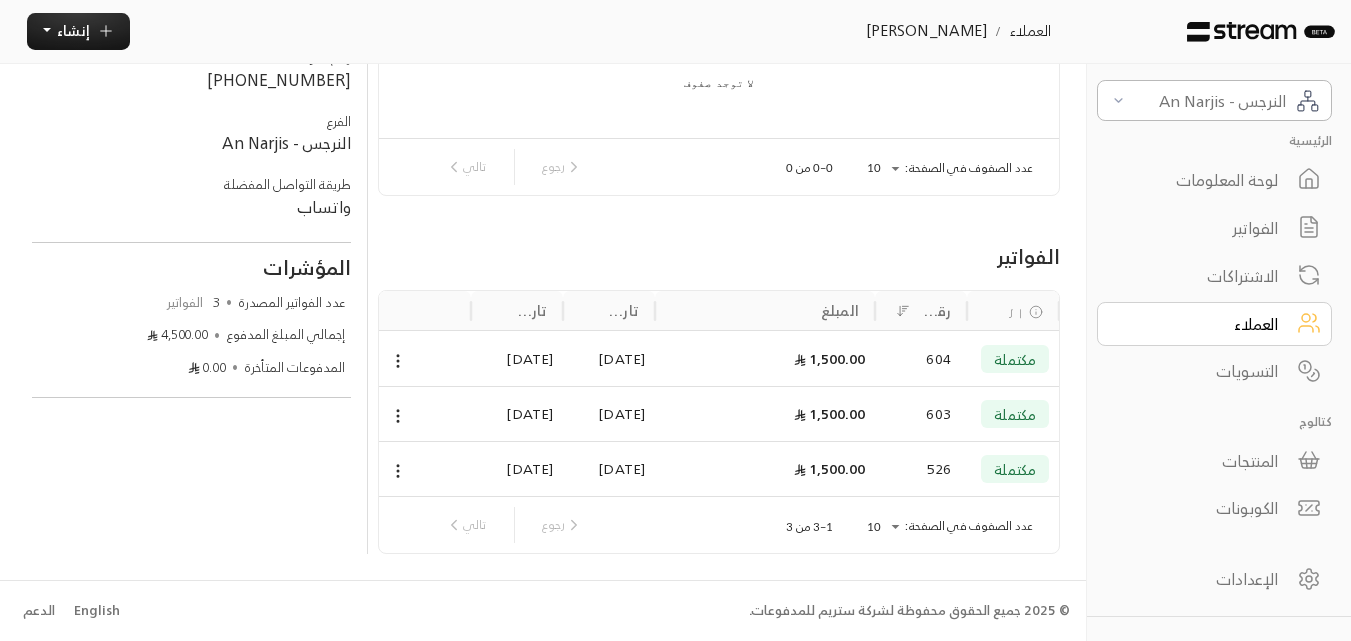 click on "مكتملة" at bounding box center (1015, 359) 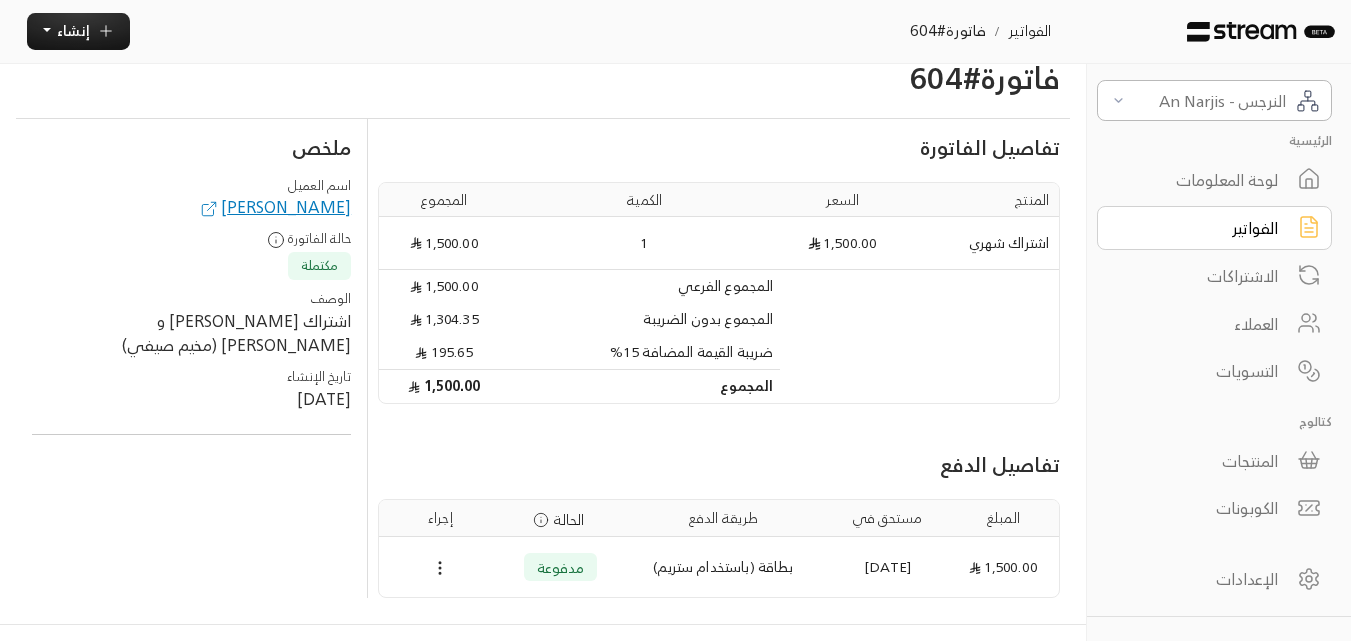 scroll, scrollTop: 69, scrollLeft: 0, axis: vertical 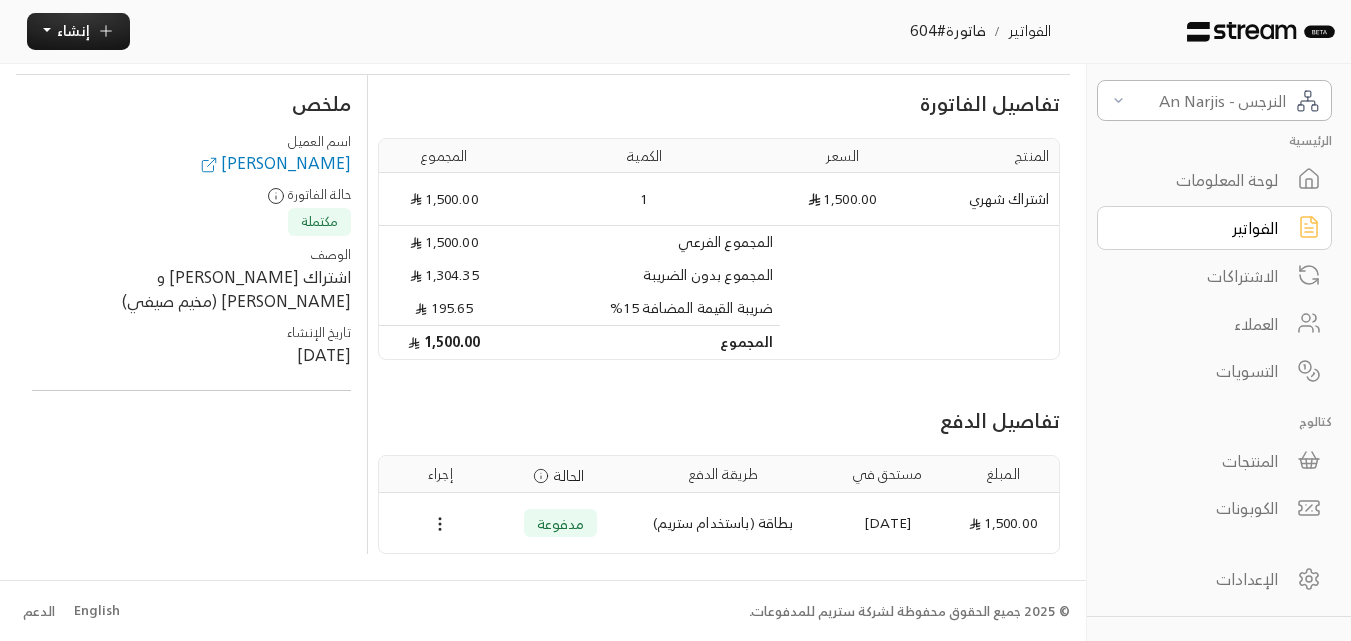 click on "[PERSON_NAME]" at bounding box center [274, 163] 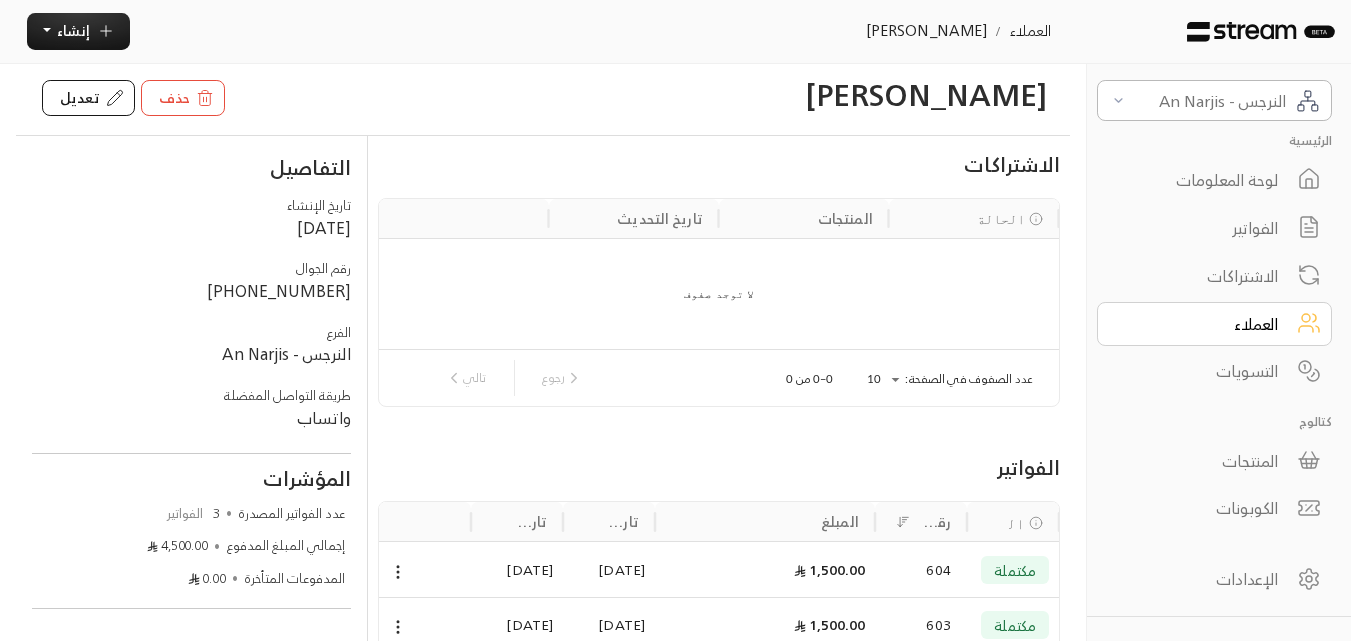 scroll, scrollTop: 0, scrollLeft: 0, axis: both 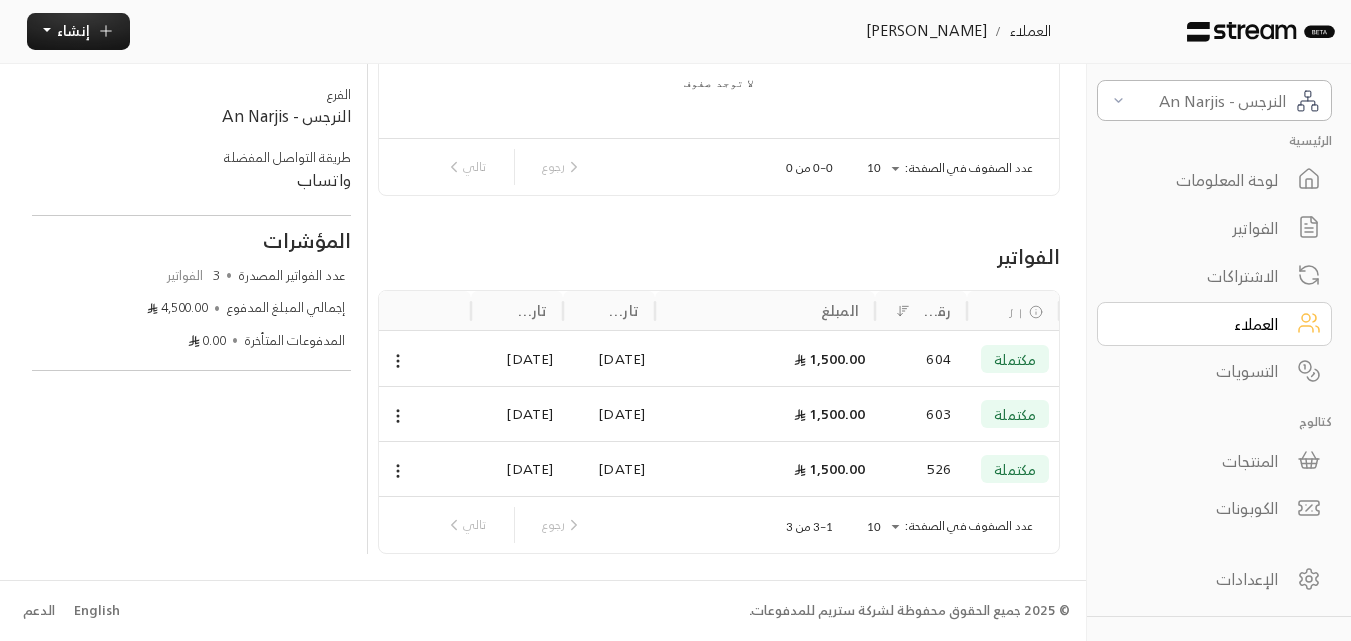 click on "مكتملة" at bounding box center [1015, 359] 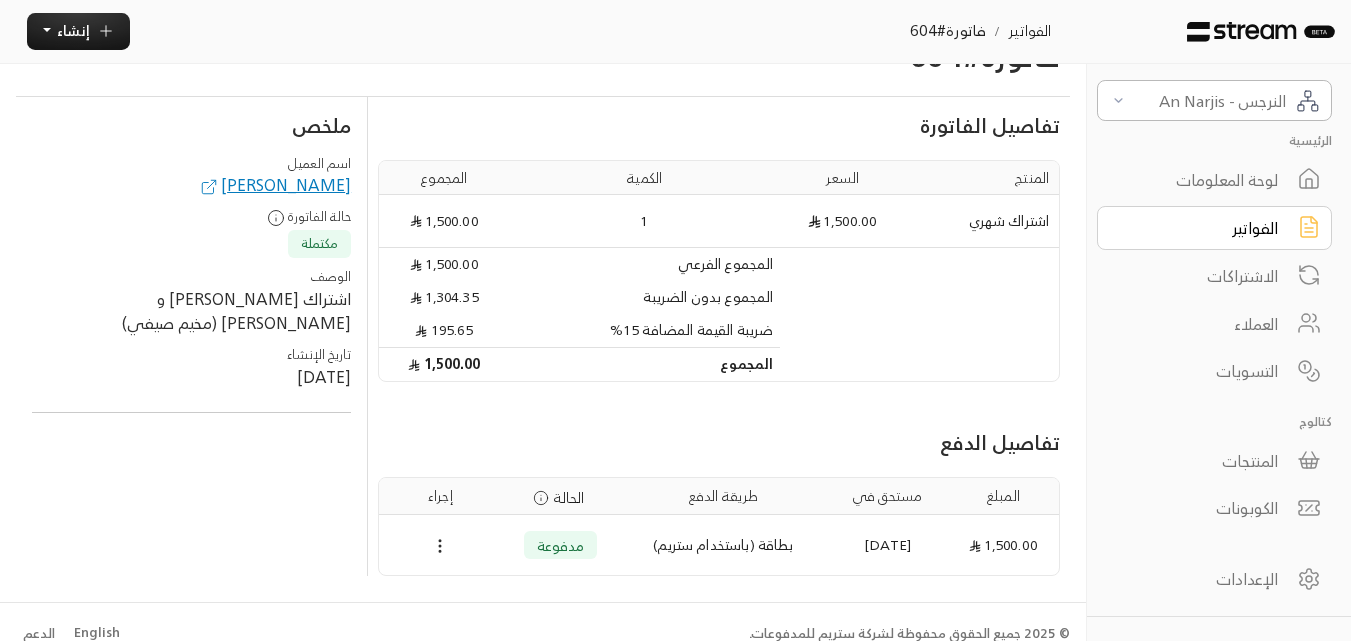 scroll, scrollTop: 69, scrollLeft: 0, axis: vertical 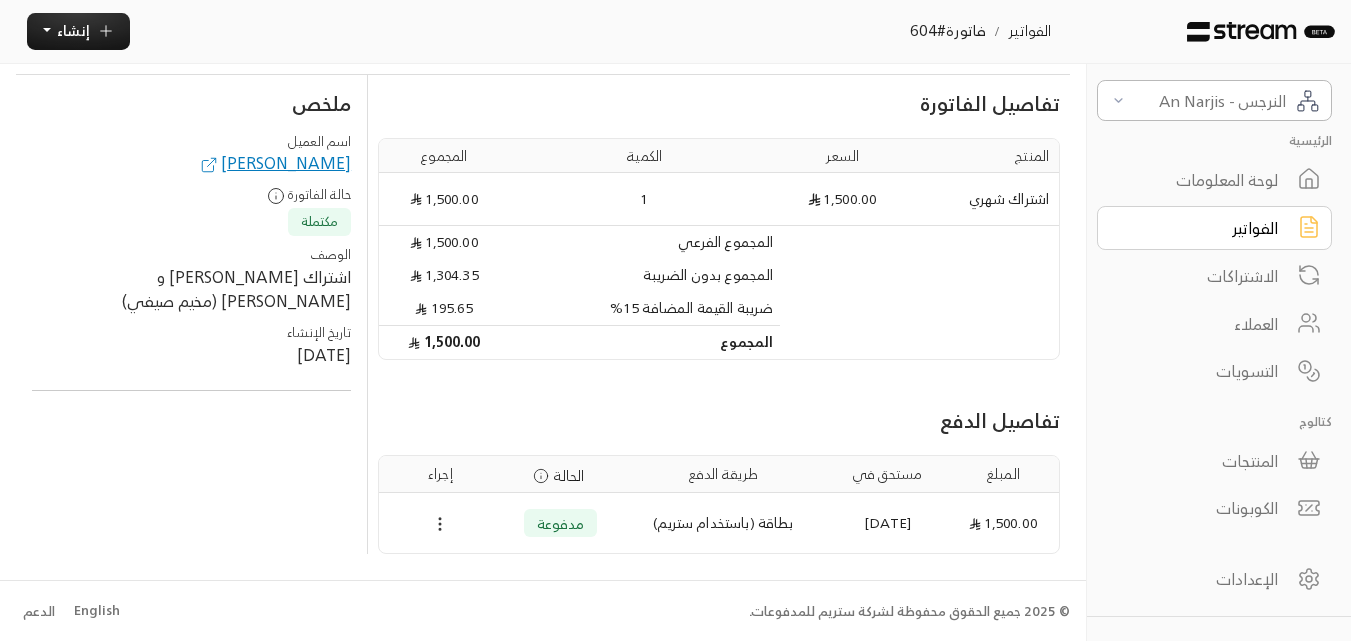 click 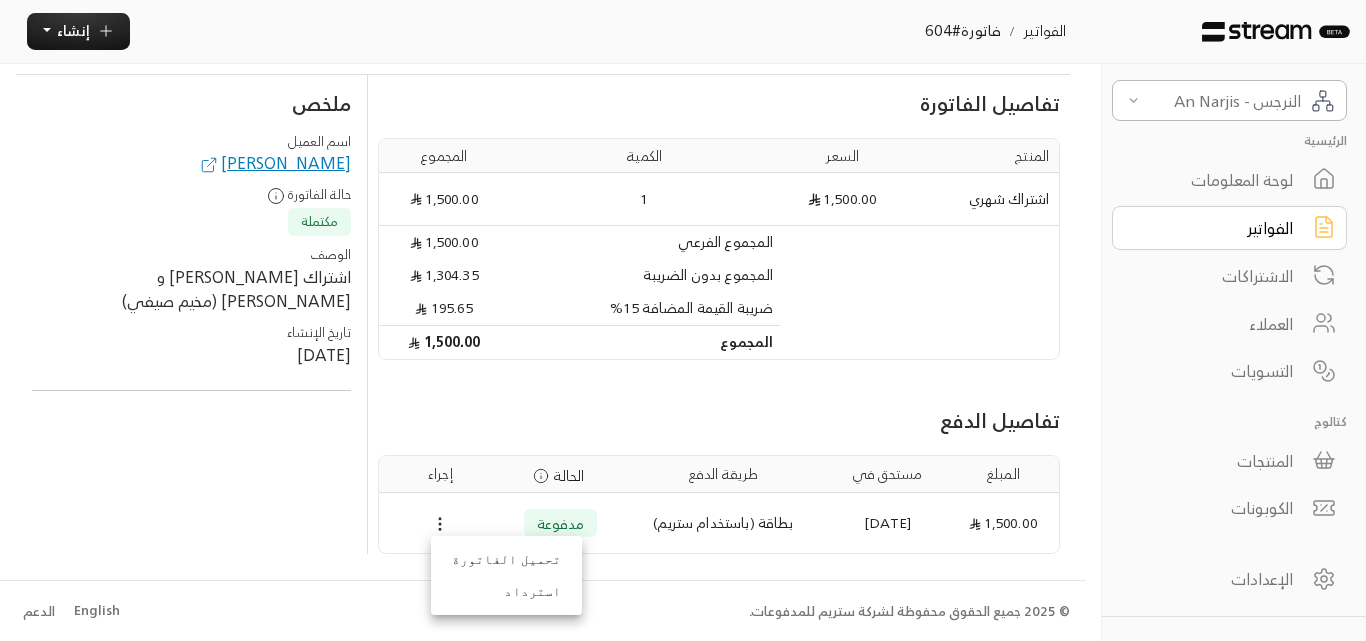 click at bounding box center (683, 320) 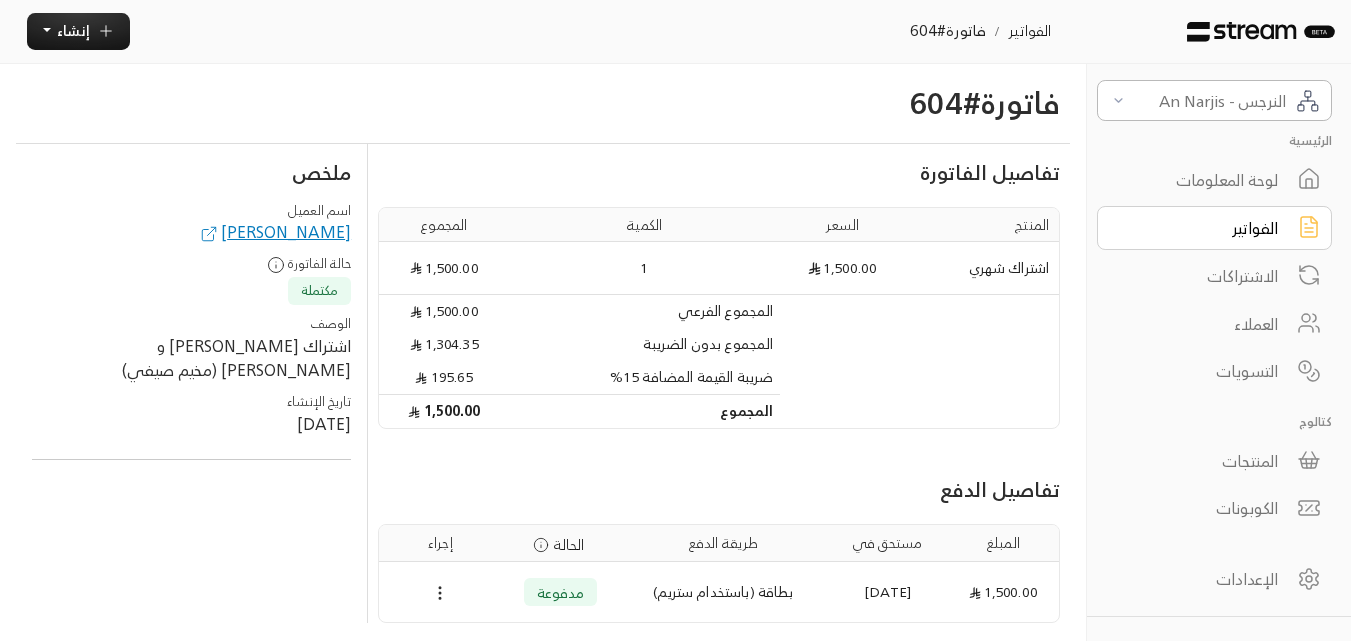 scroll, scrollTop: 69, scrollLeft: 0, axis: vertical 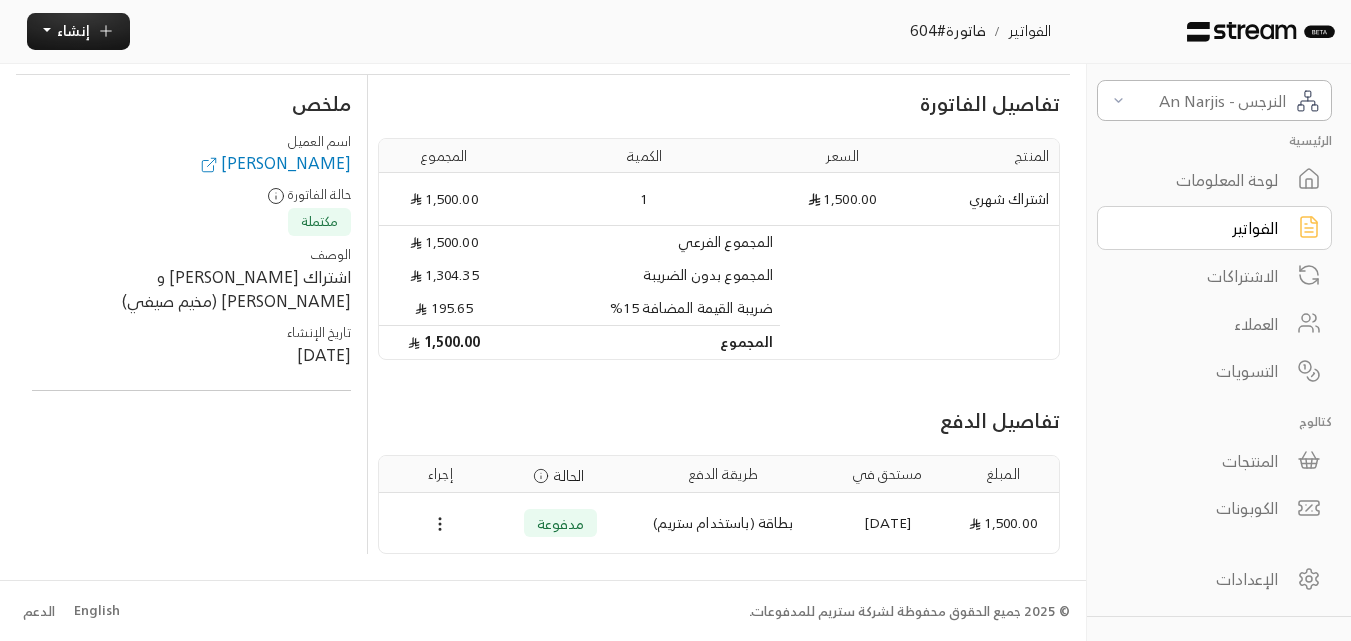 click on "[PERSON_NAME]" at bounding box center [274, 163] 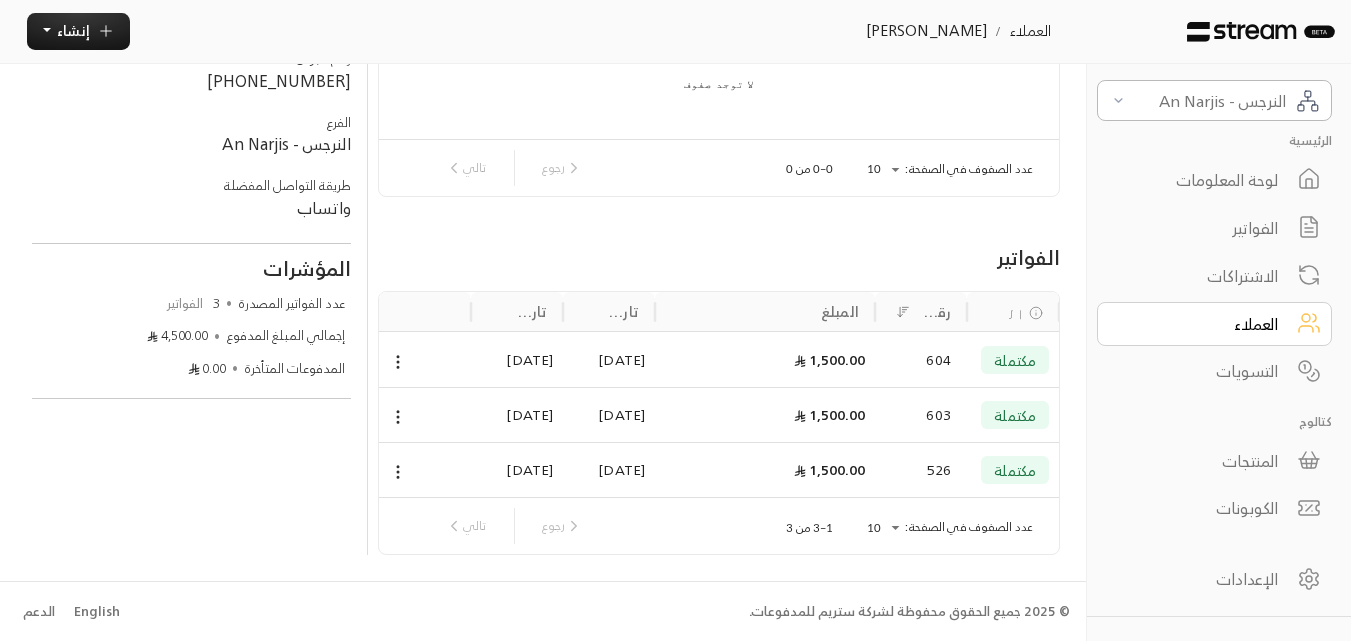 scroll, scrollTop: 219, scrollLeft: 0, axis: vertical 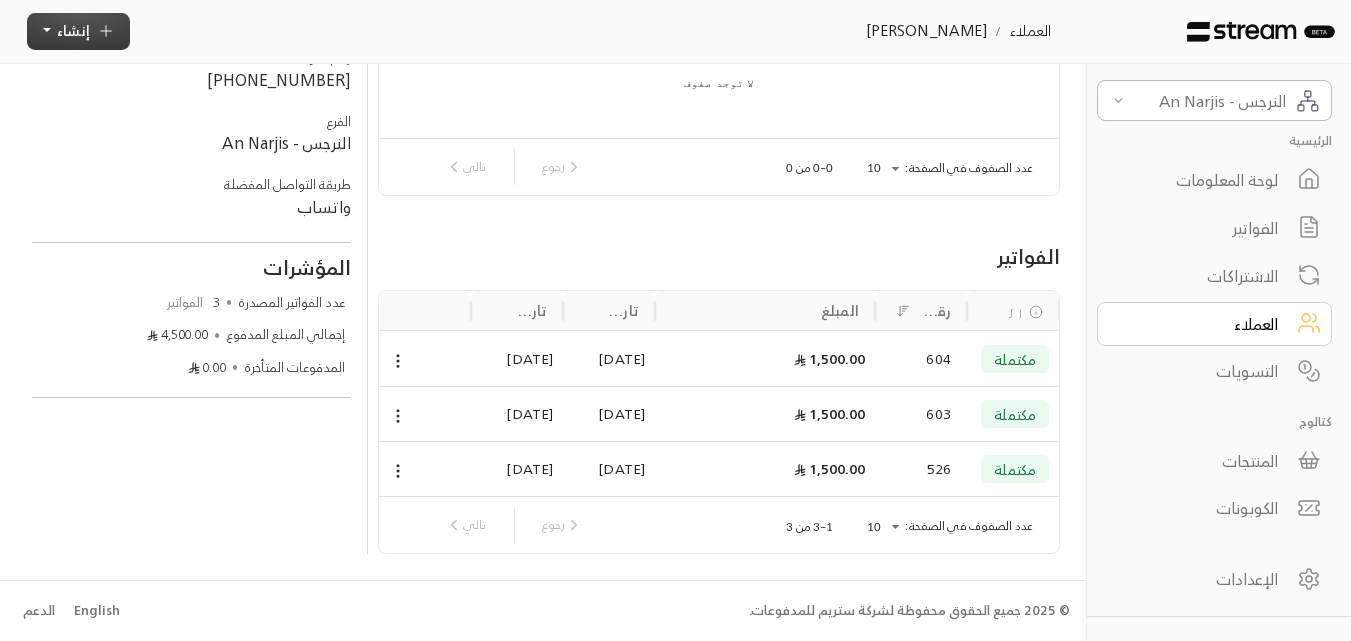 click on "إنشاء" at bounding box center (78, 31) 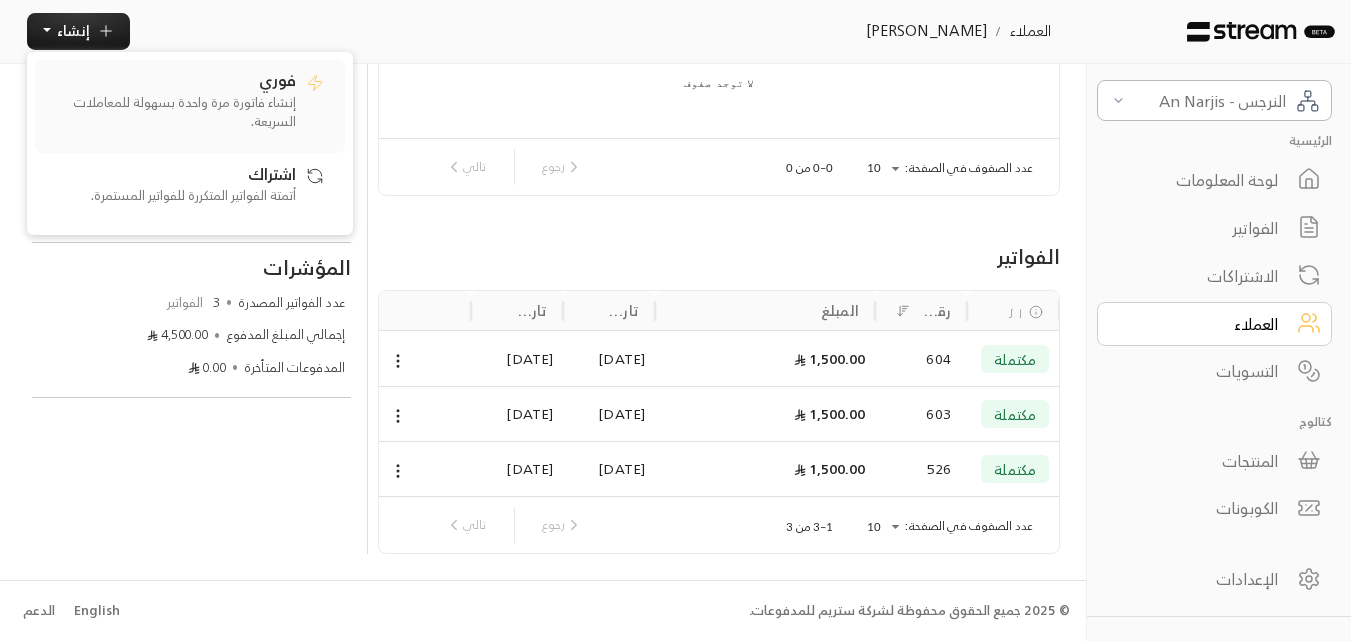 click on "إنشاء فاتورة مرة واحدة بسهولة للمعاملات السريعة." at bounding box center [171, 112] 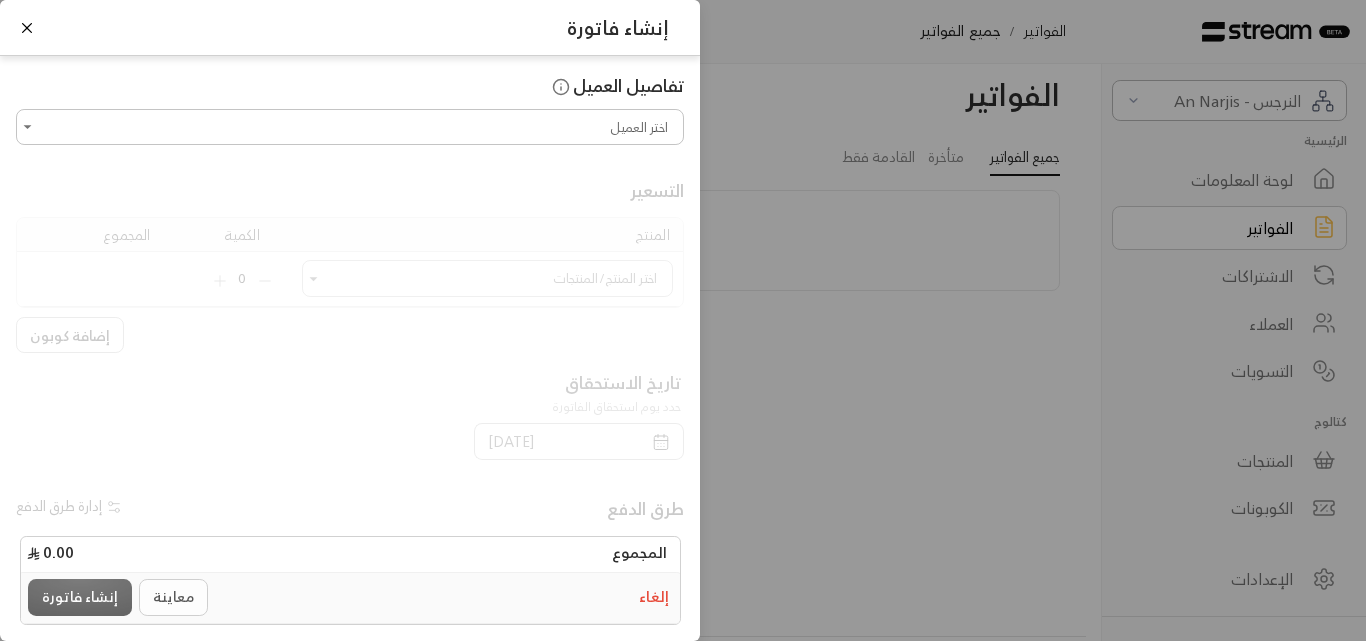 scroll, scrollTop: 0, scrollLeft: 0, axis: both 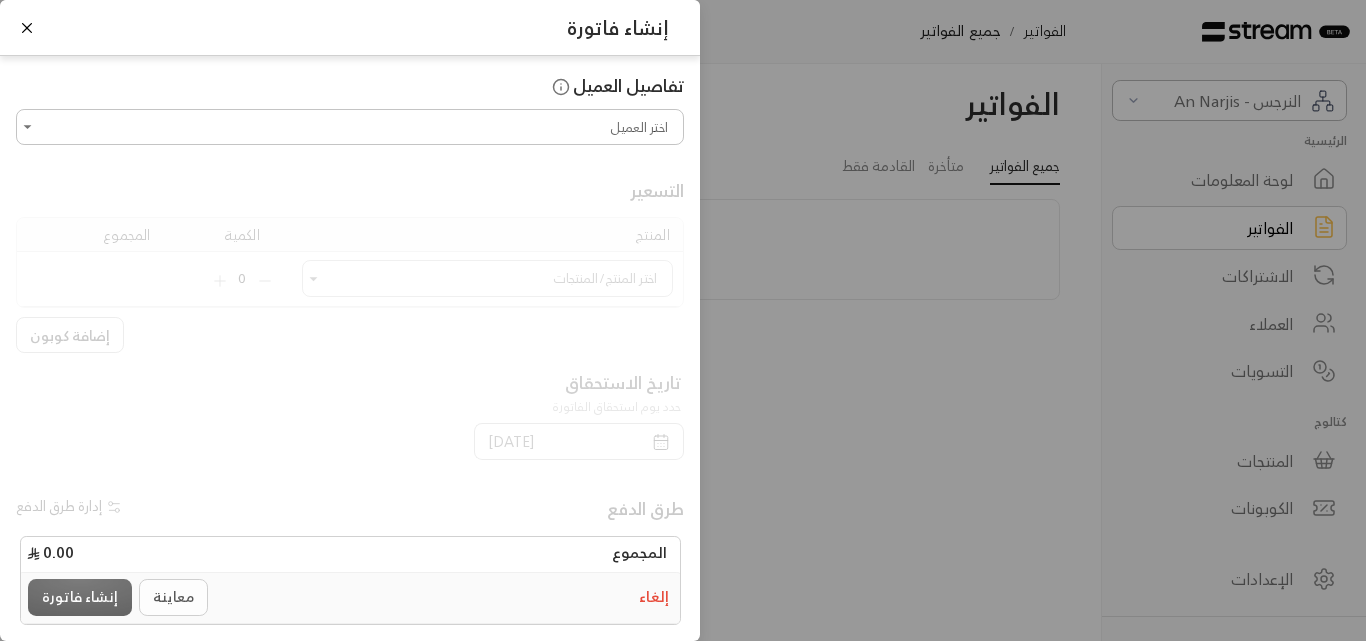 click on "اختر العميل" at bounding box center [350, 127] 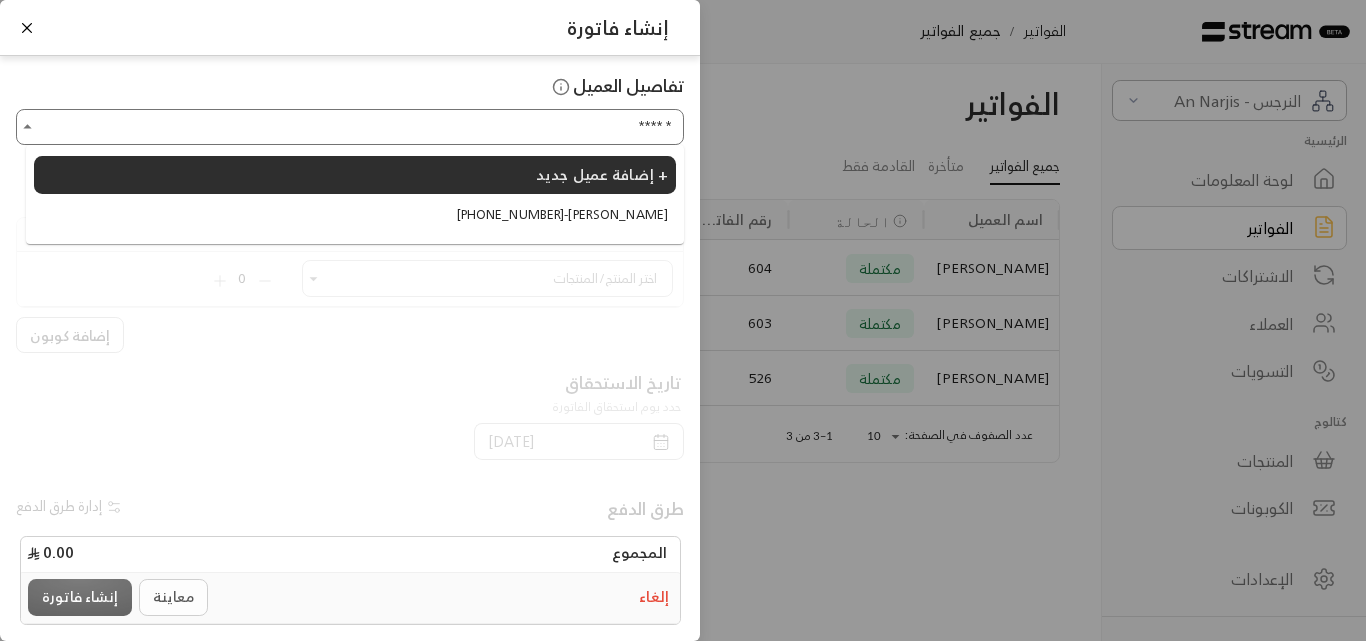 click on "[PHONE_NUMBER]  -  [PERSON_NAME]" at bounding box center (562, 215) 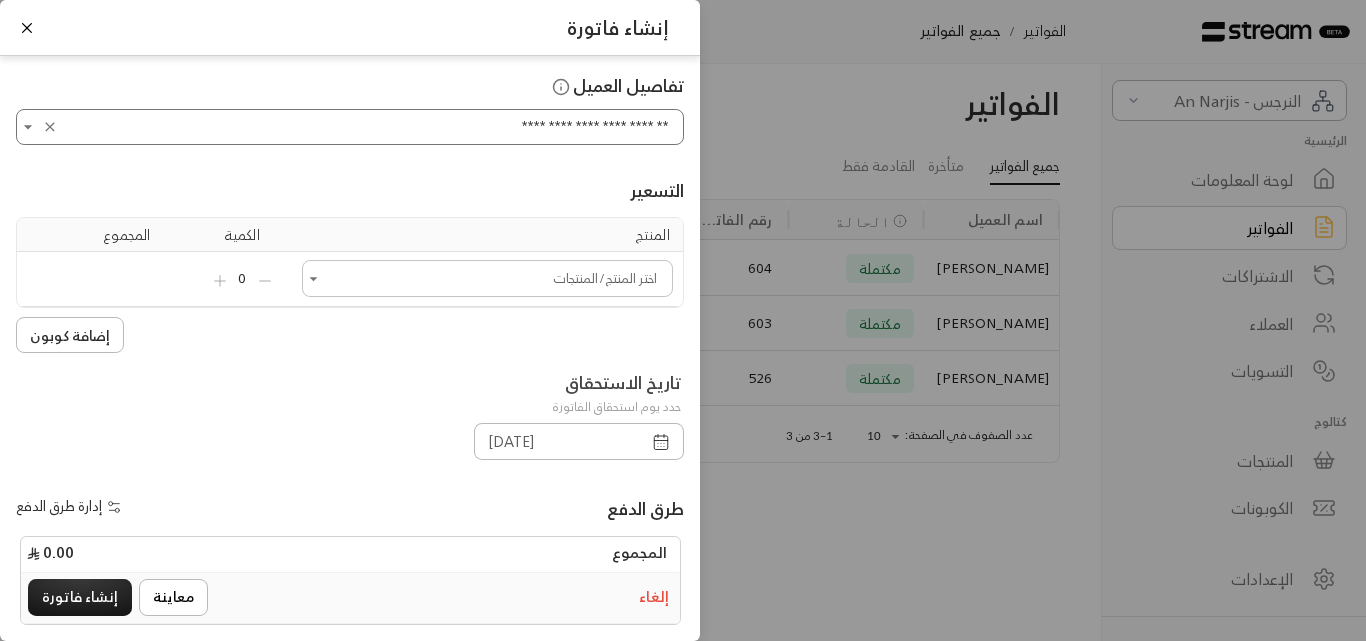 type on "**********" 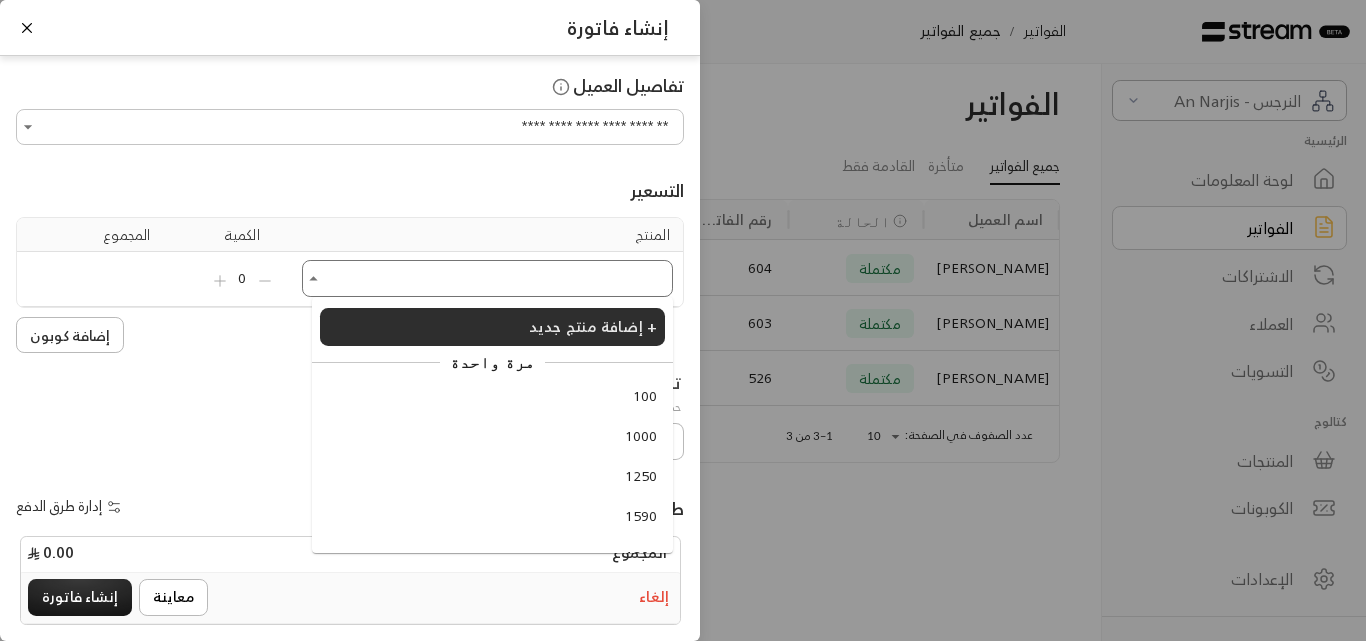 click on "اختر العميل" at bounding box center (487, 278) 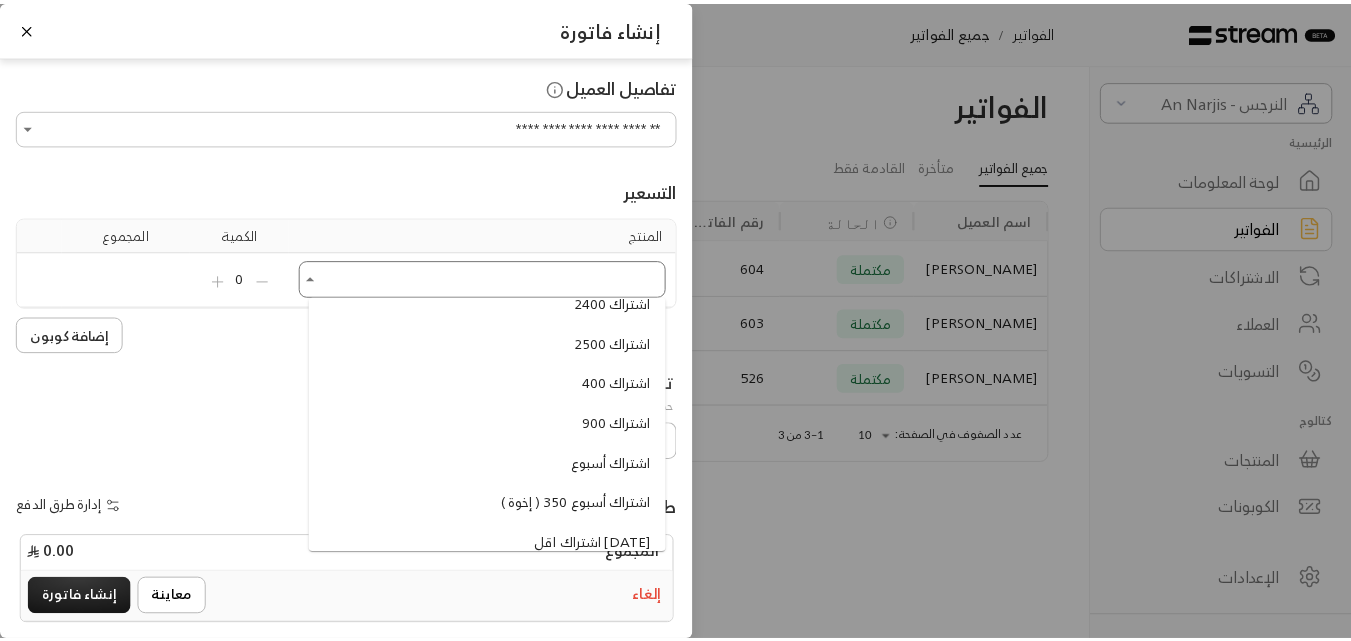 scroll, scrollTop: 900, scrollLeft: 0, axis: vertical 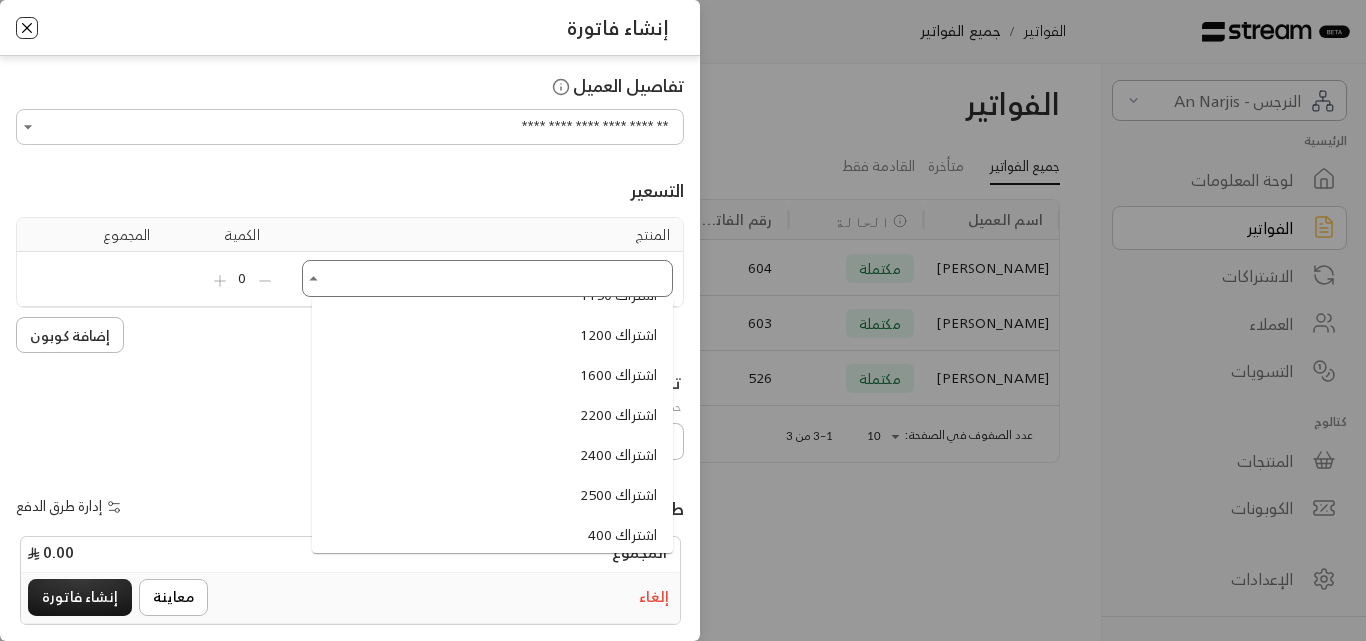 click at bounding box center [27, 28] 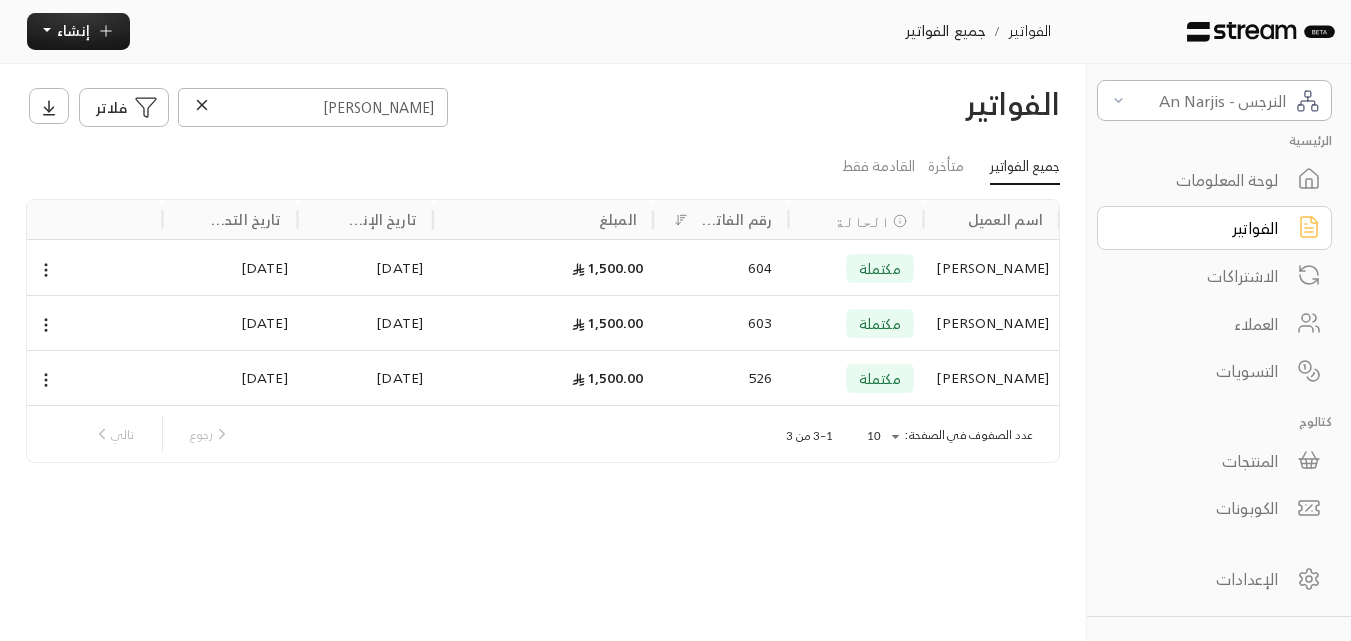 click at bounding box center (202, 105) 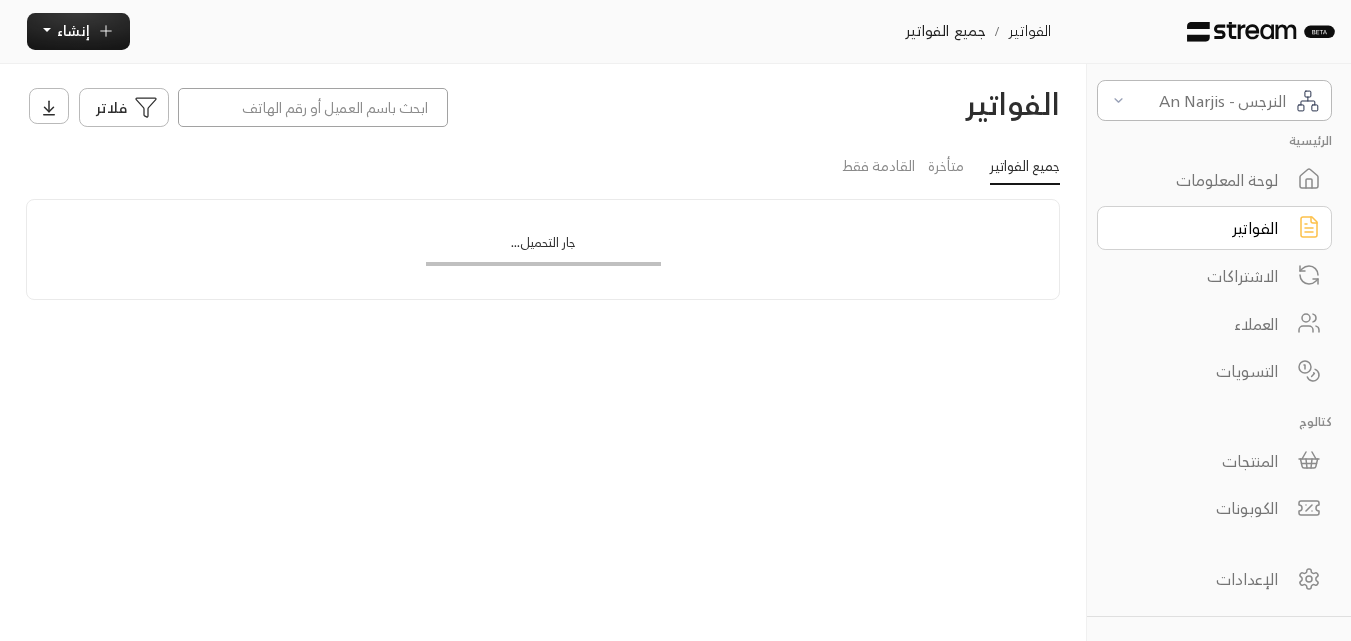 click at bounding box center (313, 107) 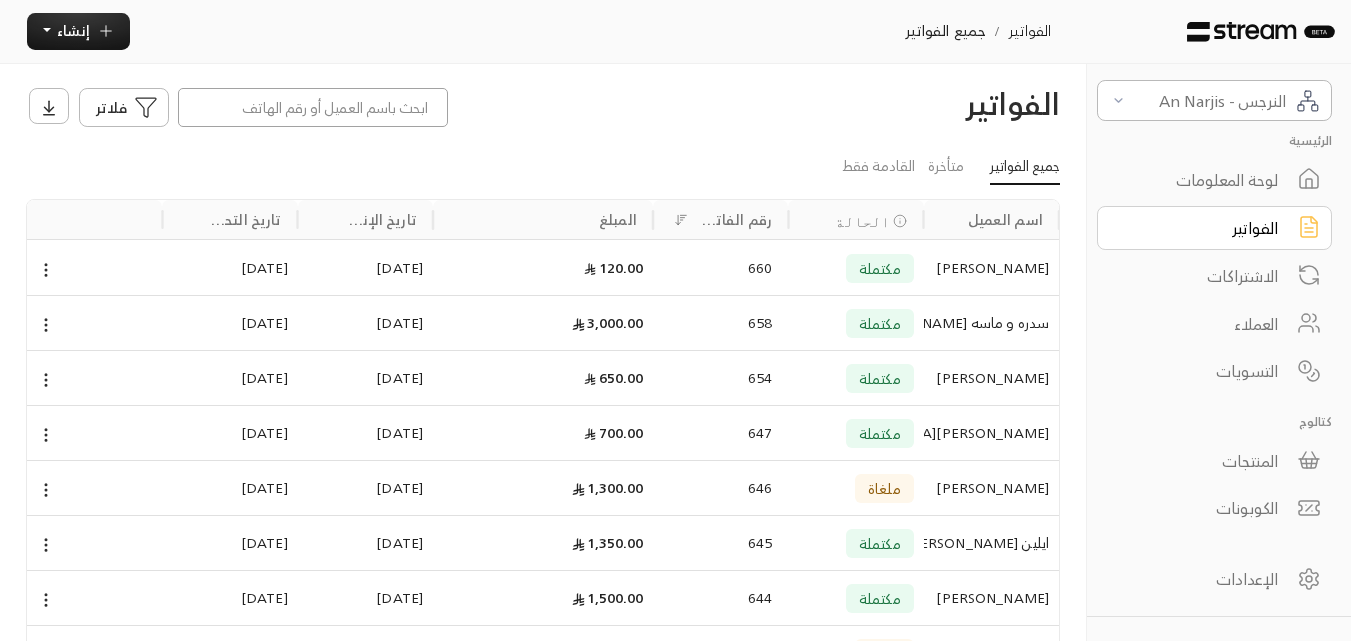 click at bounding box center [313, 107] 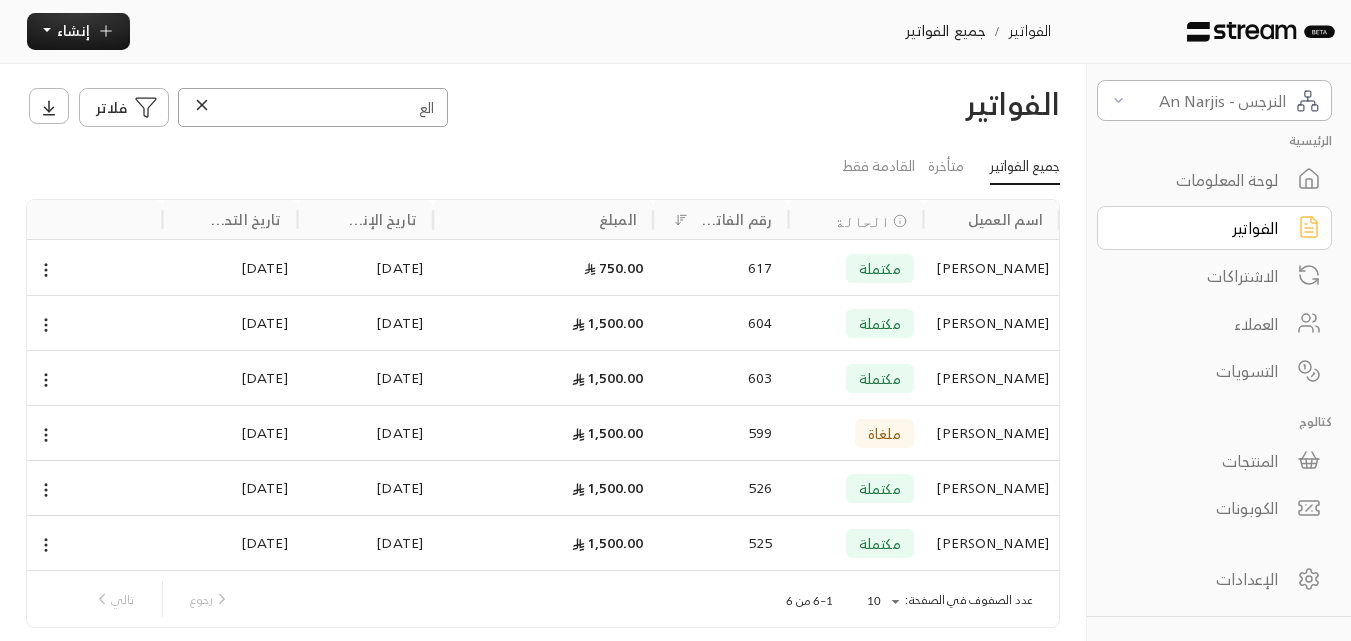 type on "الع" 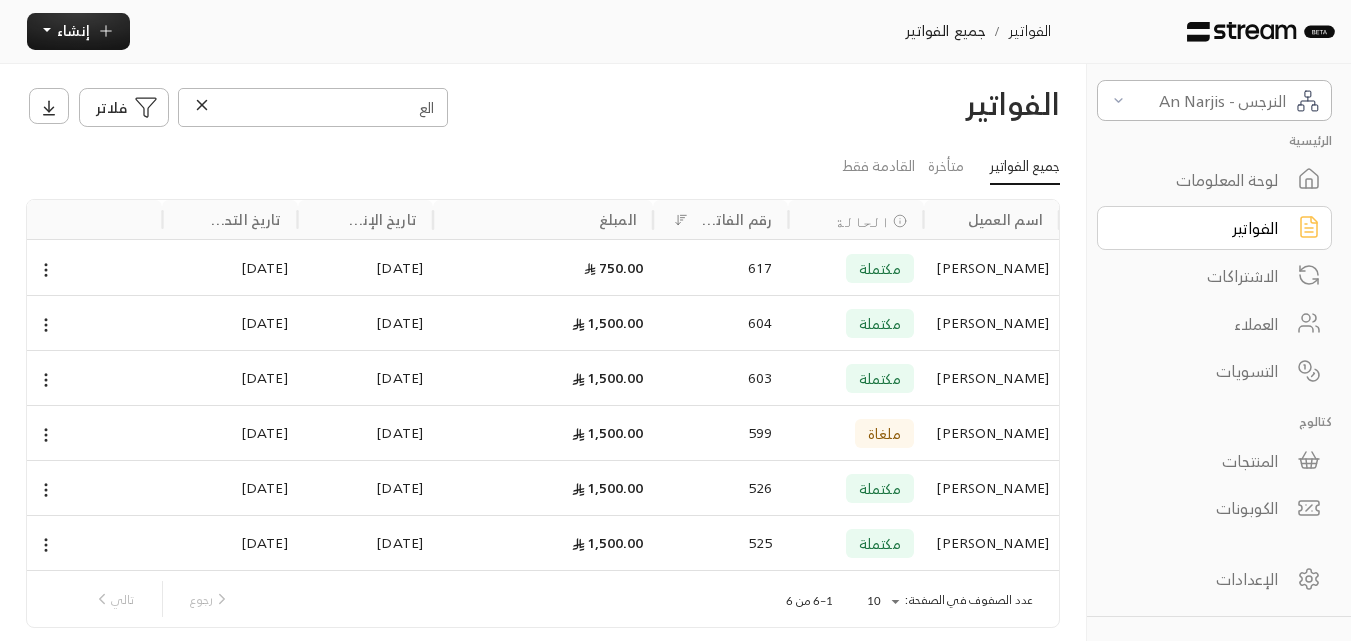 click on "[PERSON_NAME]" at bounding box center [991, 268] 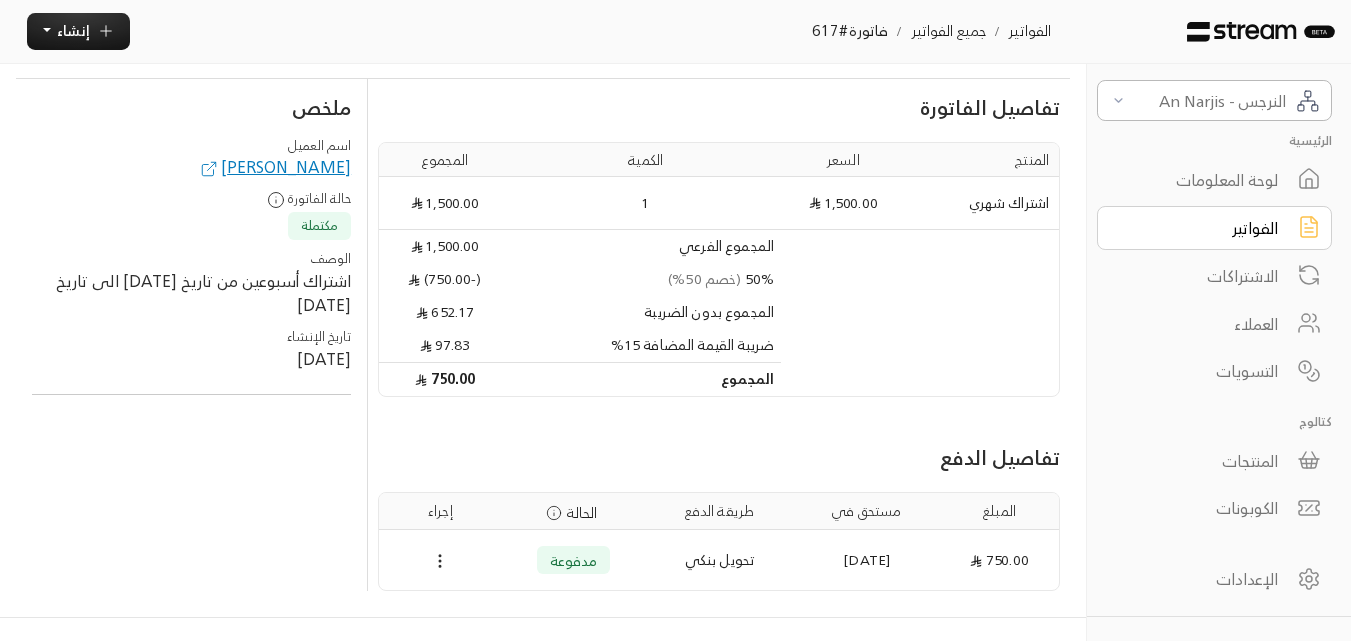 scroll, scrollTop: 102, scrollLeft: 0, axis: vertical 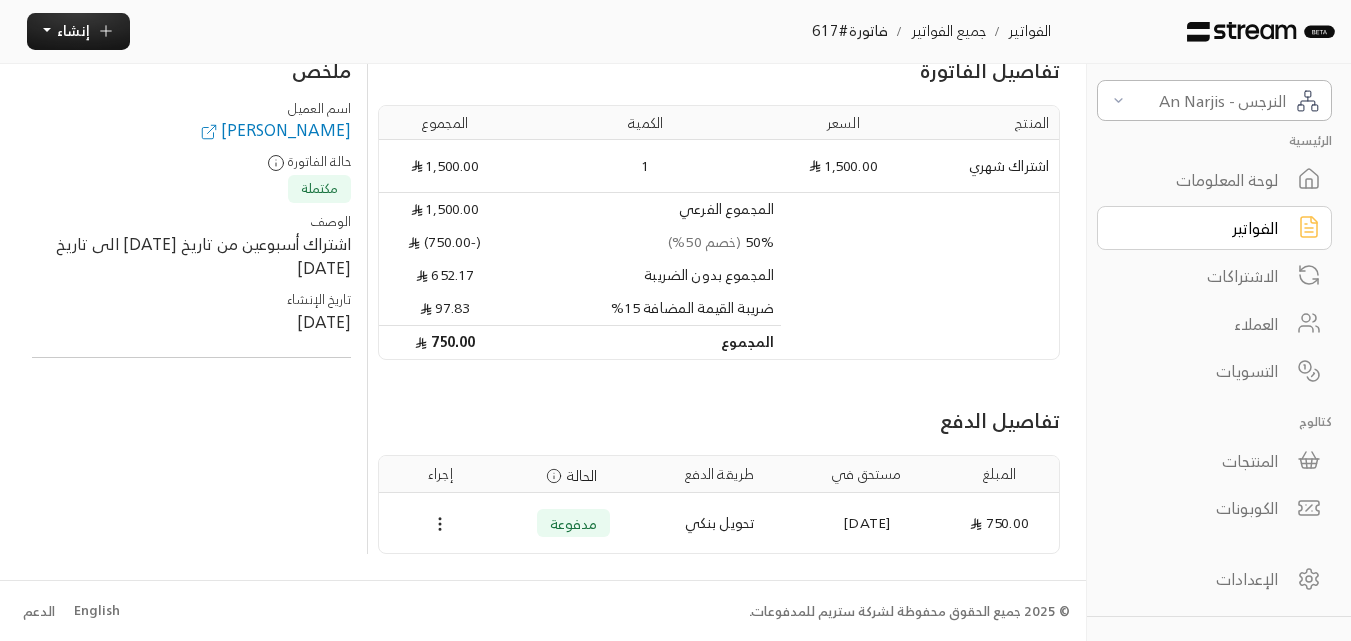click on "[PERSON_NAME]" at bounding box center [274, 130] 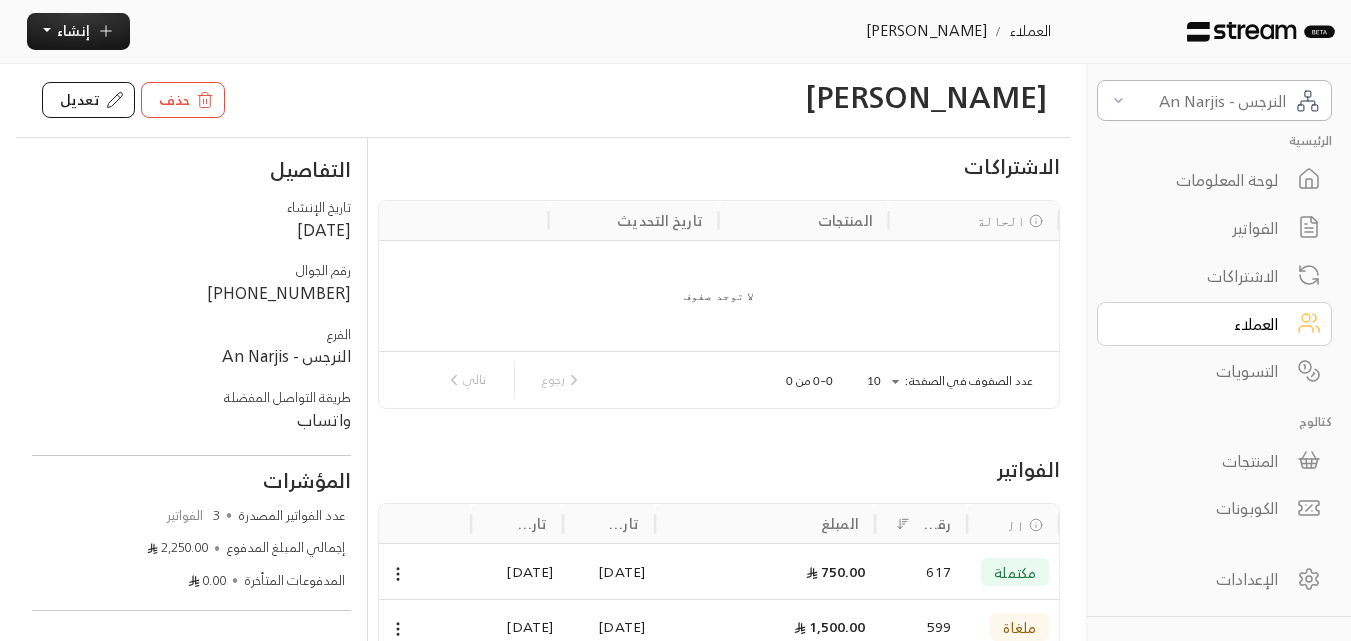 scroll, scrollTop: 0, scrollLeft: 0, axis: both 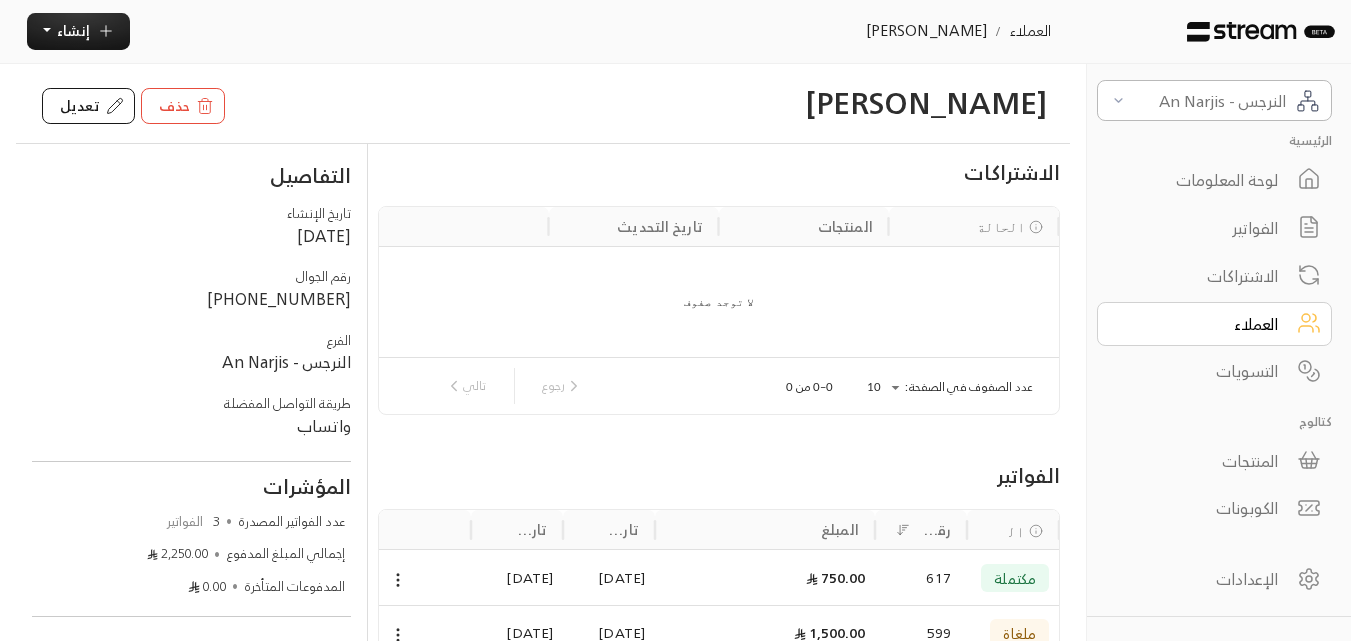 click on "الفواتير" at bounding box center (1201, 228) 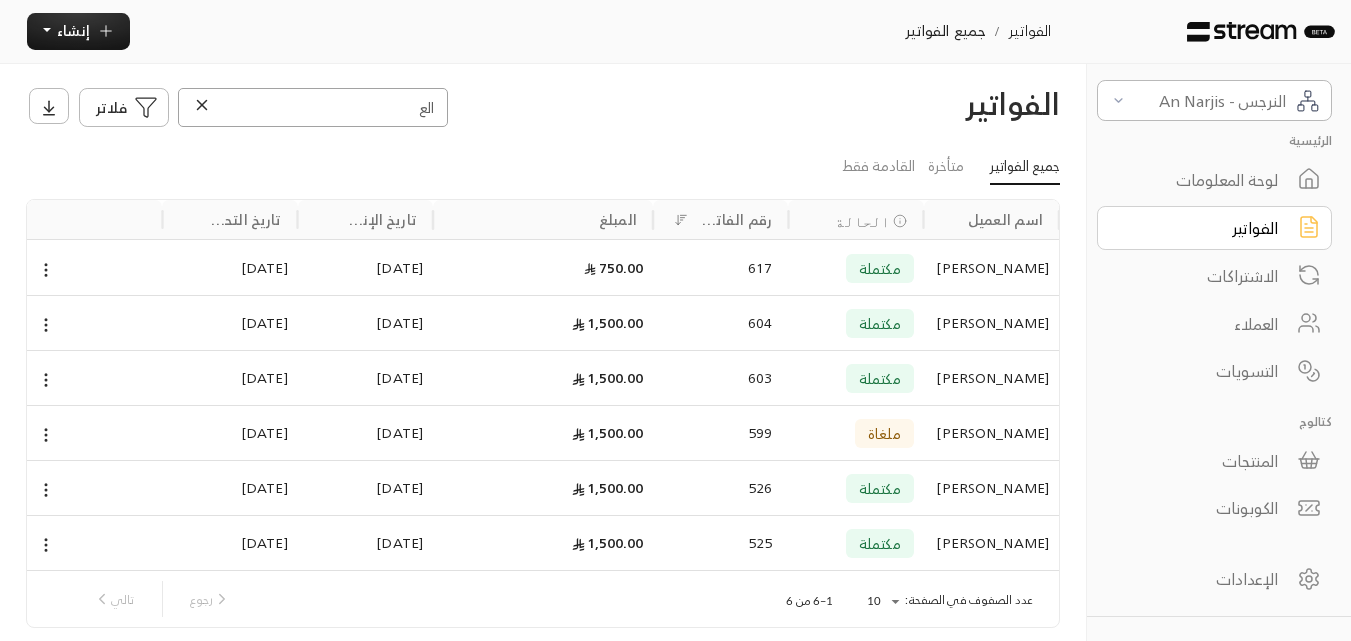 scroll, scrollTop: 2, scrollLeft: 0, axis: vertical 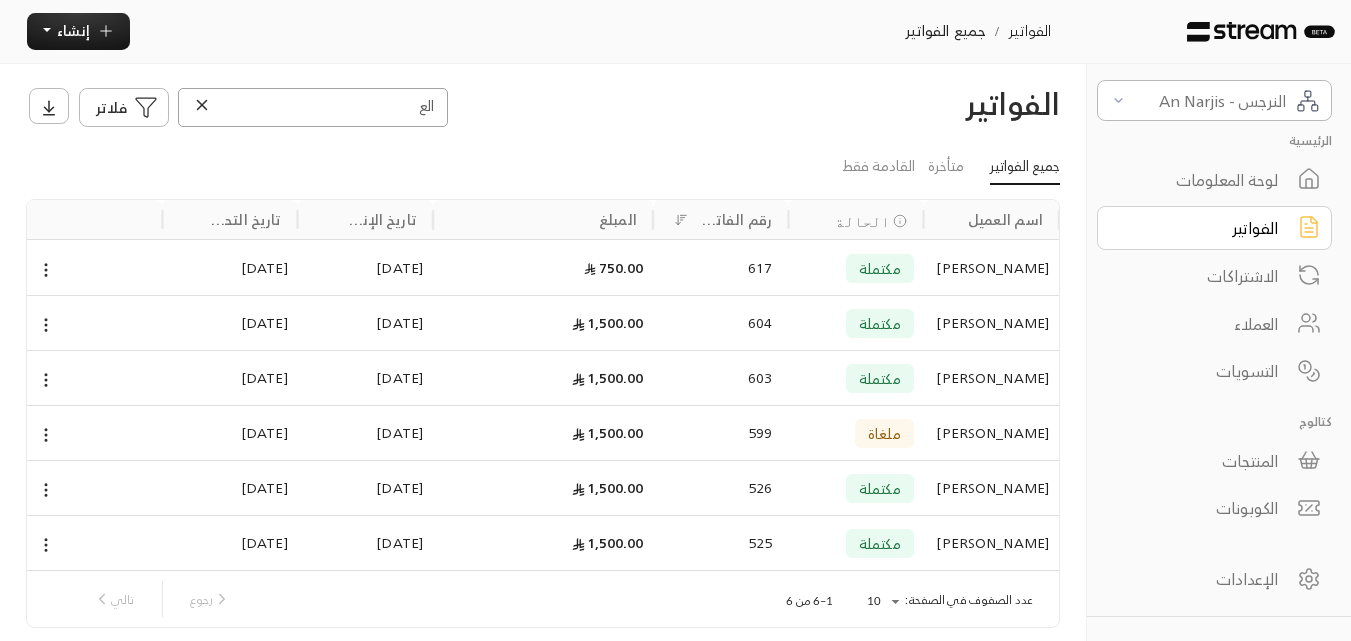 drag, startPoint x: 401, startPoint y: 114, endPoint x: 426, endPoint y: 116, distance: 25.079872 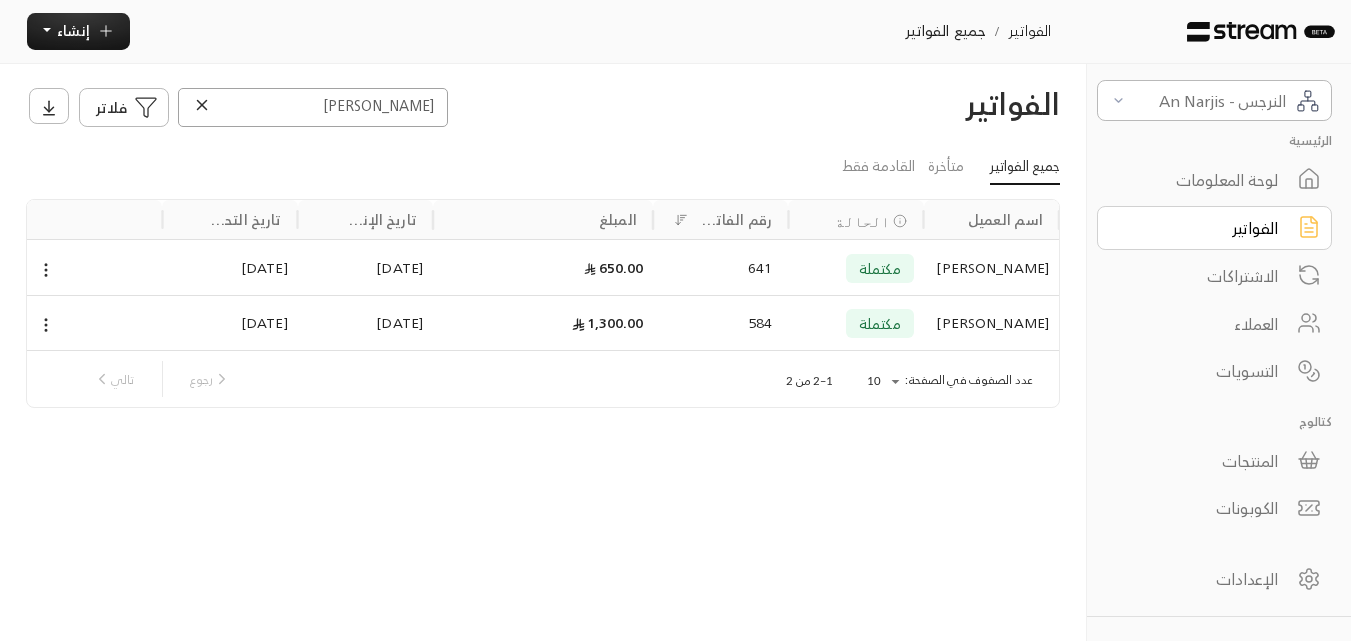type on "[PERSON_NAME]" 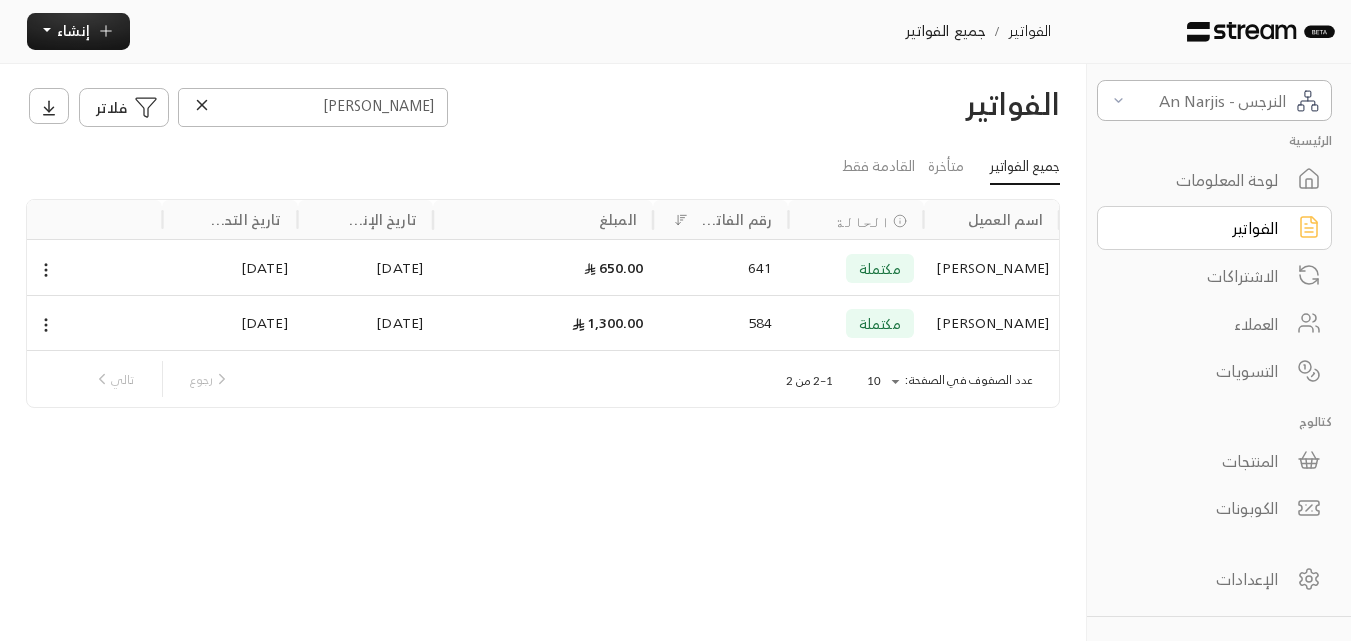 scroll, scrollTop: 0, scrollLeft: 0, axis: both 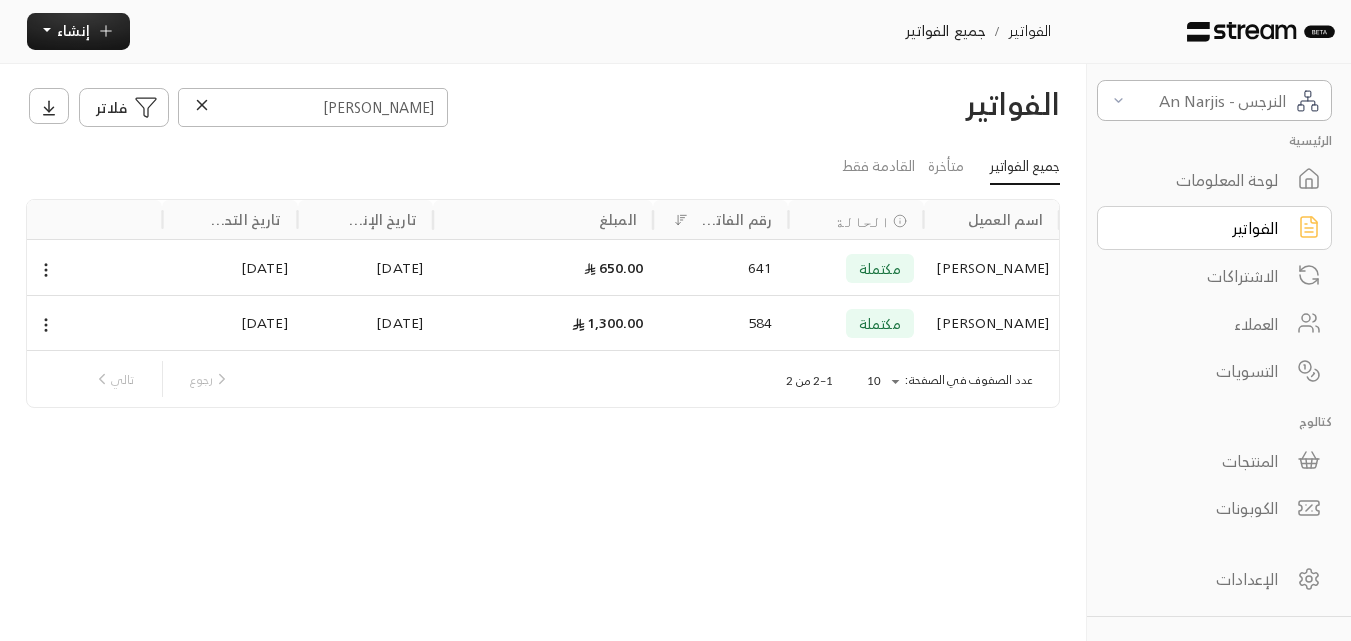 click on "[PERSON_NAME]" at bounding box center [991, 268] 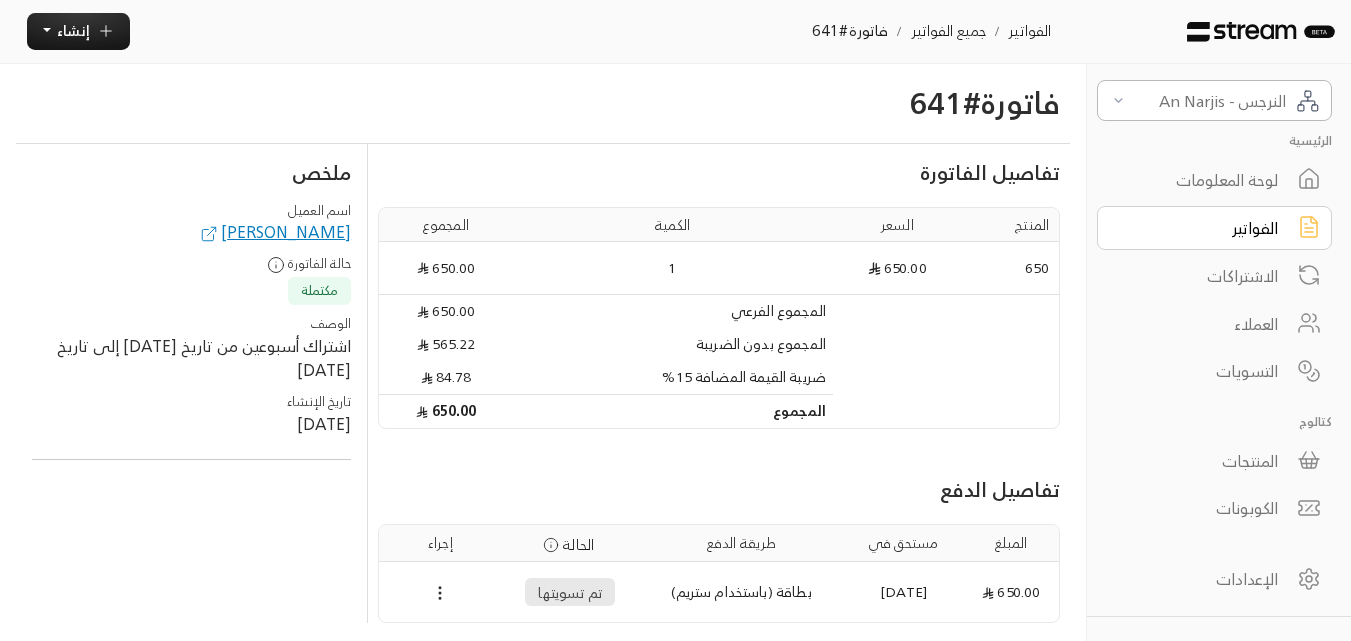 scroll, scrollTop: 69, scrollLeft: 0, axis: vertical 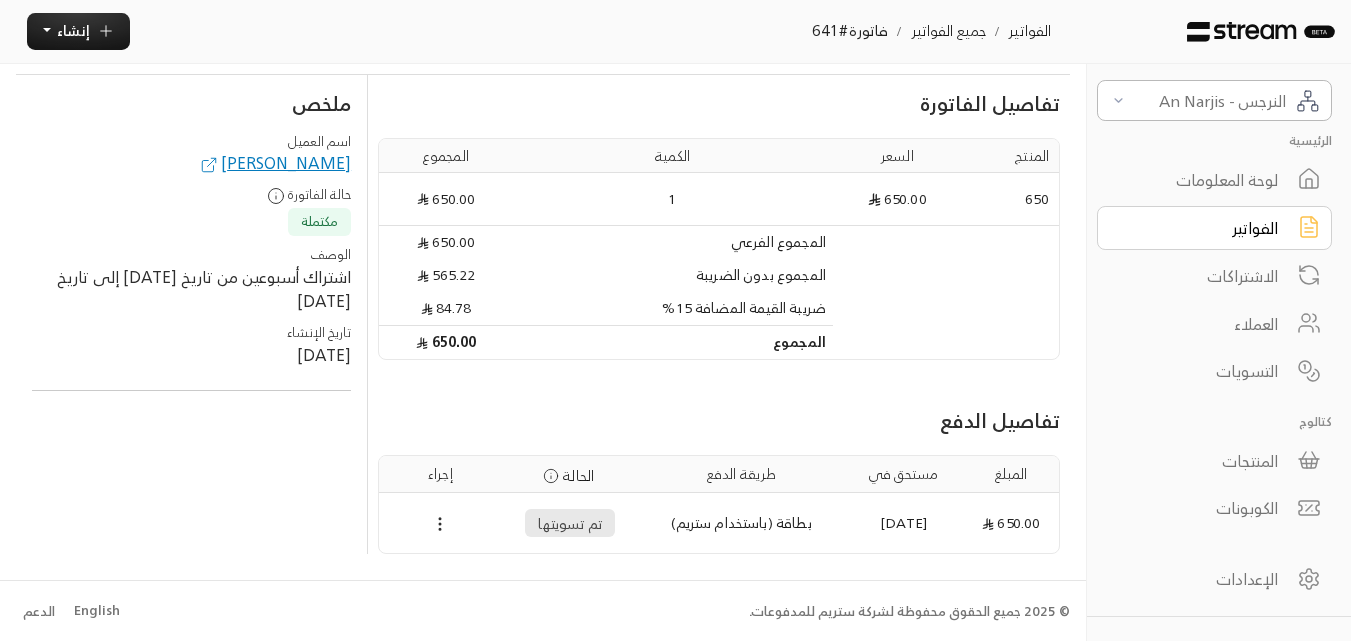 click on "الفواتير" at bounding box center [1201, 228] 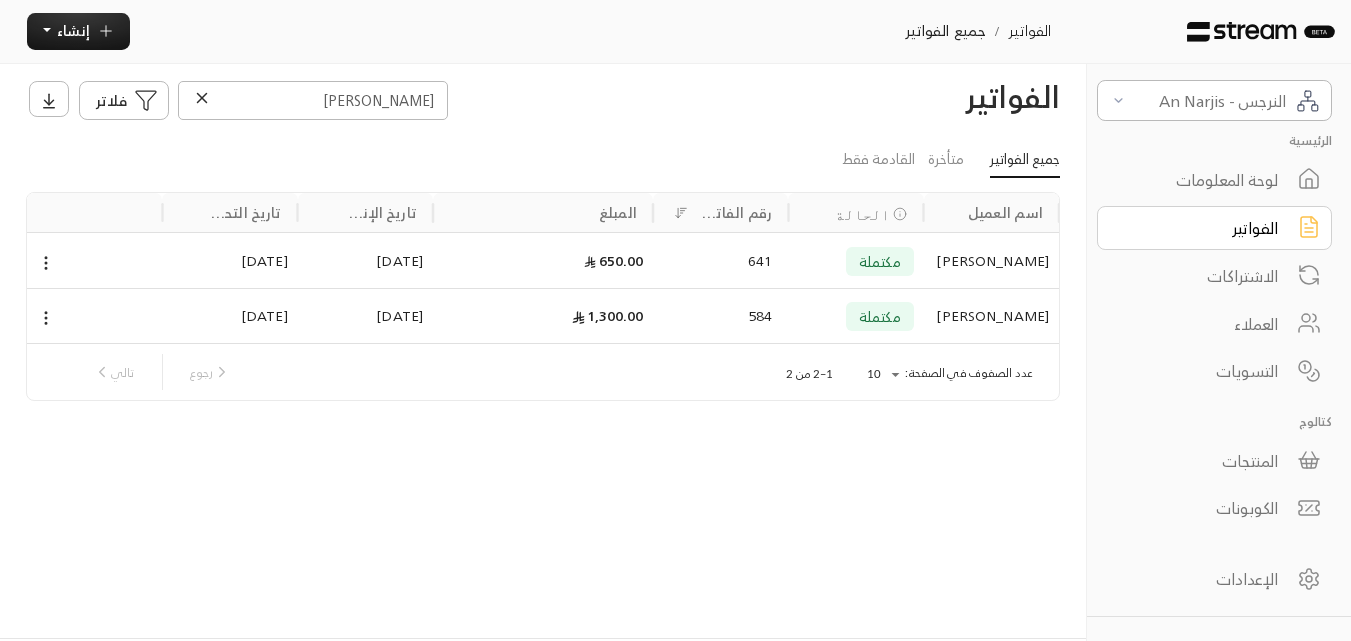 scroll, scrollTop: 0, scrollLeft: 0, axis: both 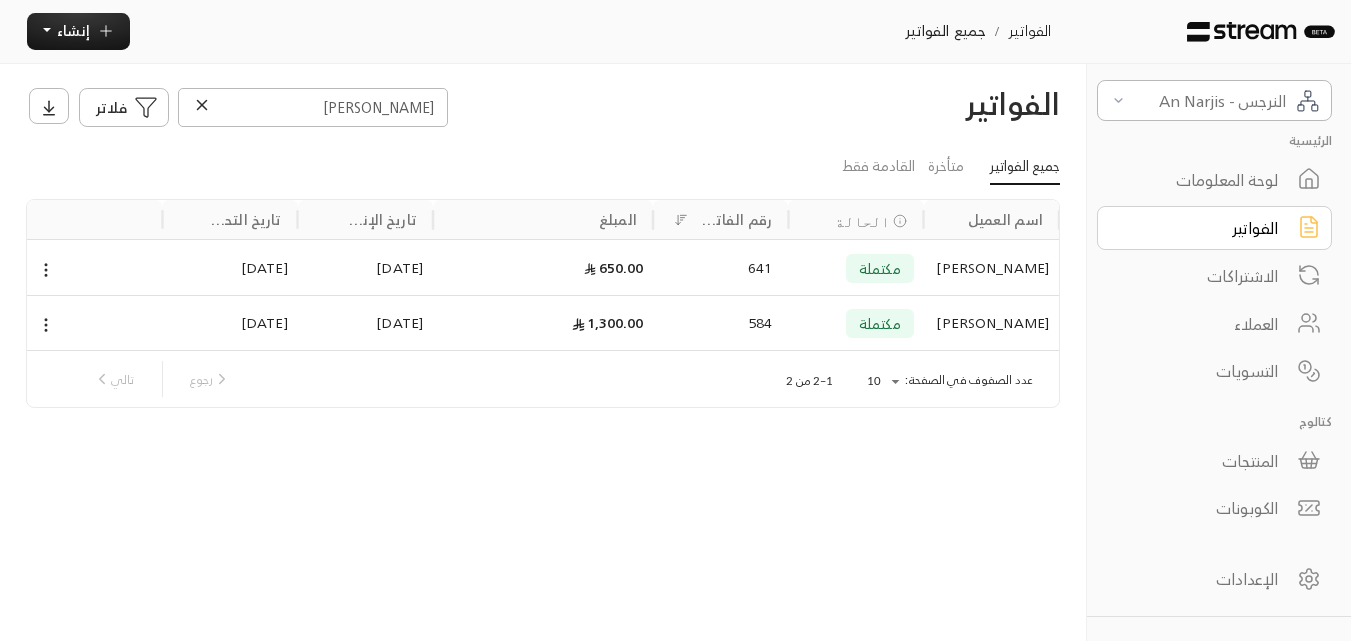 click 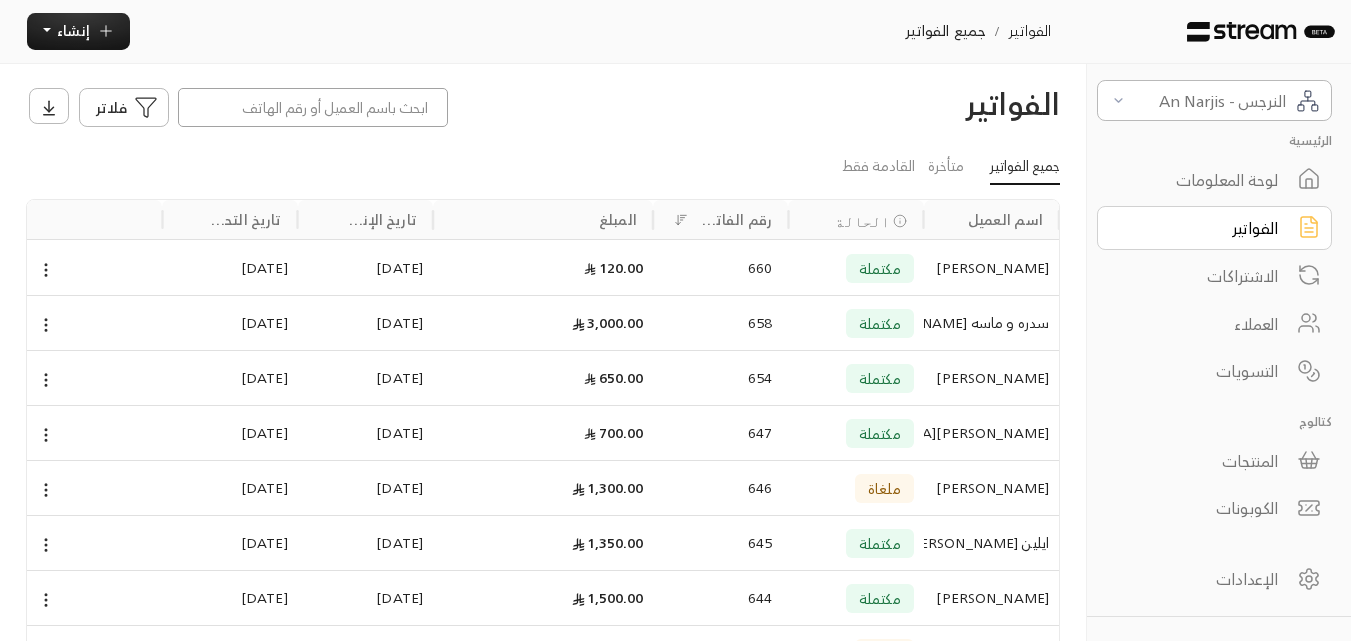 click at bounding box center (313, 107) 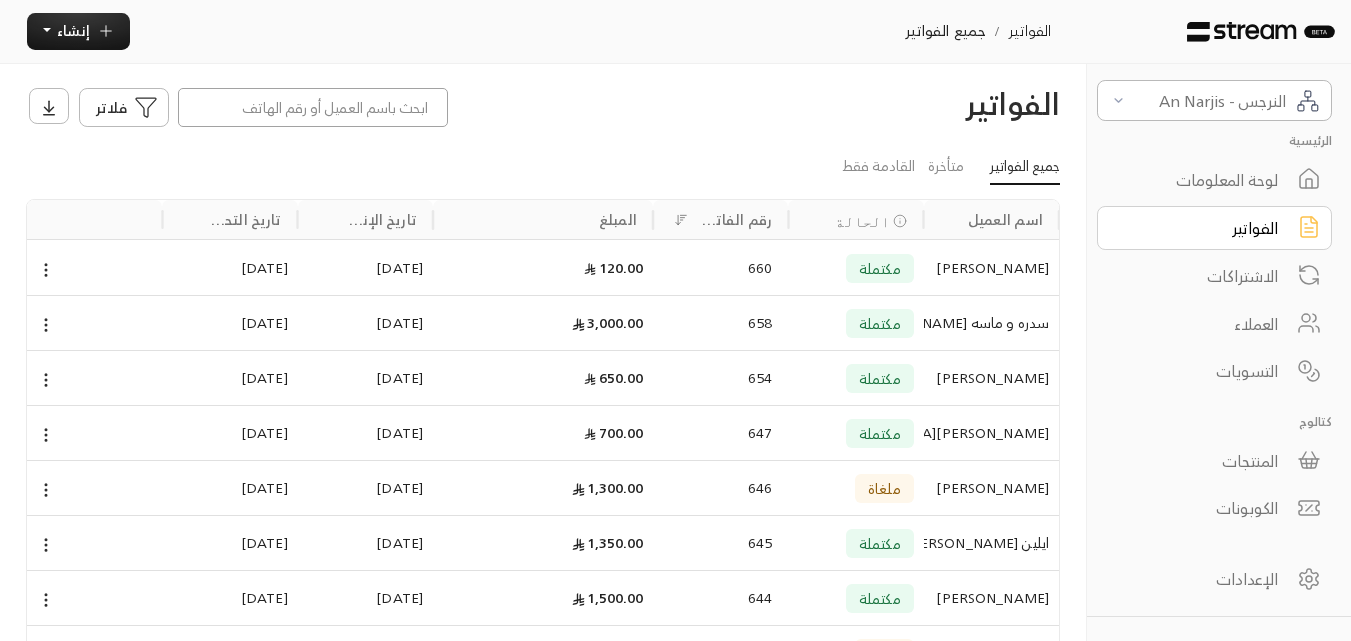 click at bounding box center (313, 107) 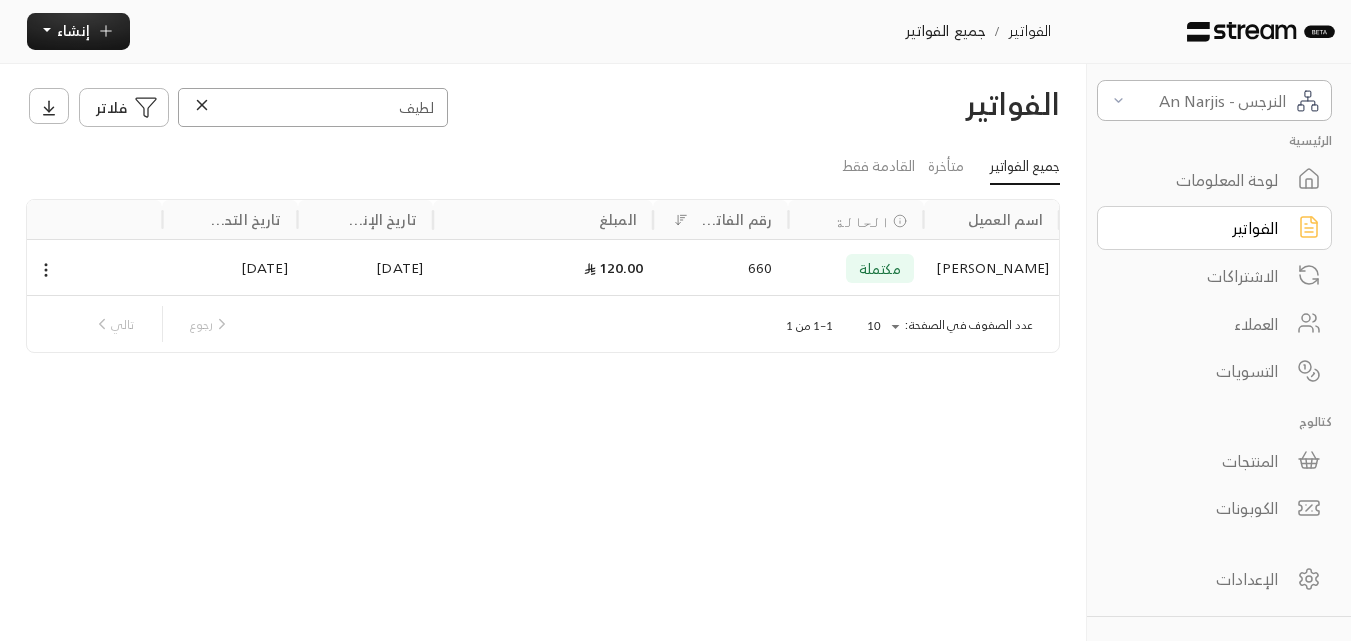 type on "لطيف" 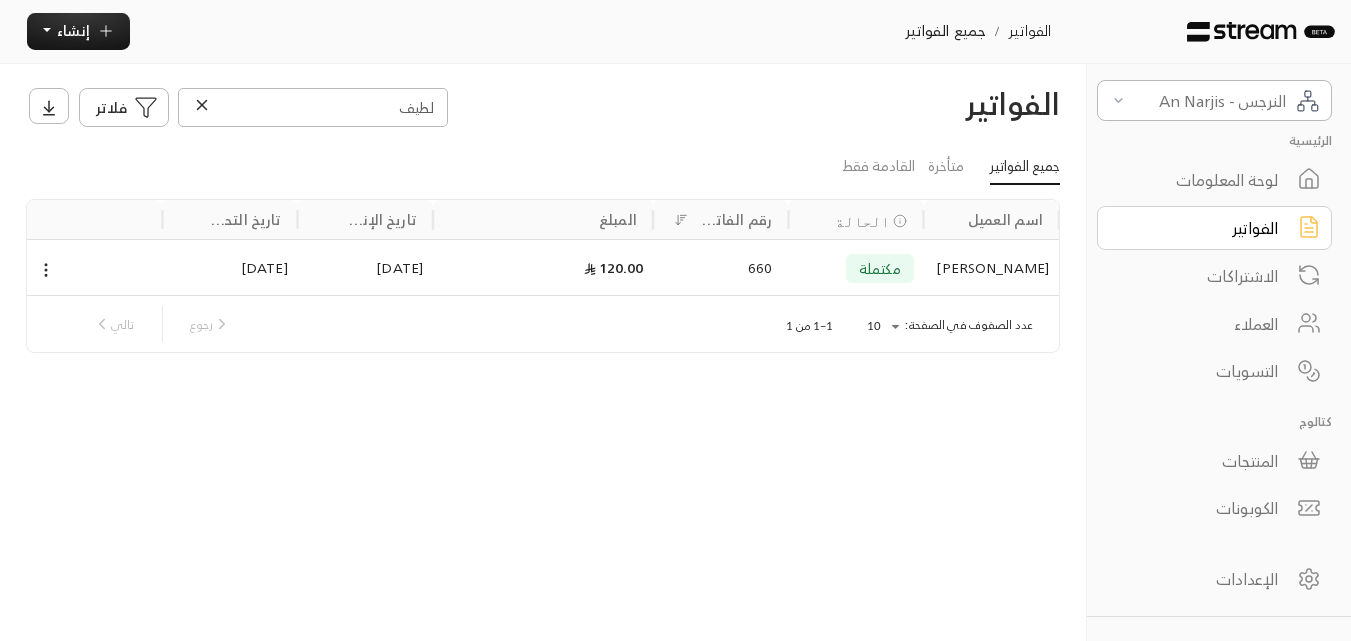 click 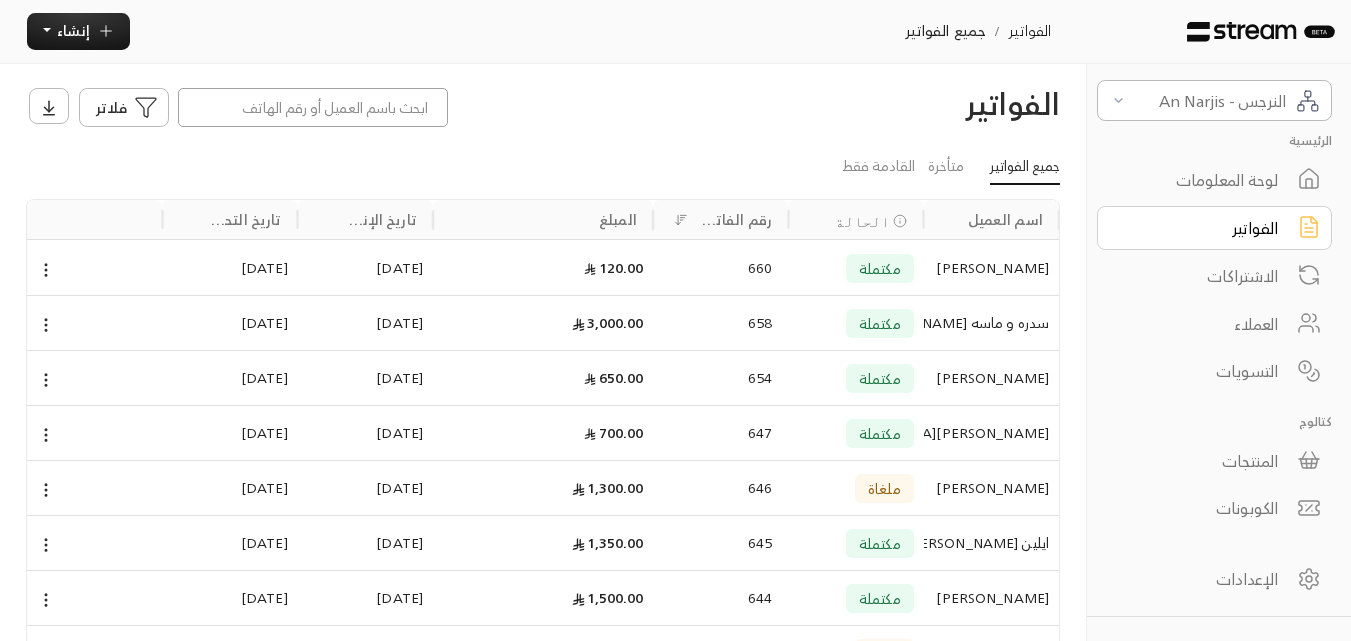 click at bounding box center [313, 107] 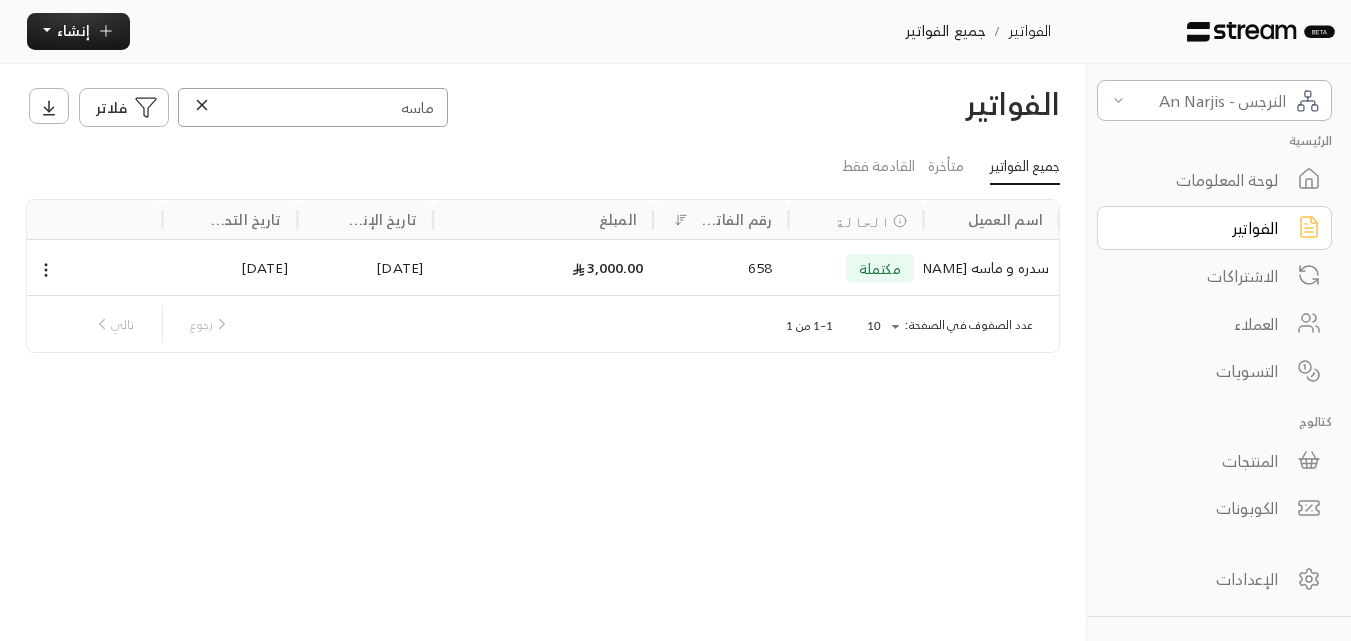 type on "ماسه" 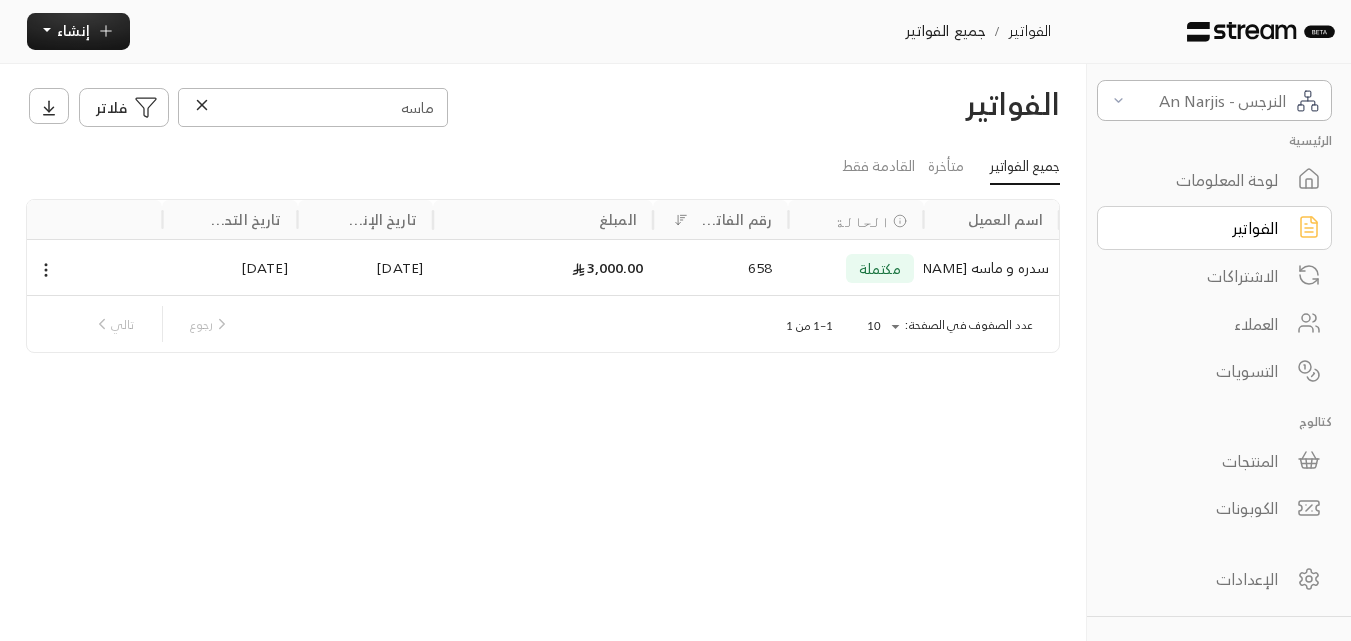 click on "سدره و ماسه [PERSON_NAME]" at bounding box center [991, 268] 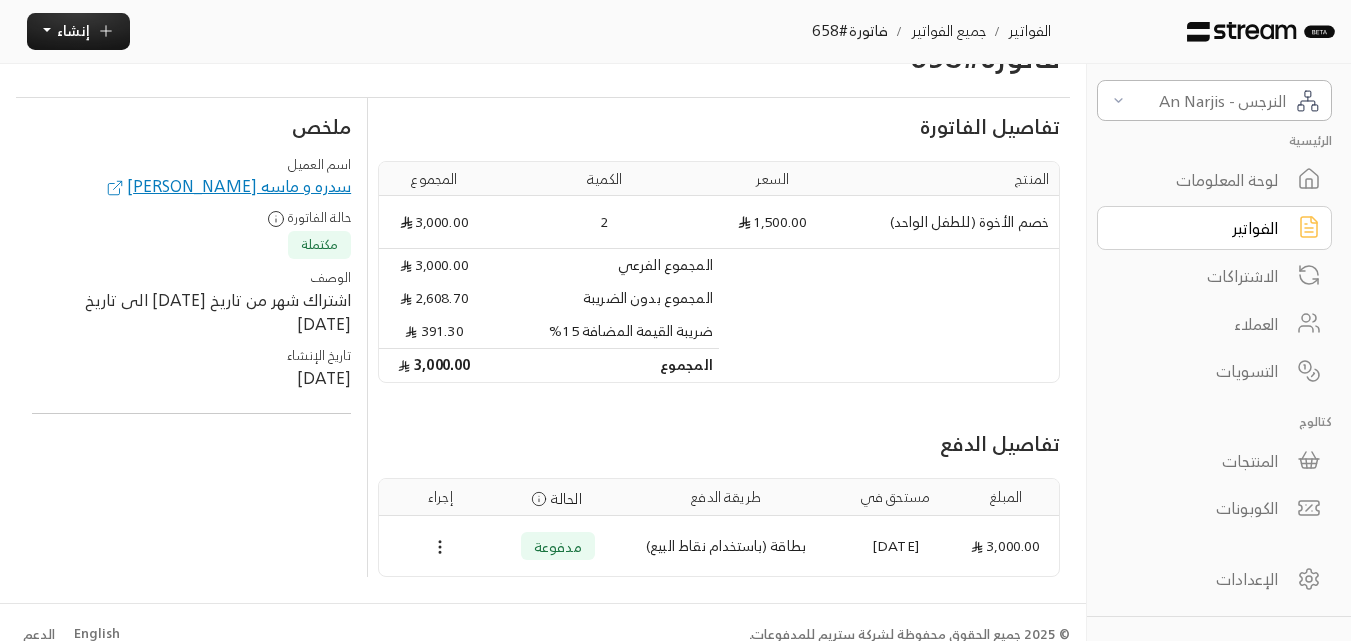 scroll, scrollTop: 69, scrollLeft: 0, axis: vertical 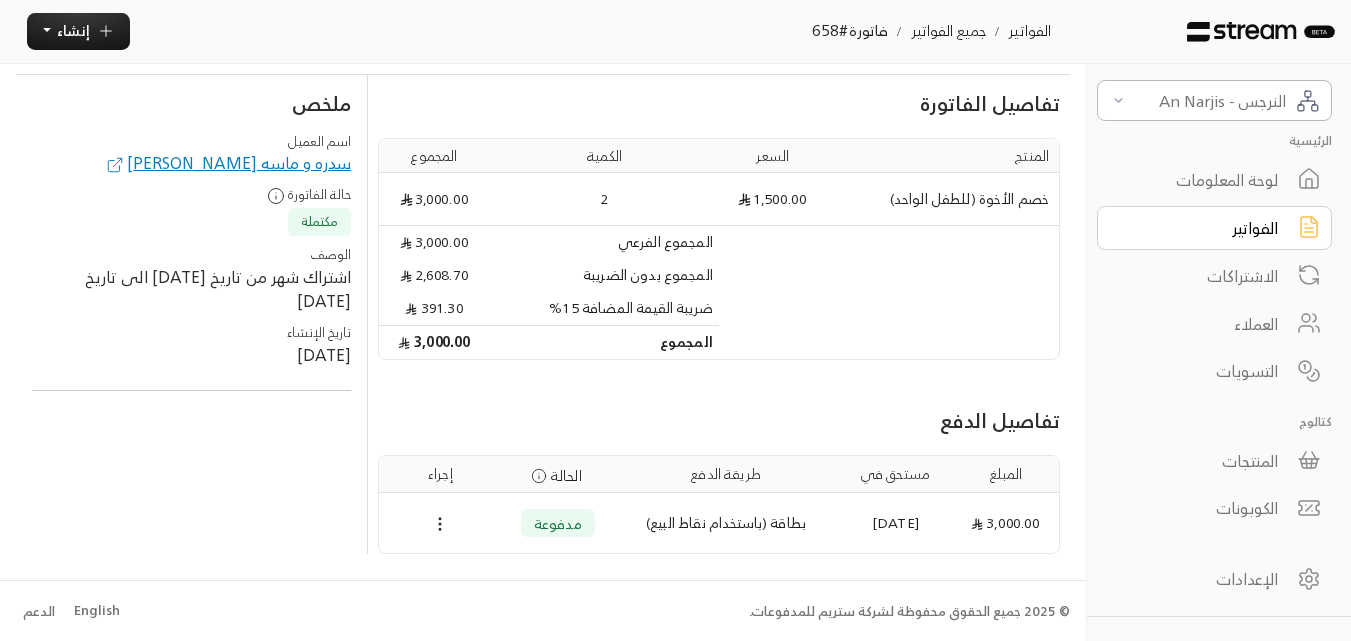 click on "الفواتير" at bounding box center [1201, 228] 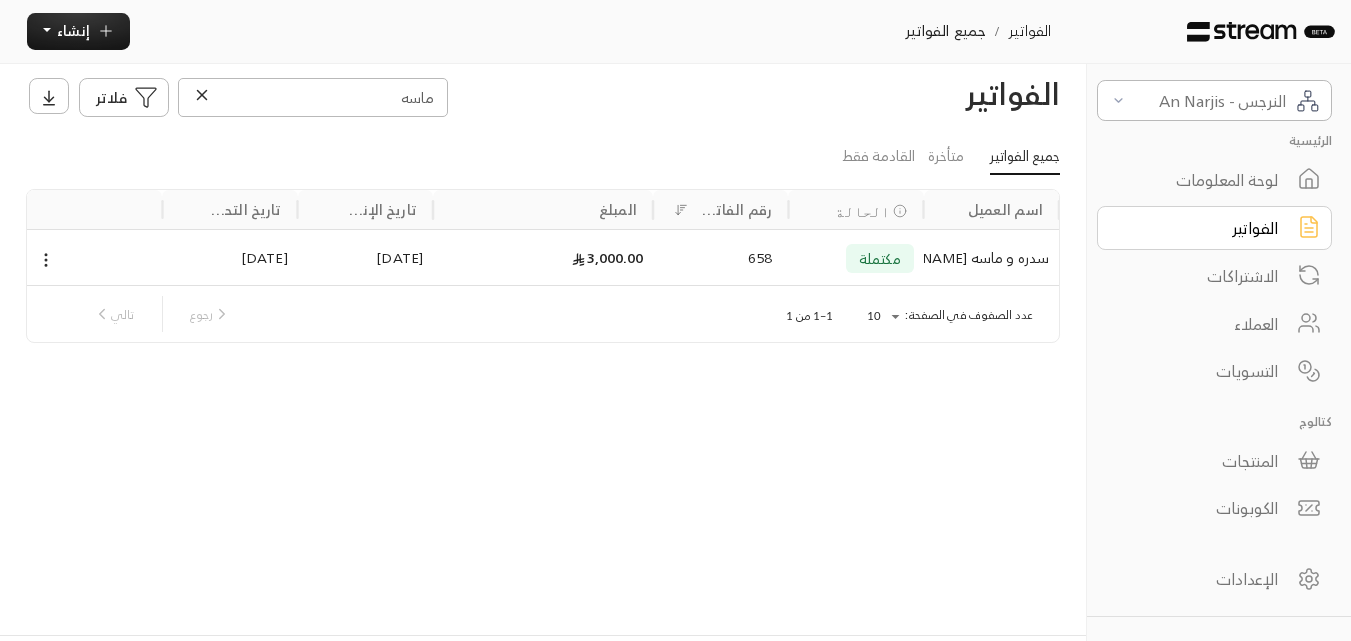scroll, scrollTop: 0, scrollLeft: 0, axis: both 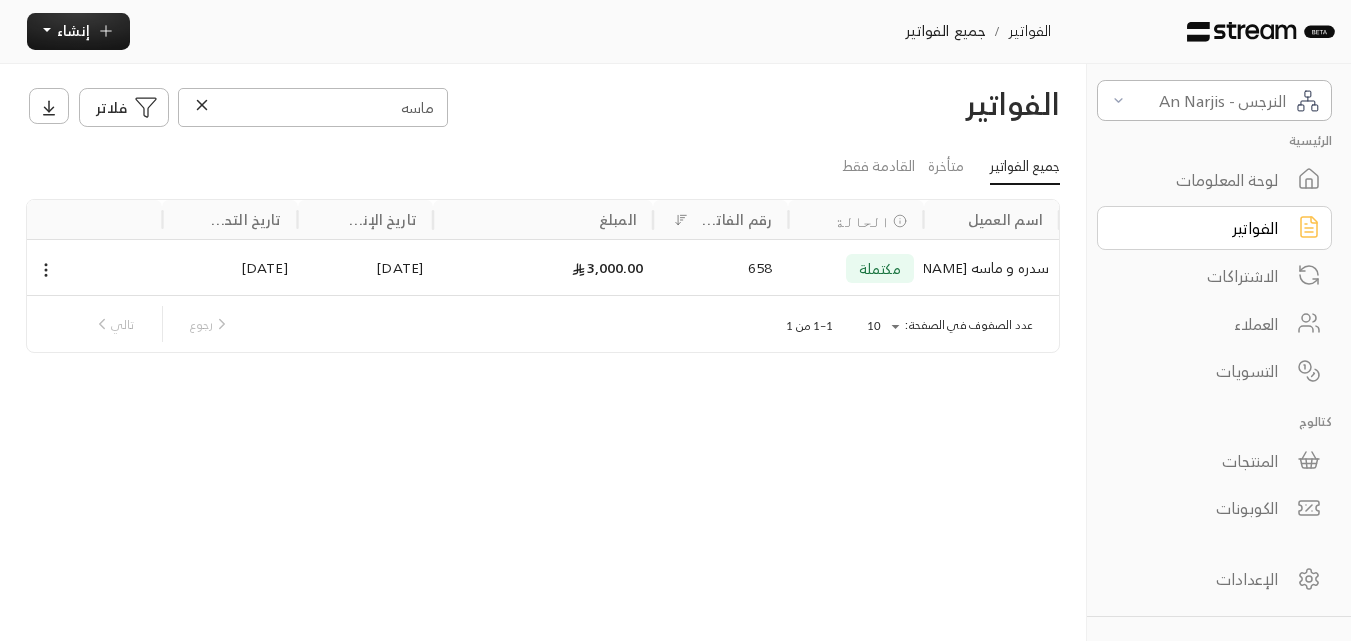 click 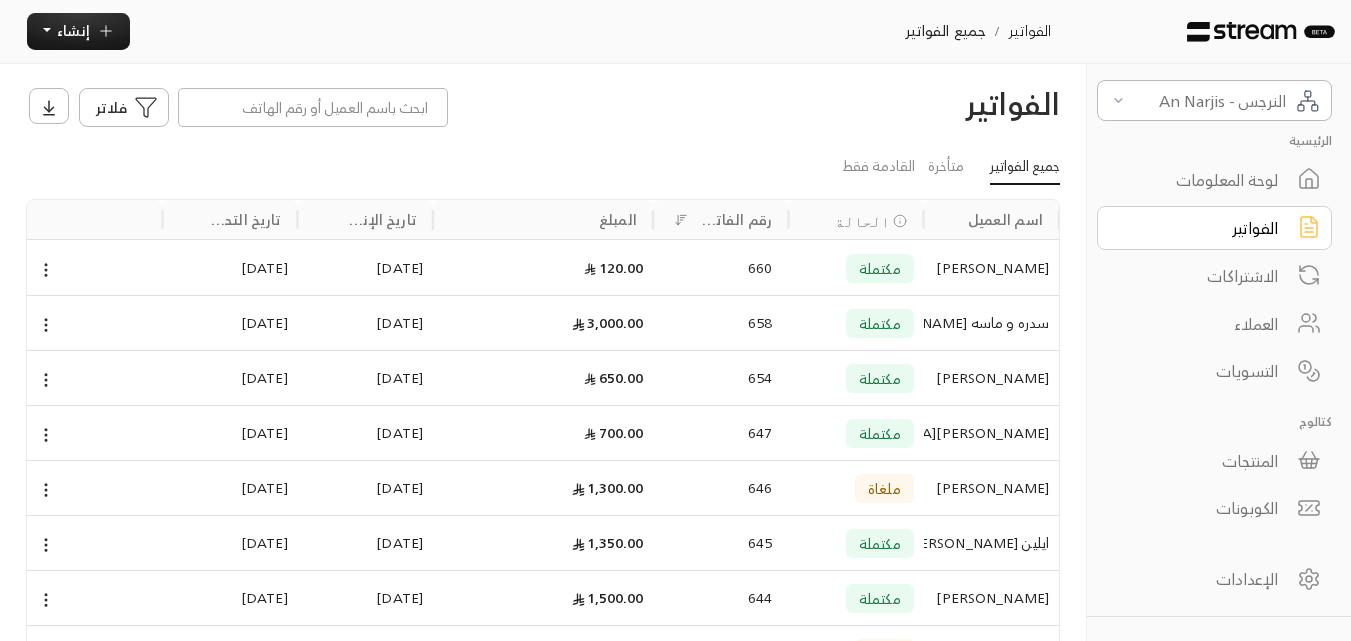 click on "الفواتير فلاتر" at bounding box center (543, 107) 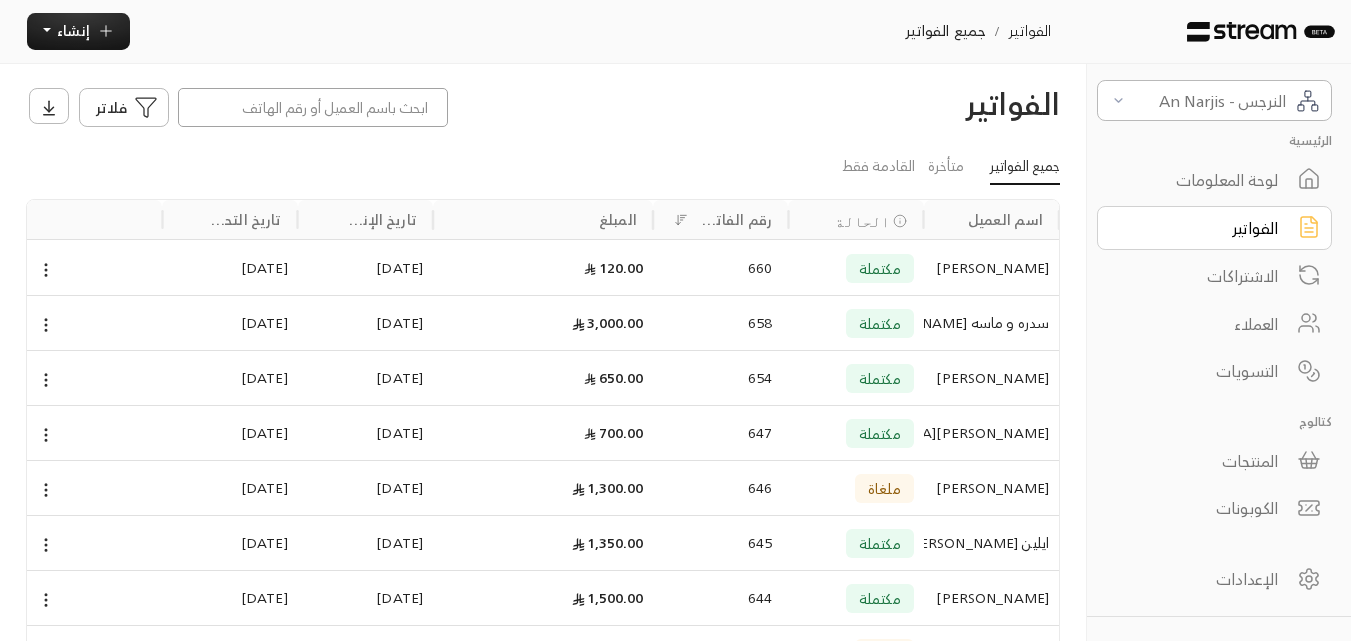 click at bounding box center (313, 107) 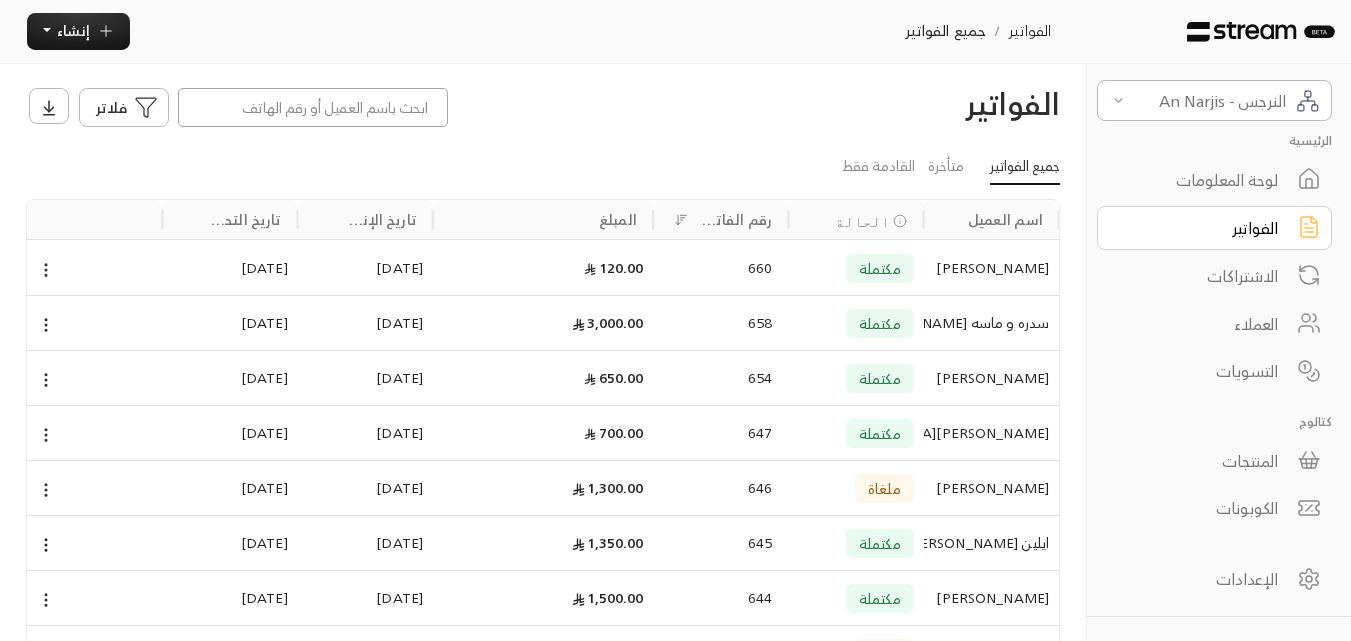 type on "غيث" 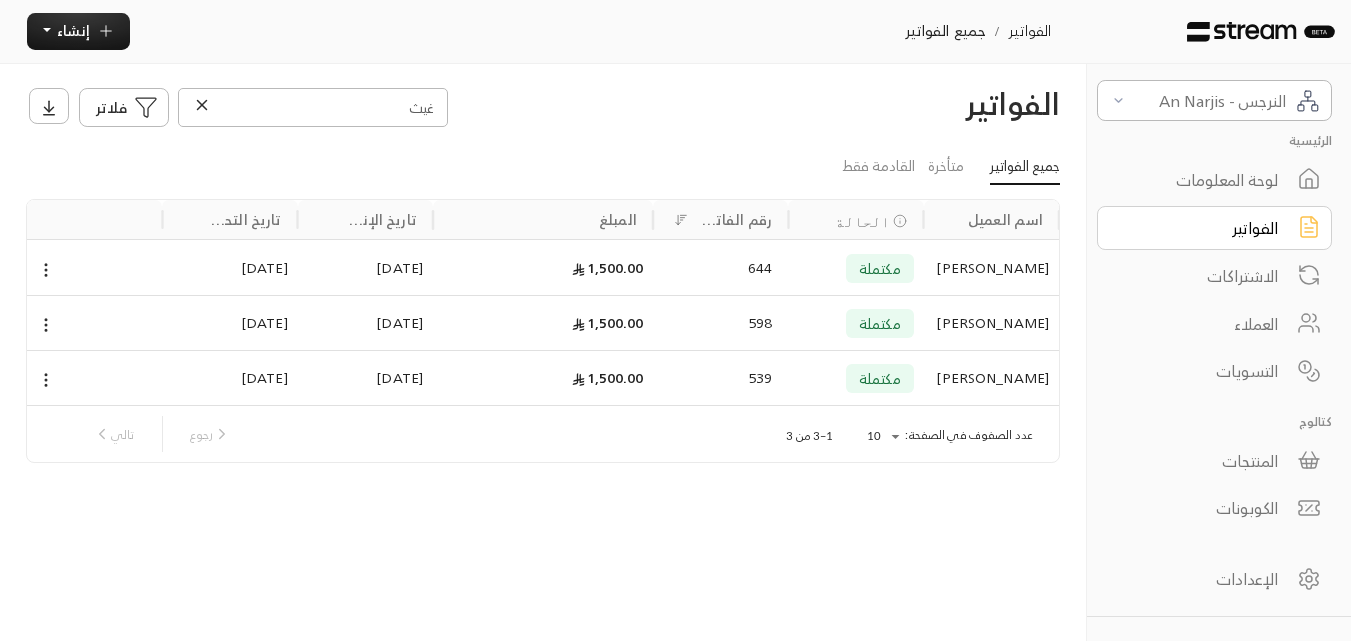 click on "[PERSON_NAME]" at bounding box center (991, 268) 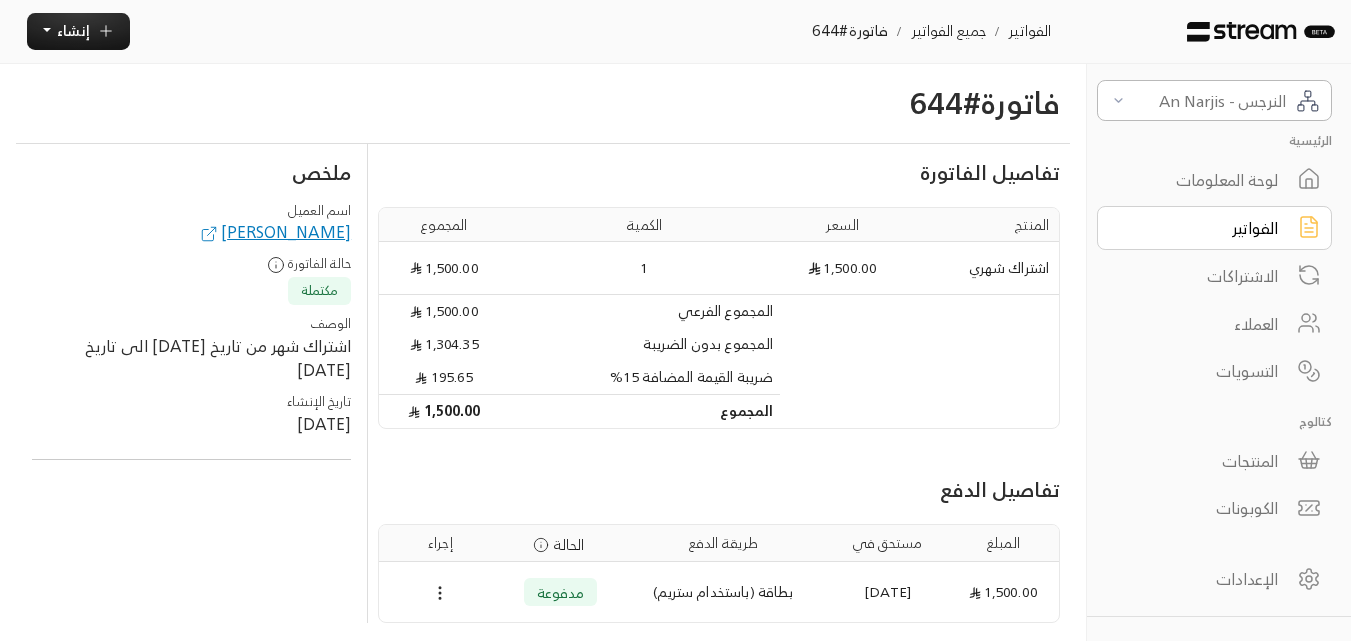 click at bounding box center [209, 232] 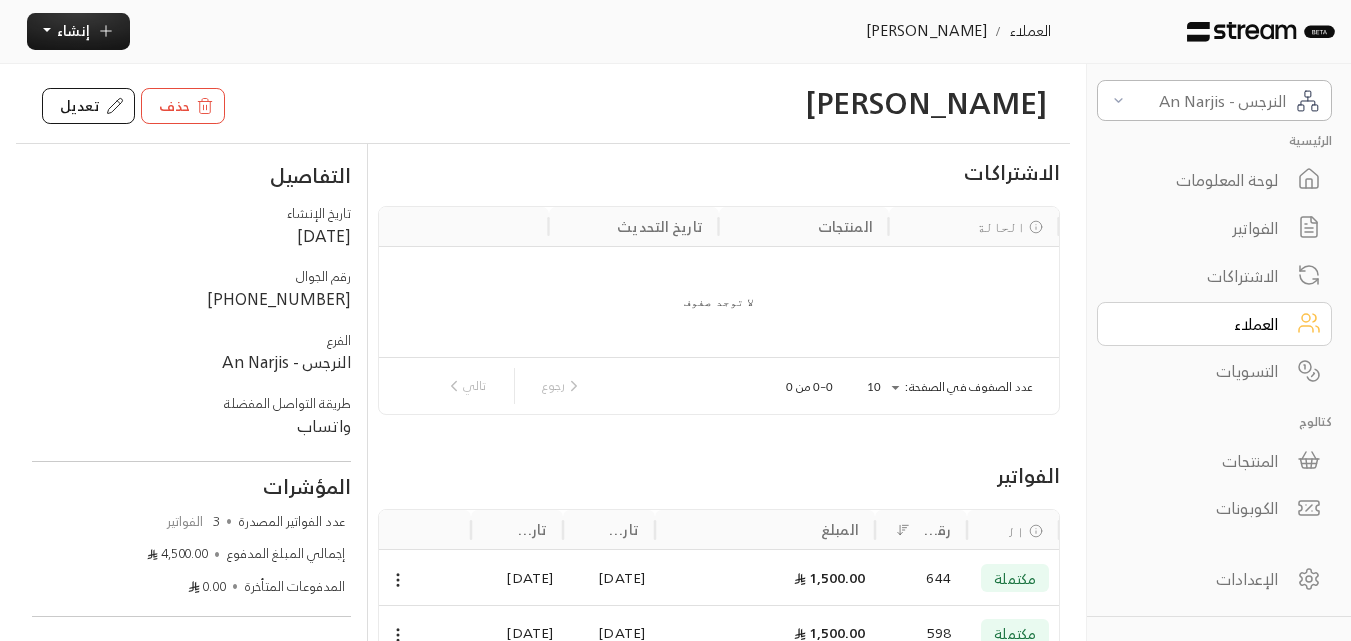 scroll, scrollTop: 27, scrollLeft: 0, axis: vertical 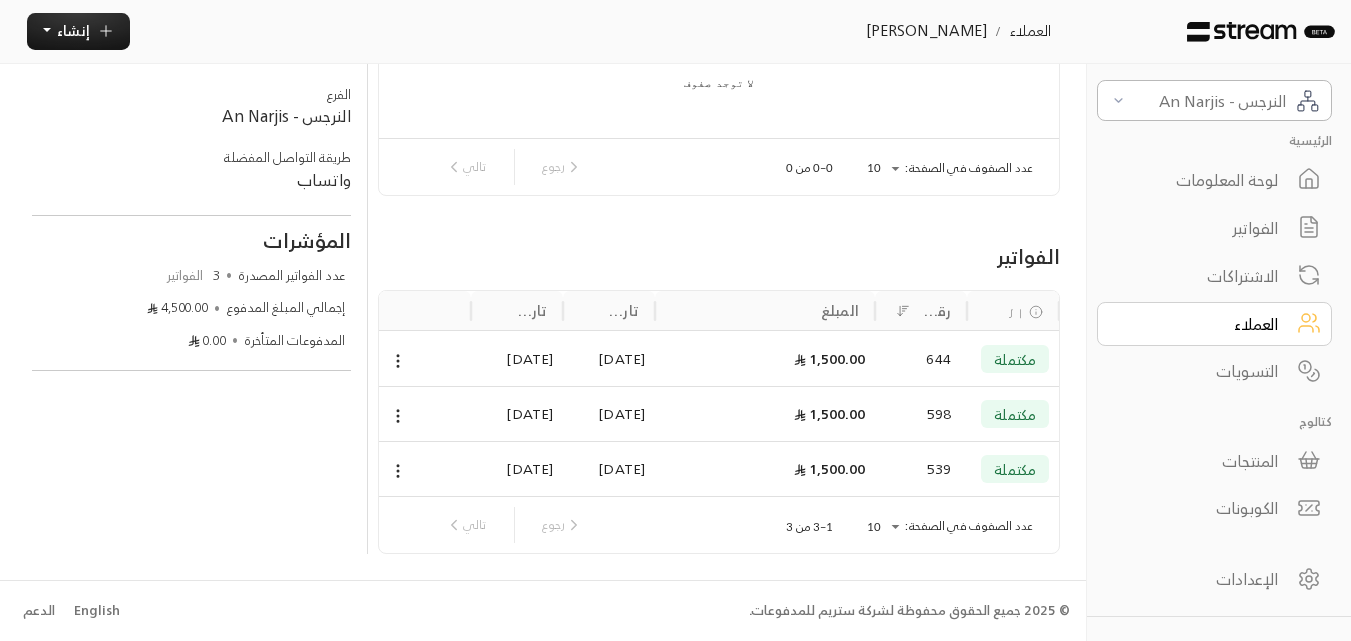 click on "644" at bounding box center [920, 359] 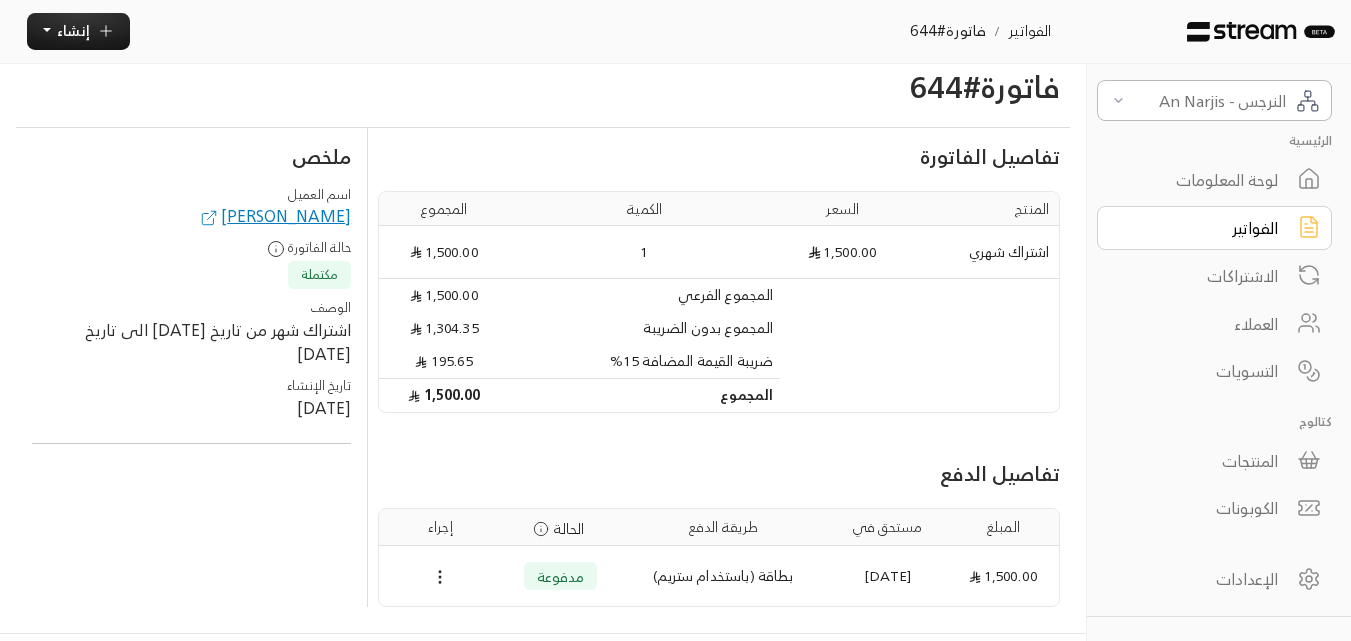 scroll, scrollTop: 0, scrollLeft: 0, axis: both 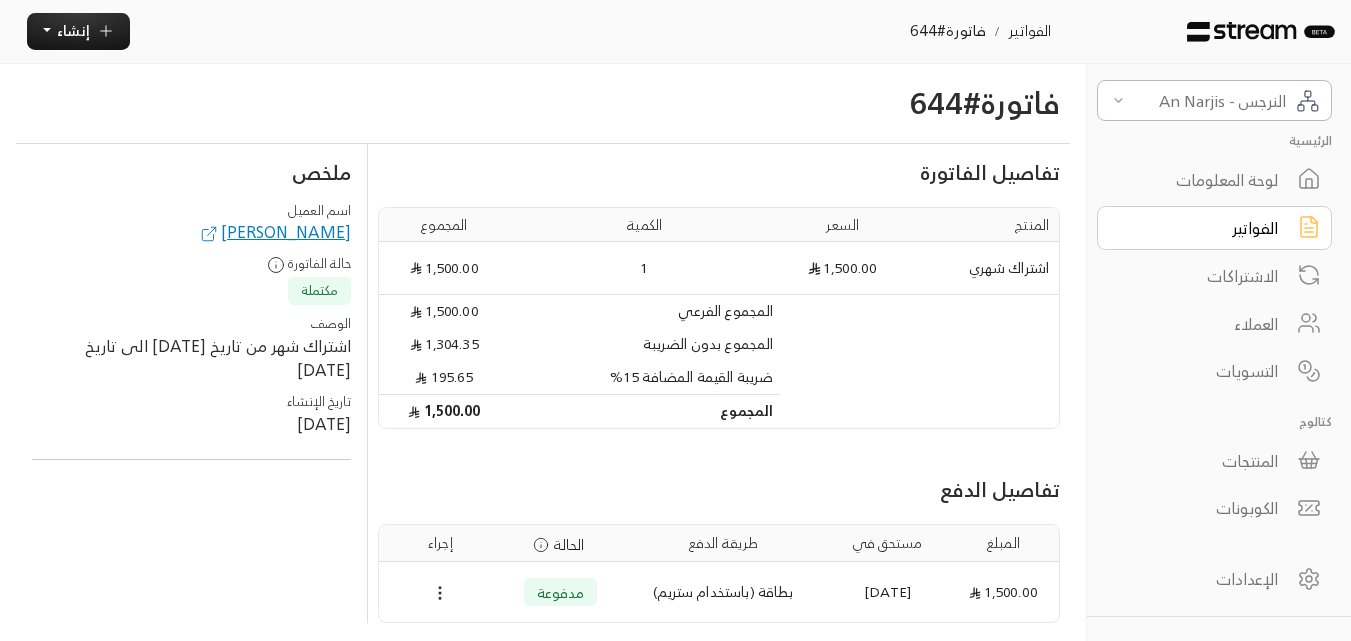 click on "لوحة المعلومات" at bounding box center (1201, 180) 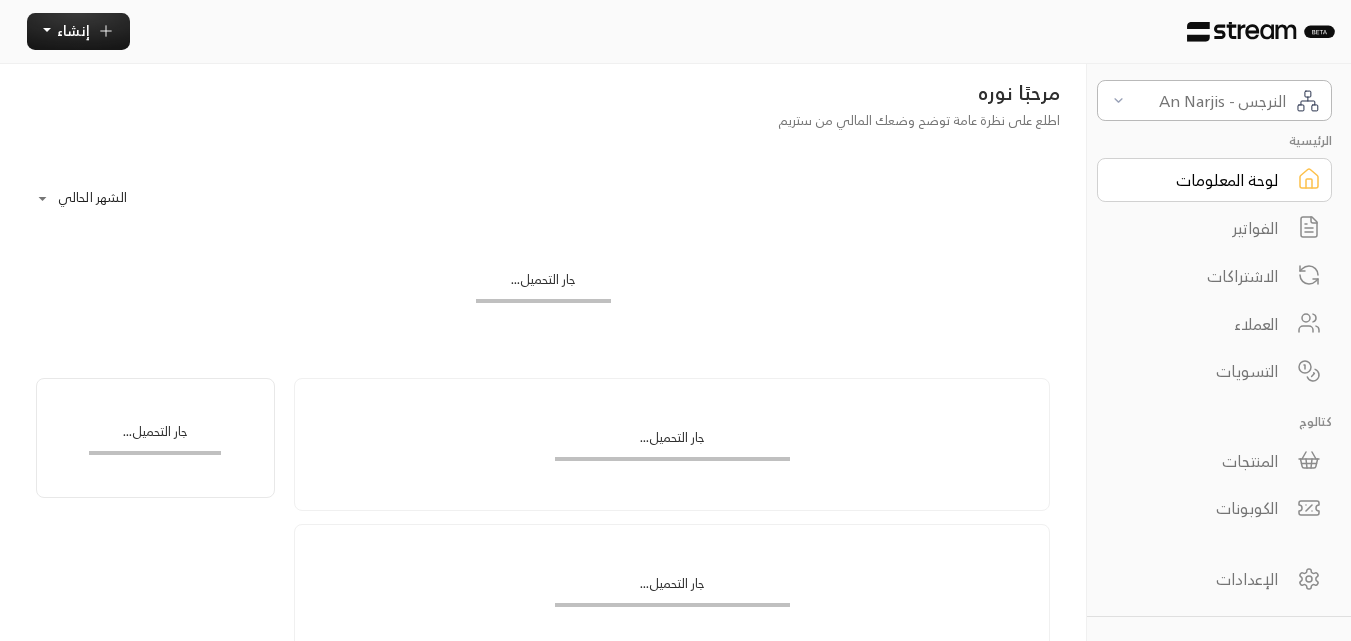 click on "الفواتير" at bounding box center (1201, 228) 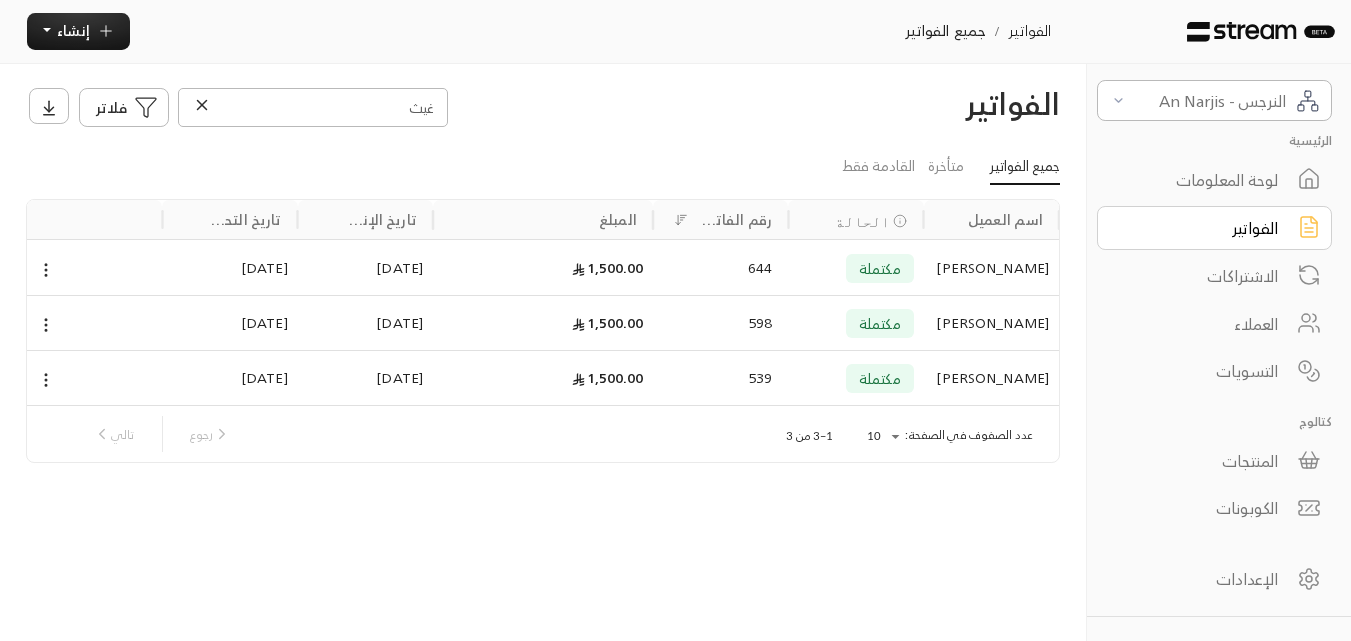 click 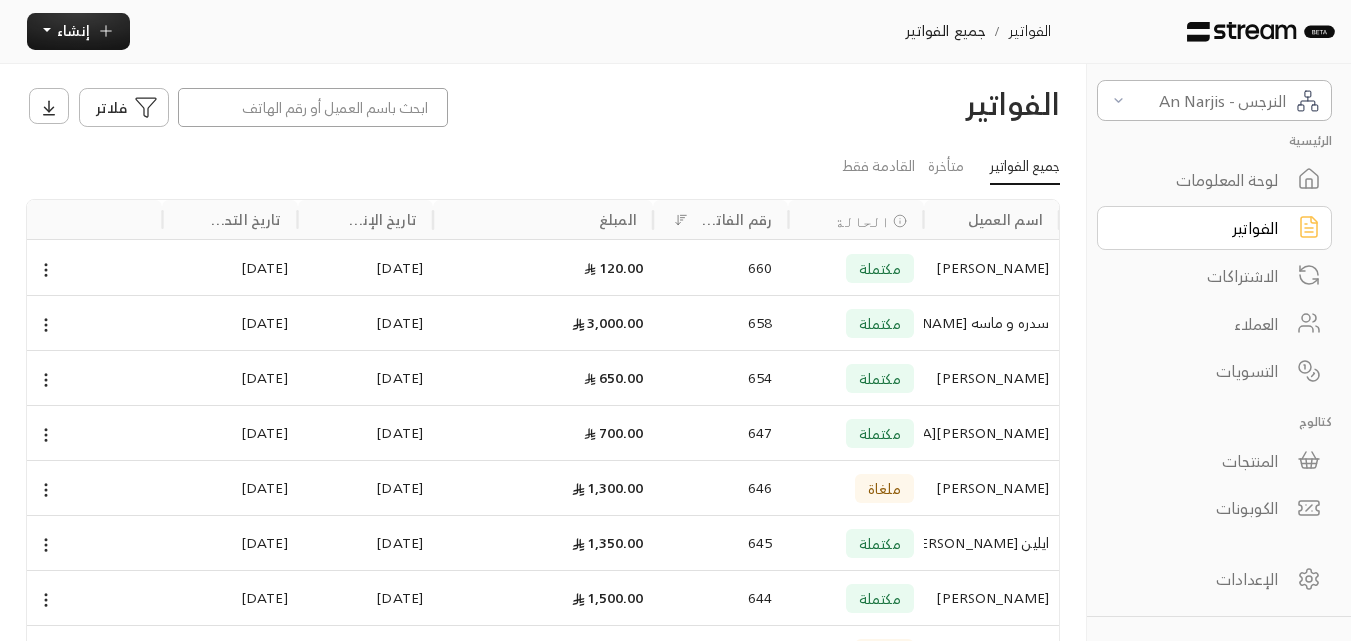 click at bounding box center [313, 107] 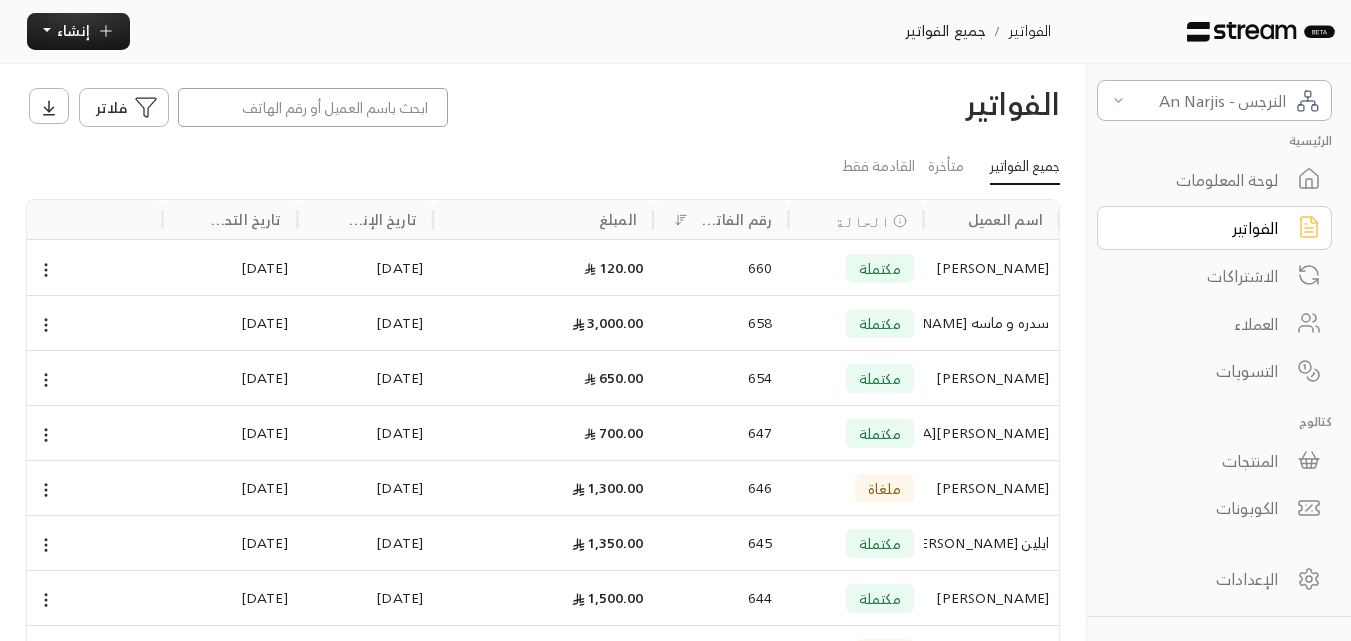 type on "[PERSON_NAME]" 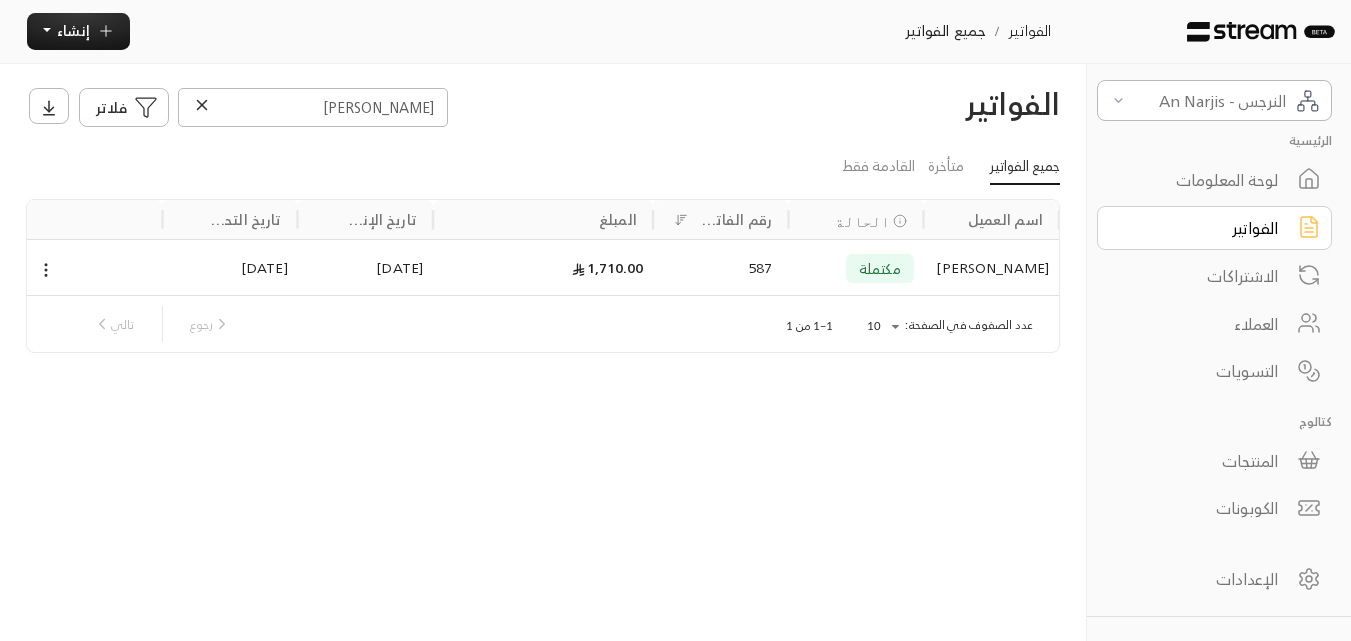 click on "[PERSON_NAME]" at bounding box center [991, 268] 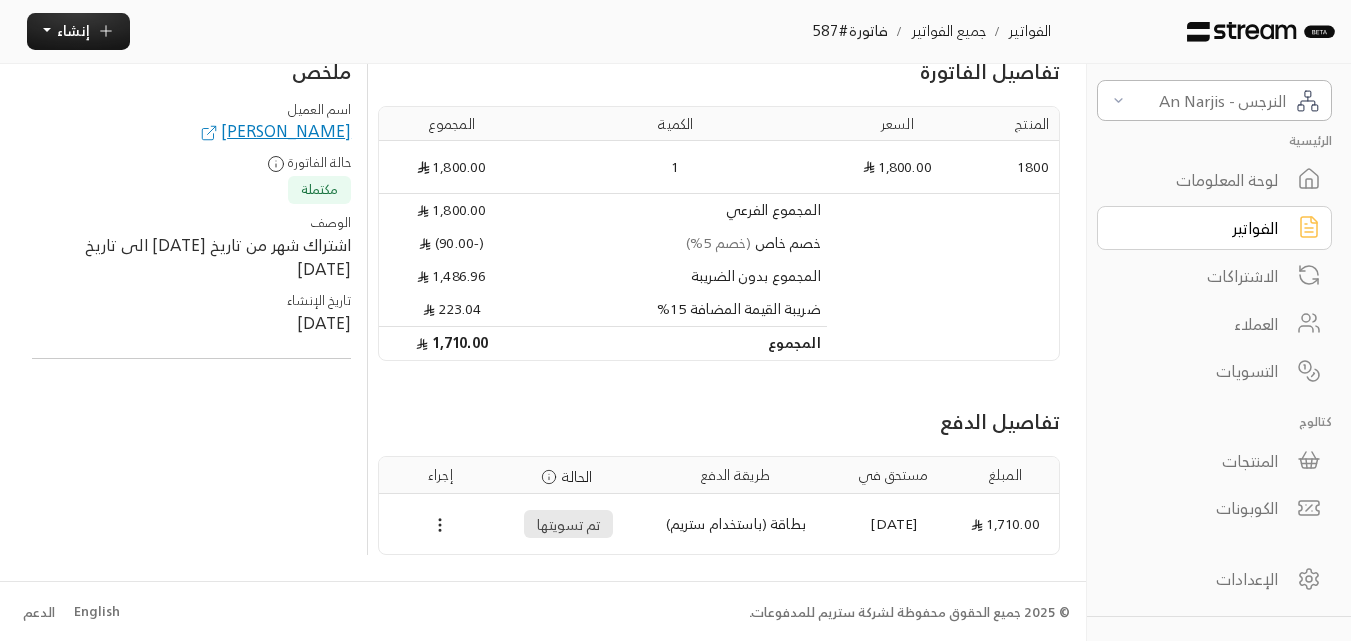 scroll, scrollTop: 102, scrollLeft: 0, axis: vertical 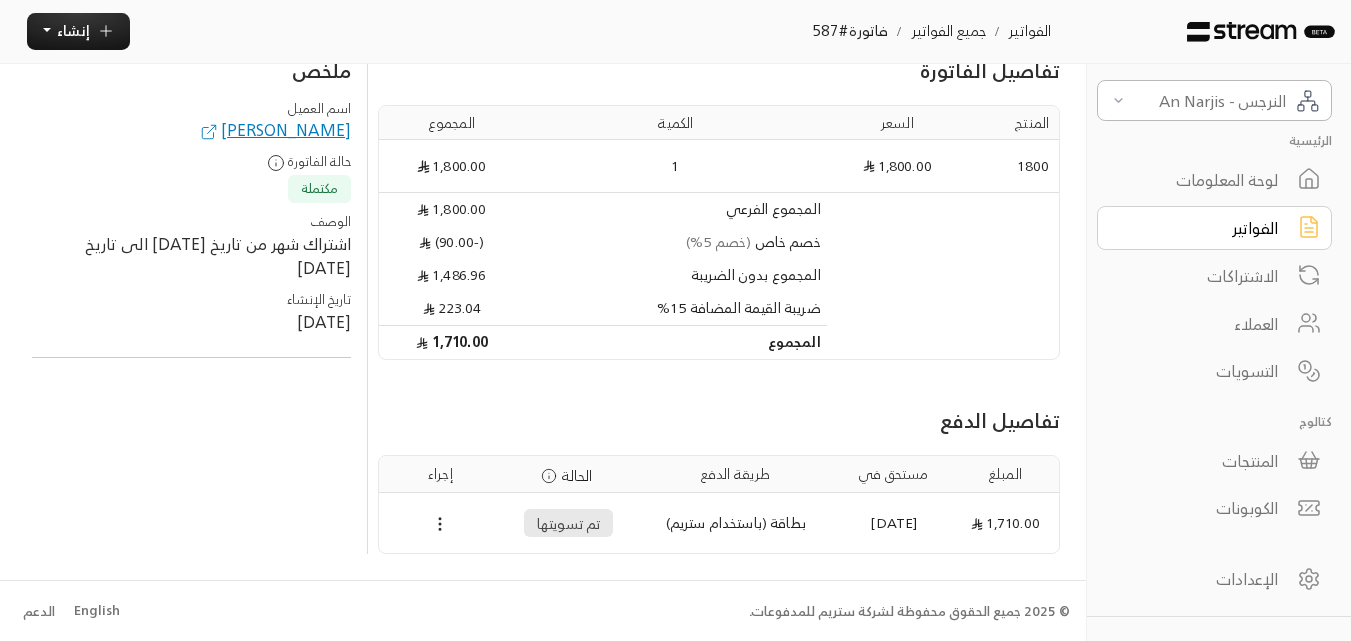 click on "الفواتير" at bounding box center (1201, 228) 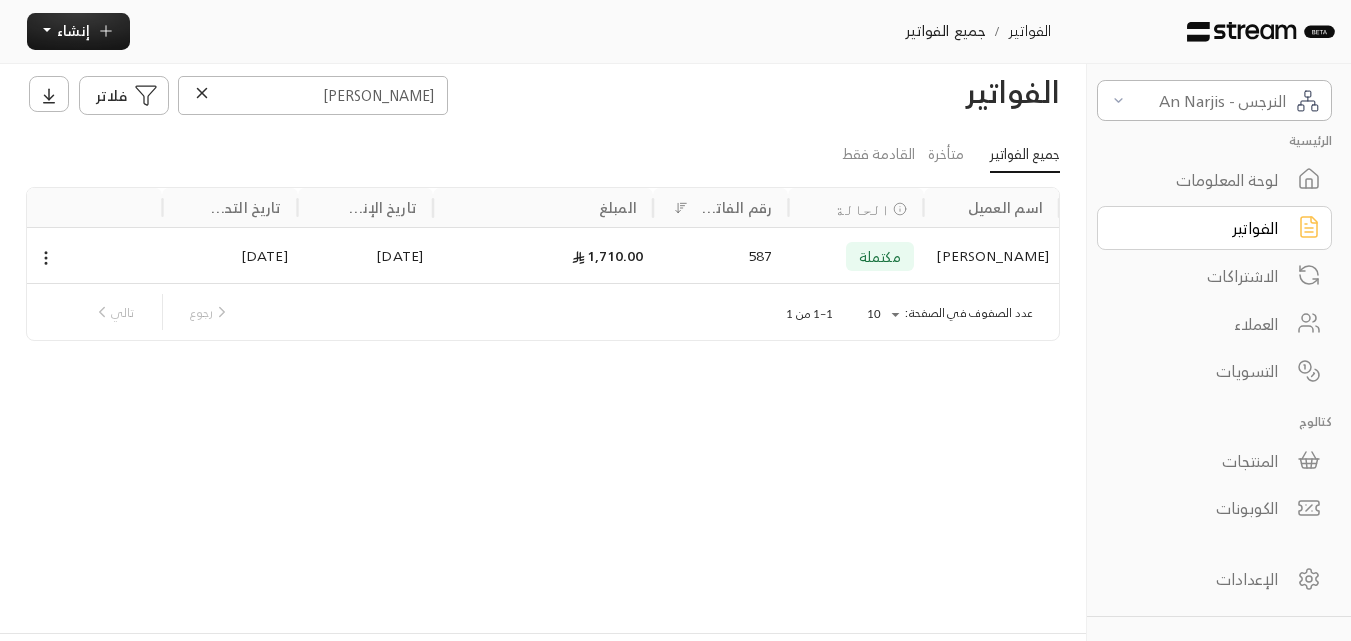 scroll, scrollTop: 0, scrollLeft: 0, axis: both 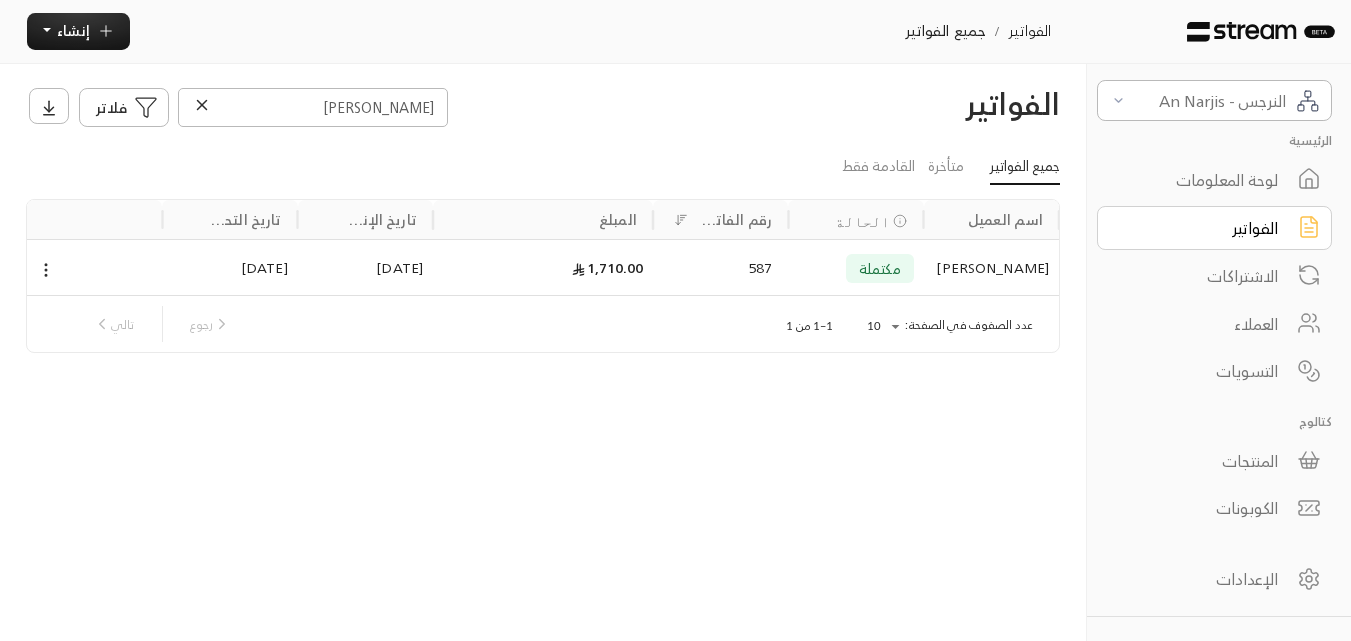 click 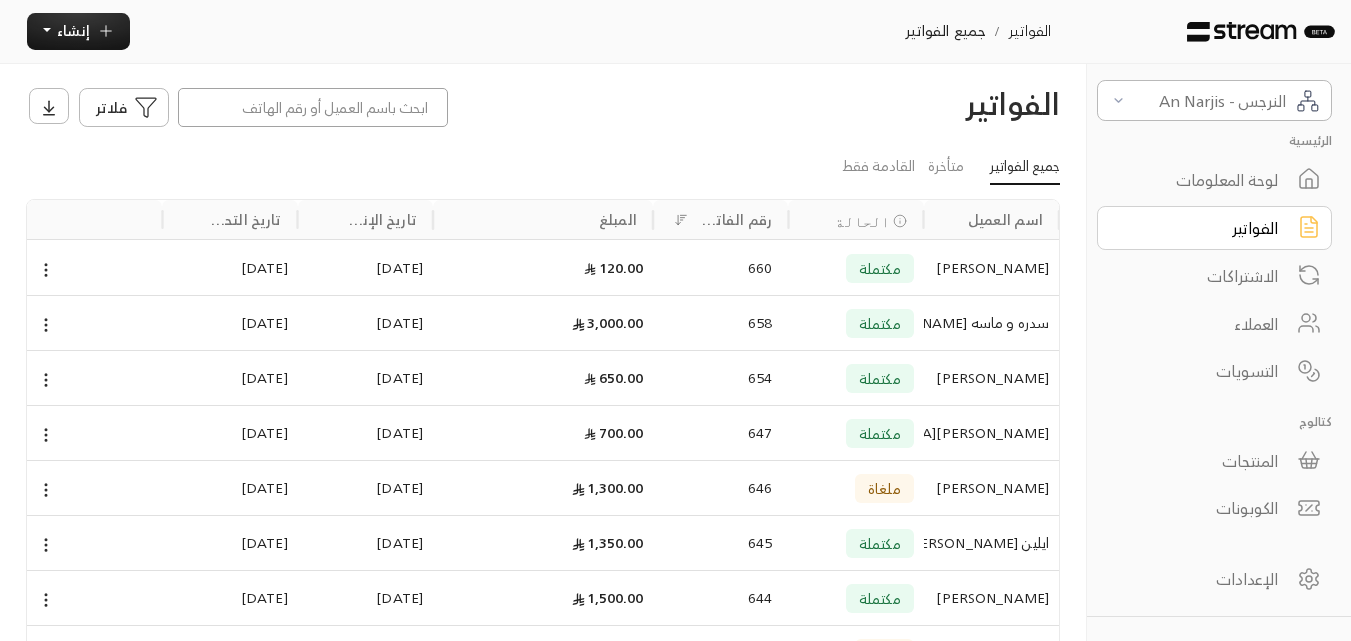 click at bounding box center (313, 107) 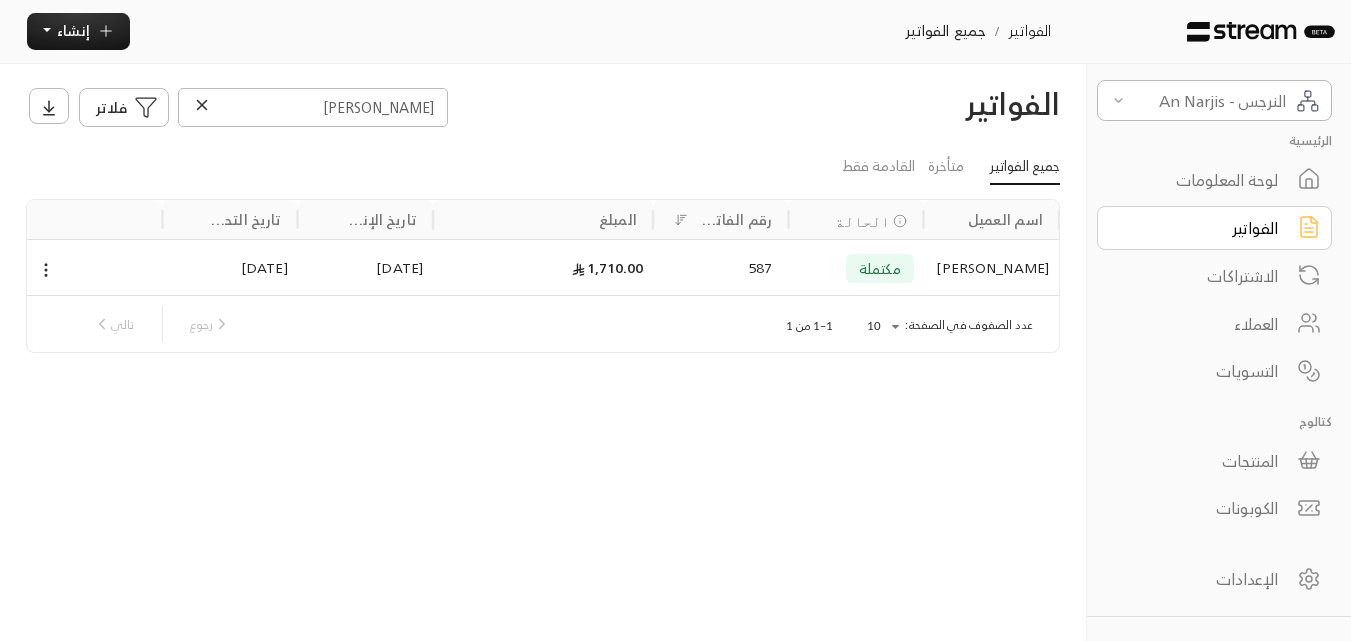 click on "[PERSON_NAME]" at bounding box center [991, 268] 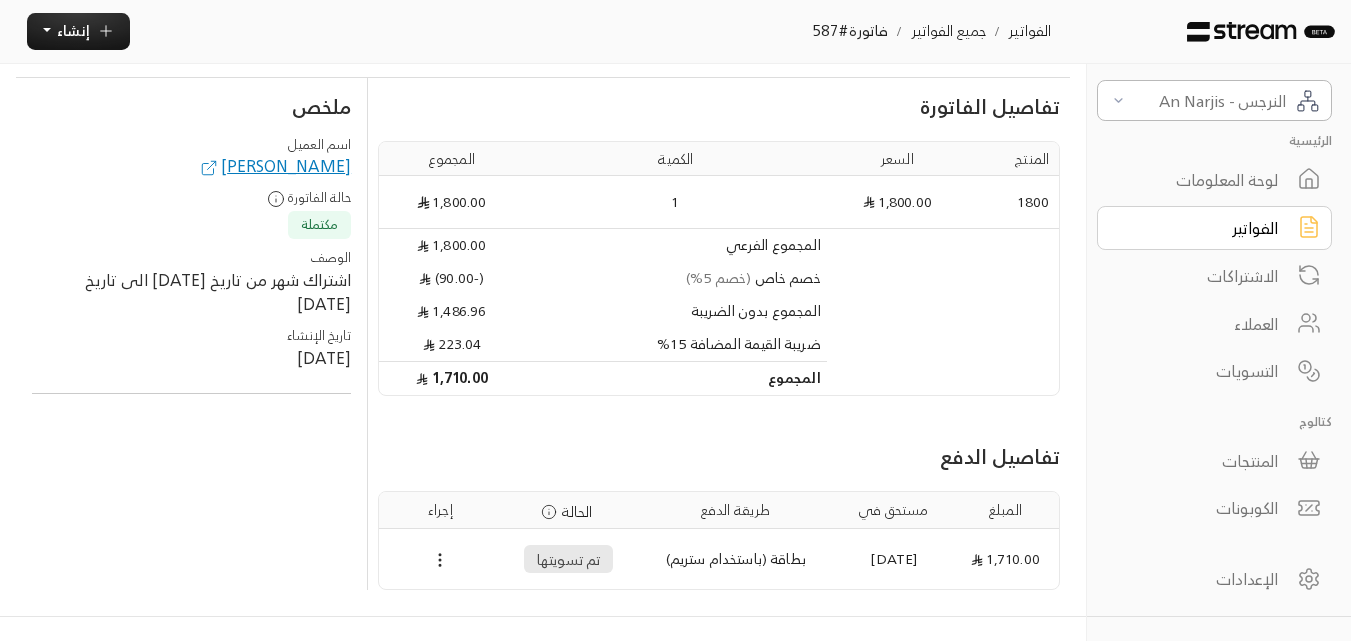 scroll, scrollTop: 102, scrollLeft: 0, axis: vertical 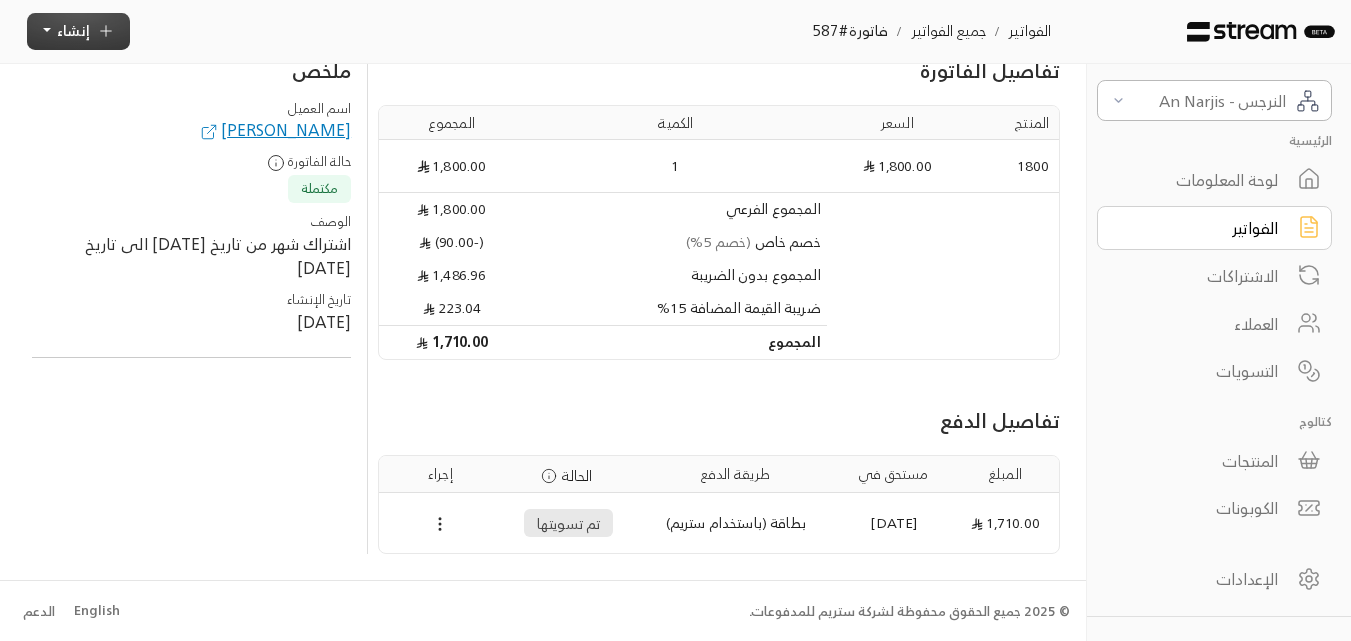click 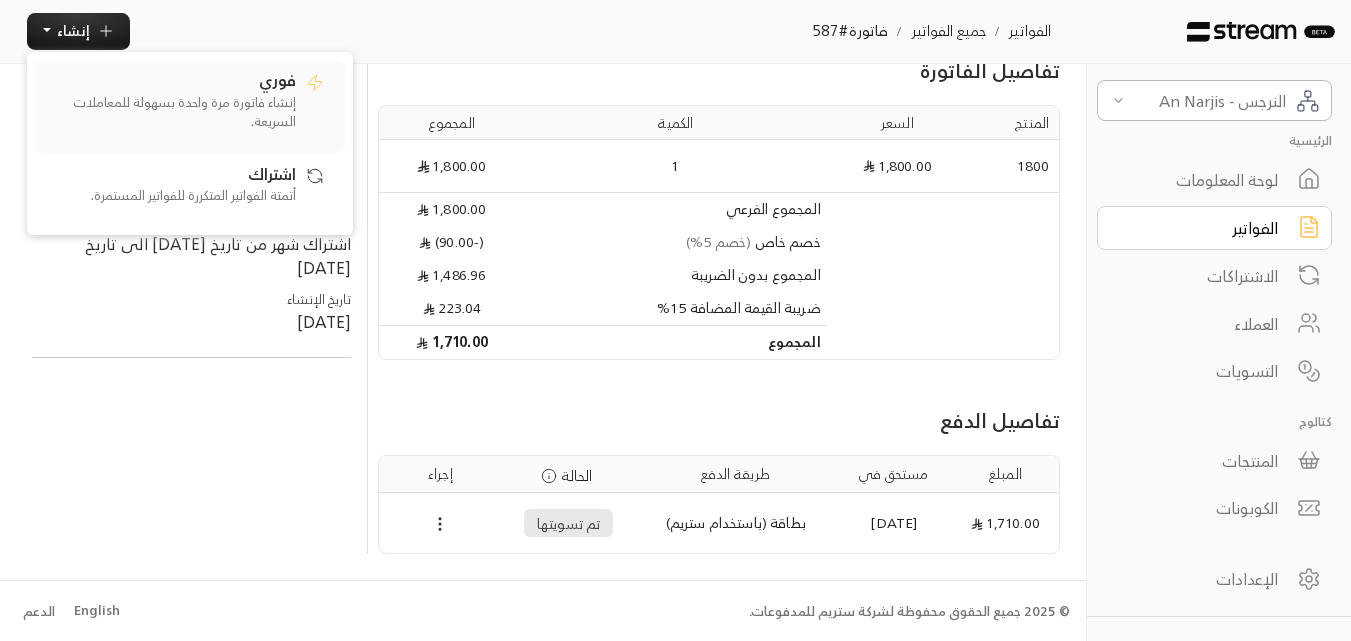 click on "إنشاء فاتورة مرة واحدة بسهولة للمعاملات السريعة." at bounding box center (171, 112) 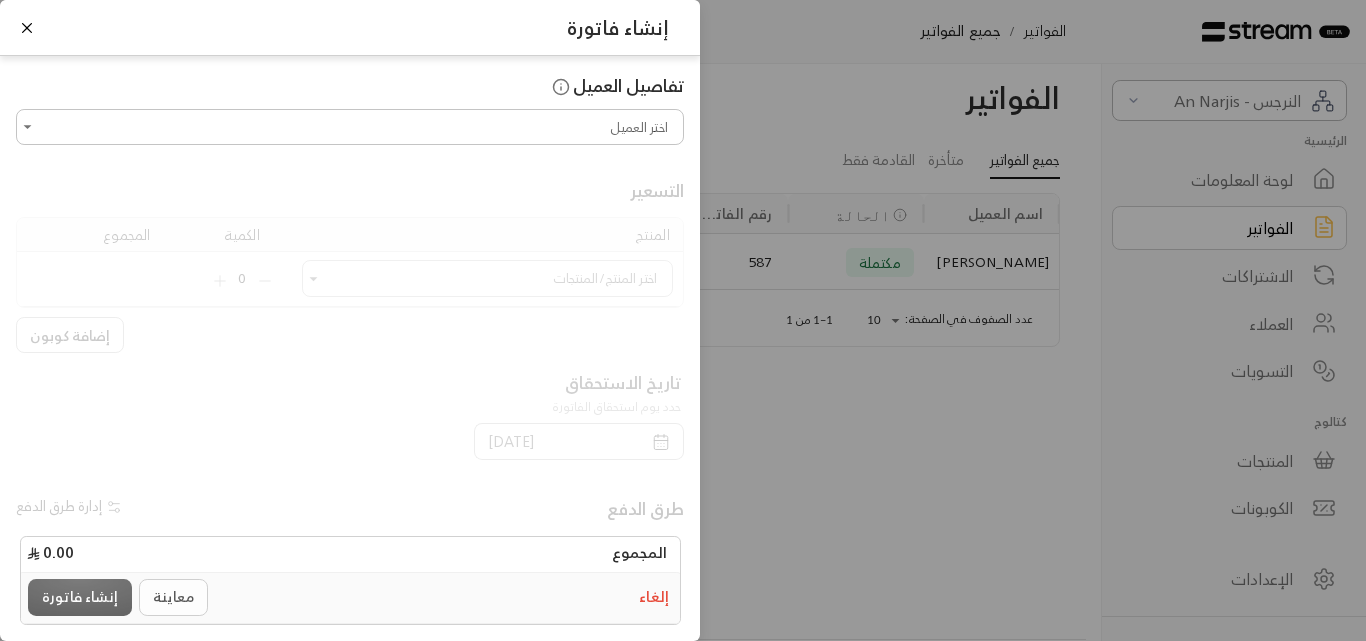 scroll, scrollTop: 0, scrollLeft: 0, axis: both 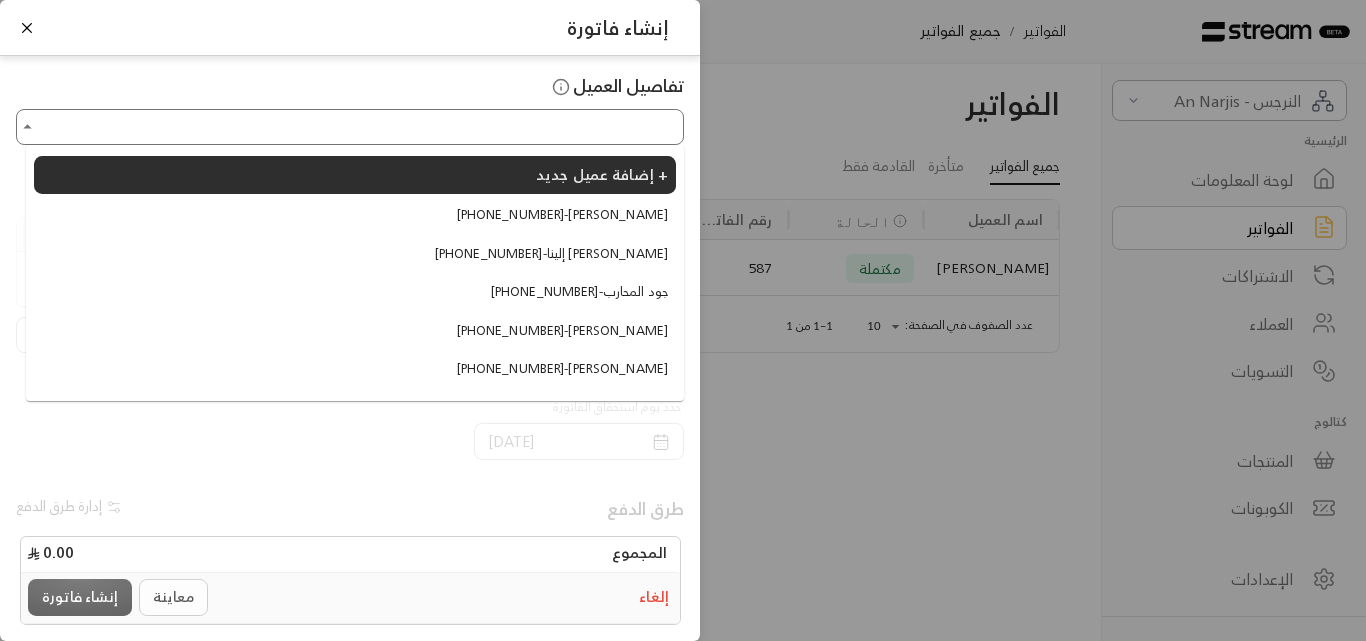 click on "اختر العميل" at bounding box center [350, 127] 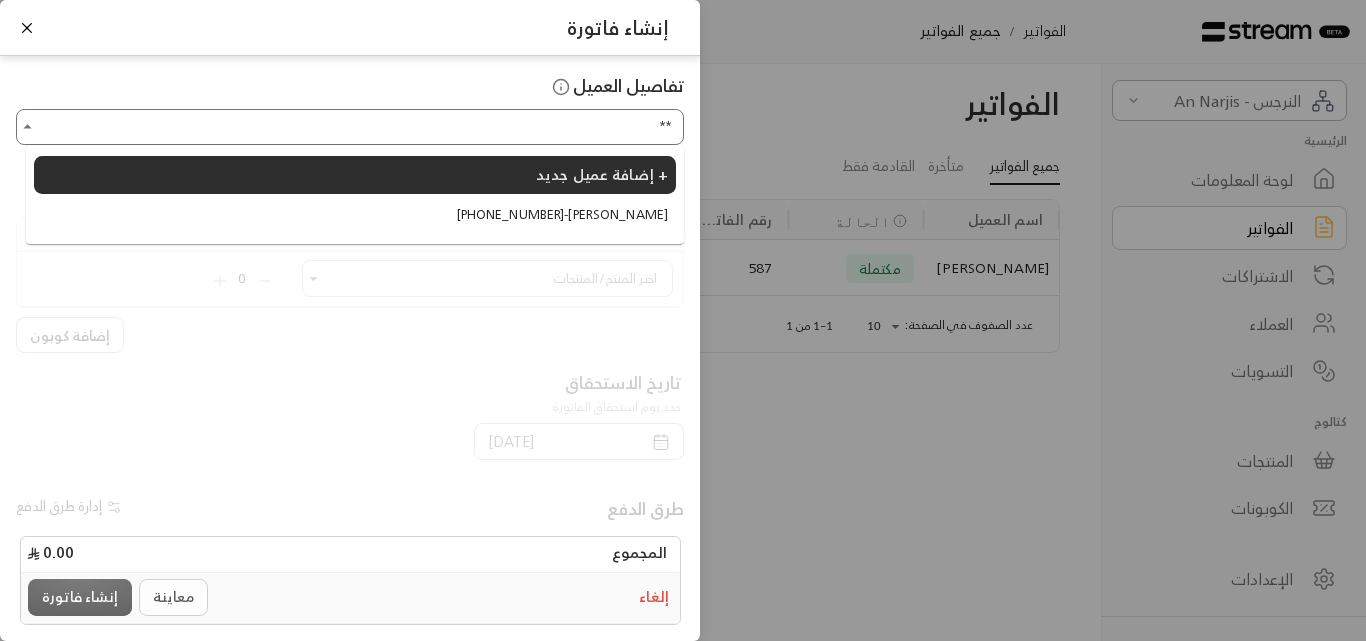 click on "[PHONE_NUMBER]  -  [PERSON_NAME]" at bounding box center [562, 215] 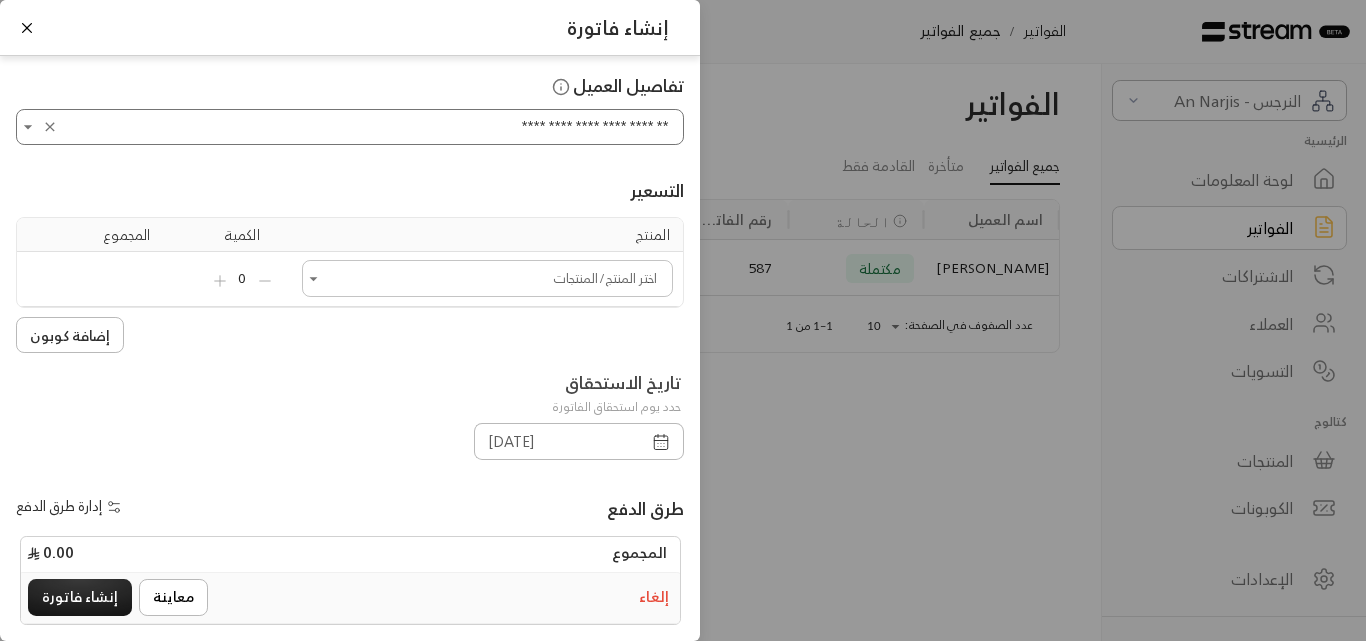 type on "**********" 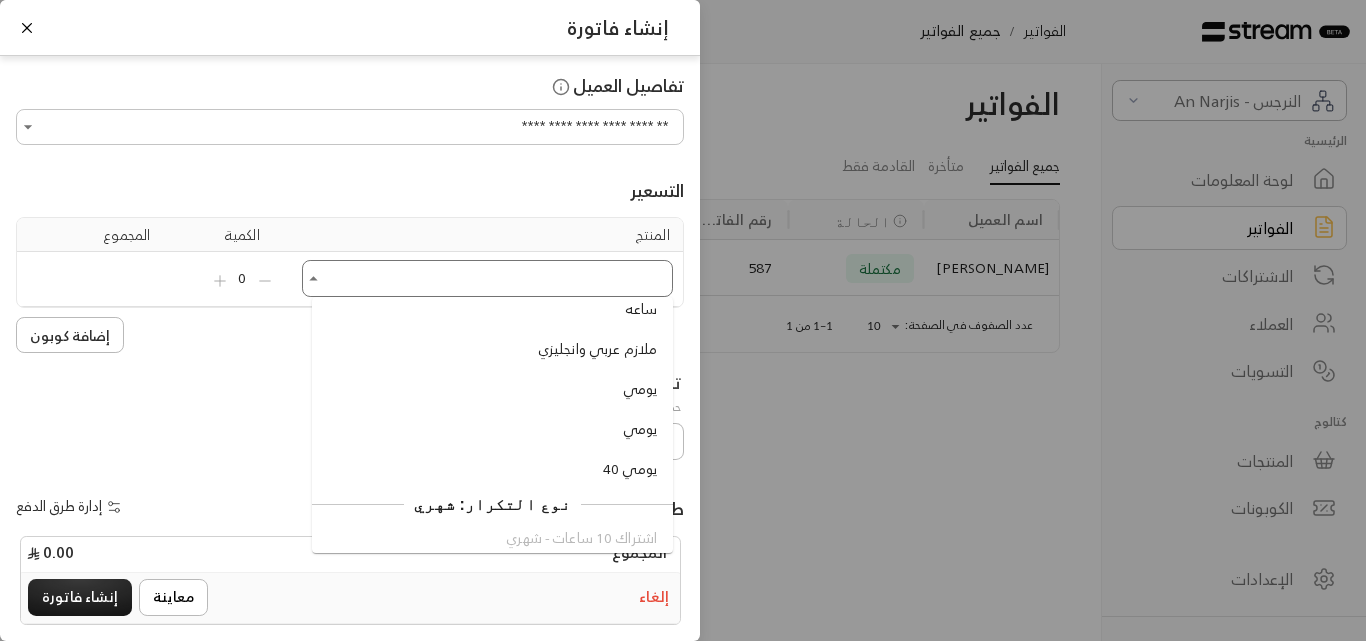 scroll, scrollTop: 1800, scrollLeft: 0, axis: vertical 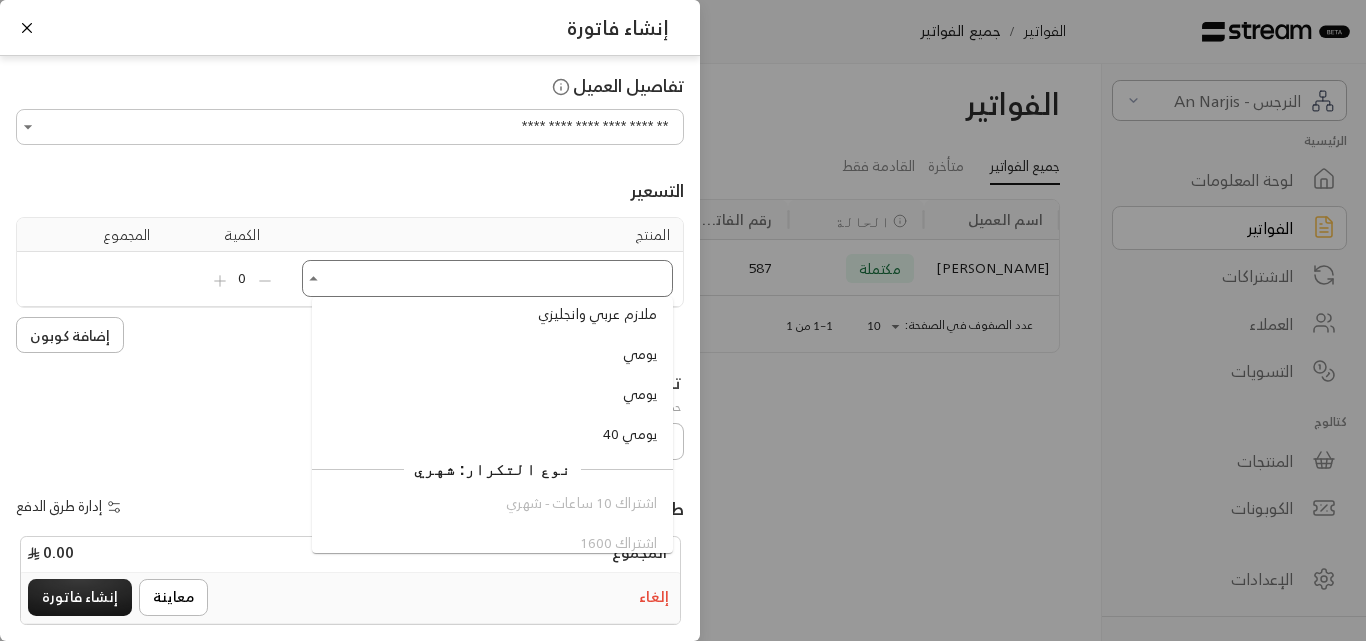 click on "يومي" at bounding box center (636, 354) 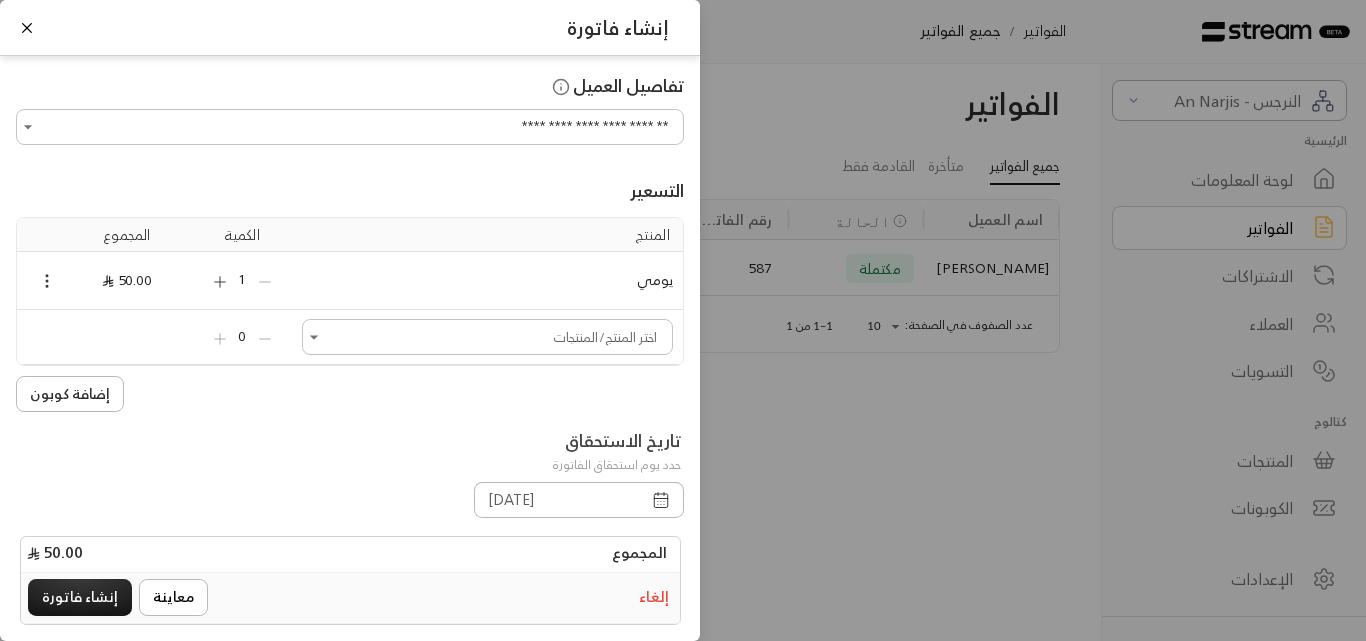 click 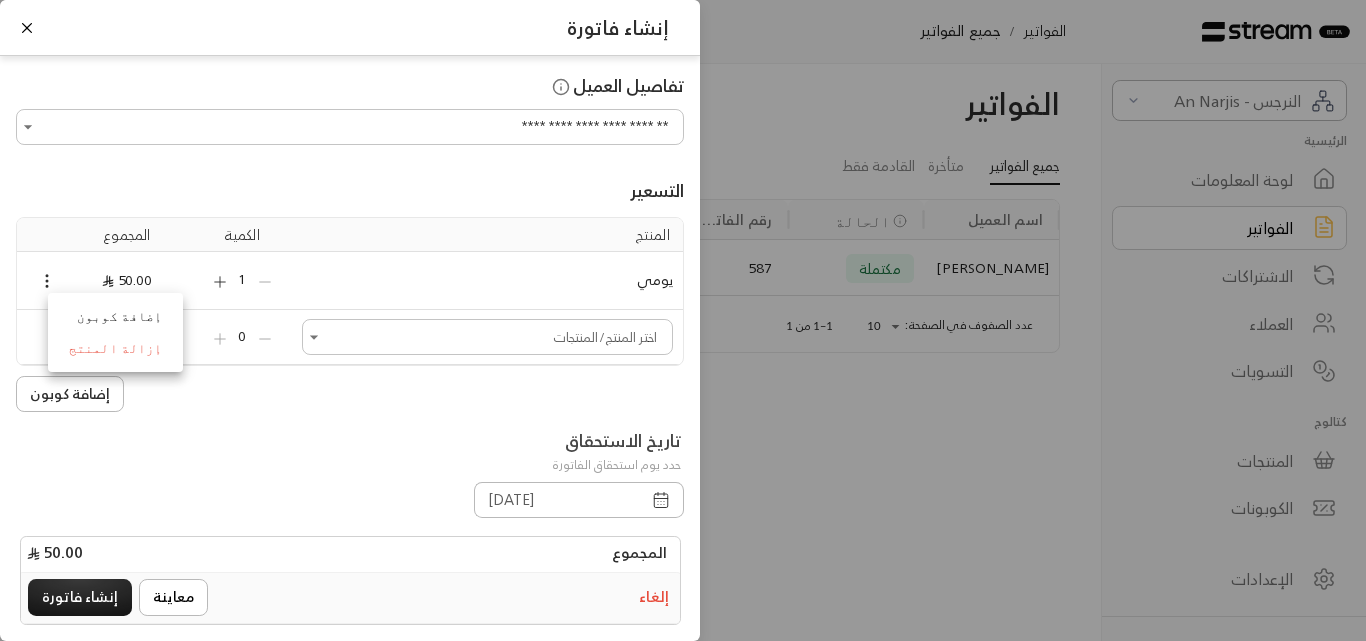click on "إزالة المنتج" at bounding box center [115, 349] 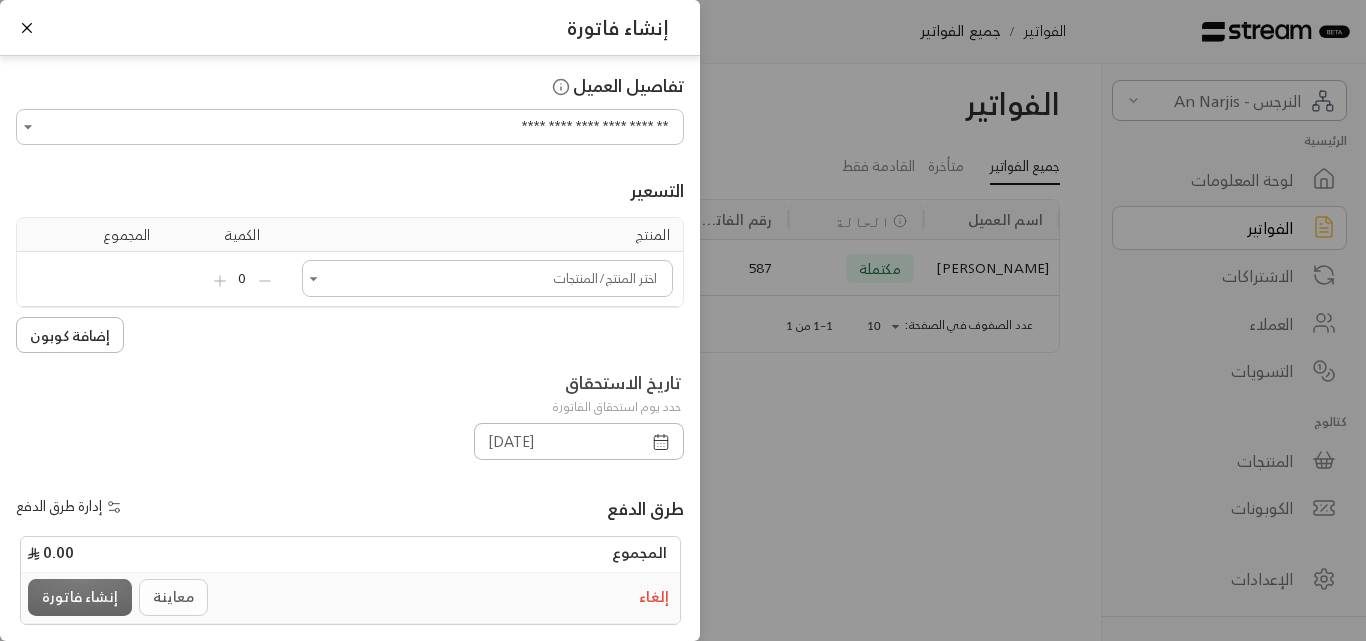 click 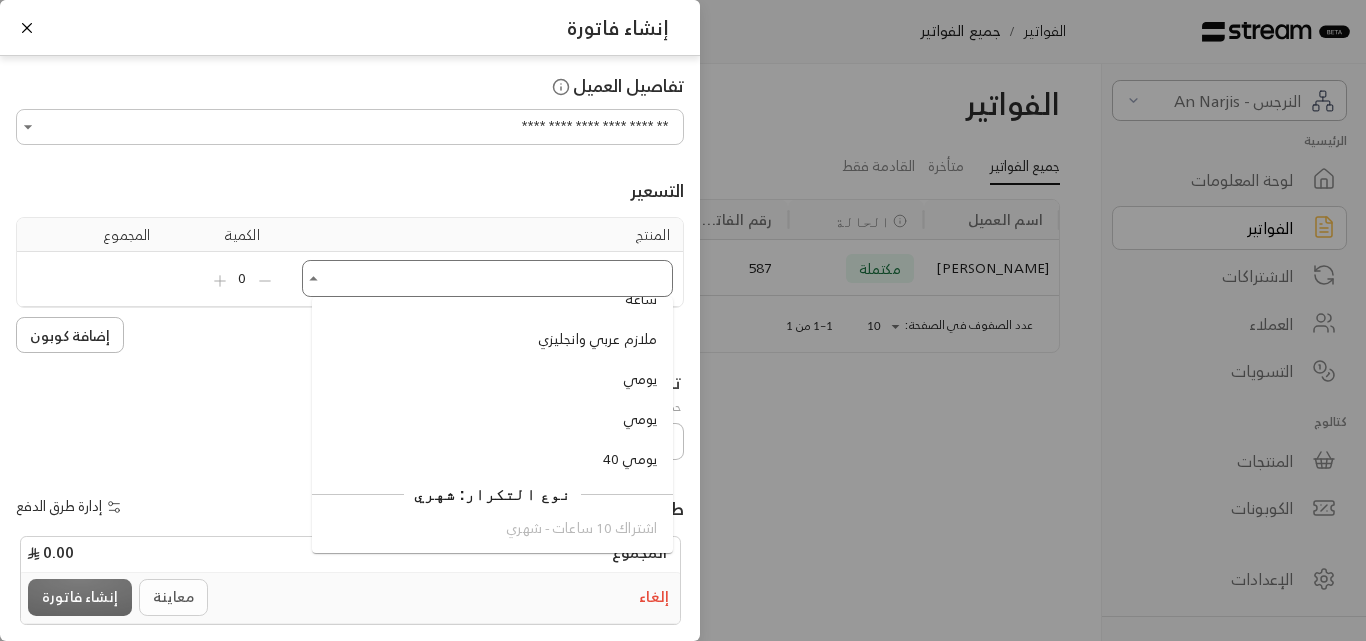 scroll, scrollTop: 1800, scrollLeft: 0, axis: vertical 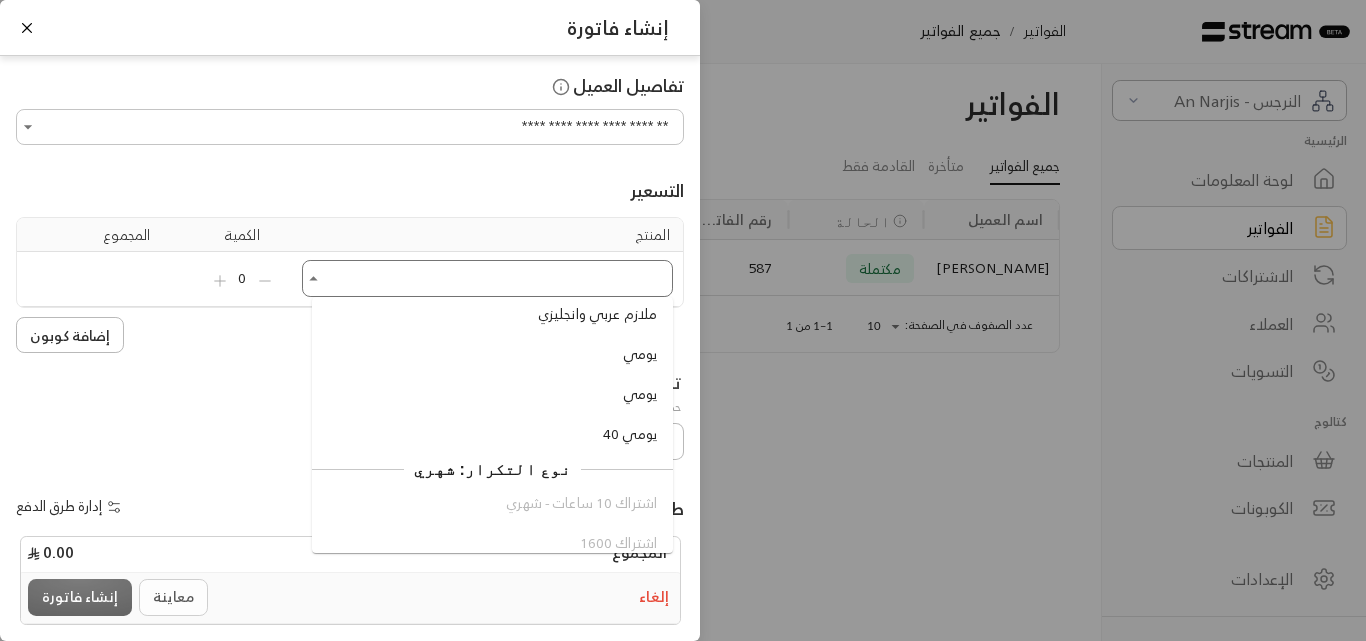 click on "يومي" at bounding box center (640, 394) 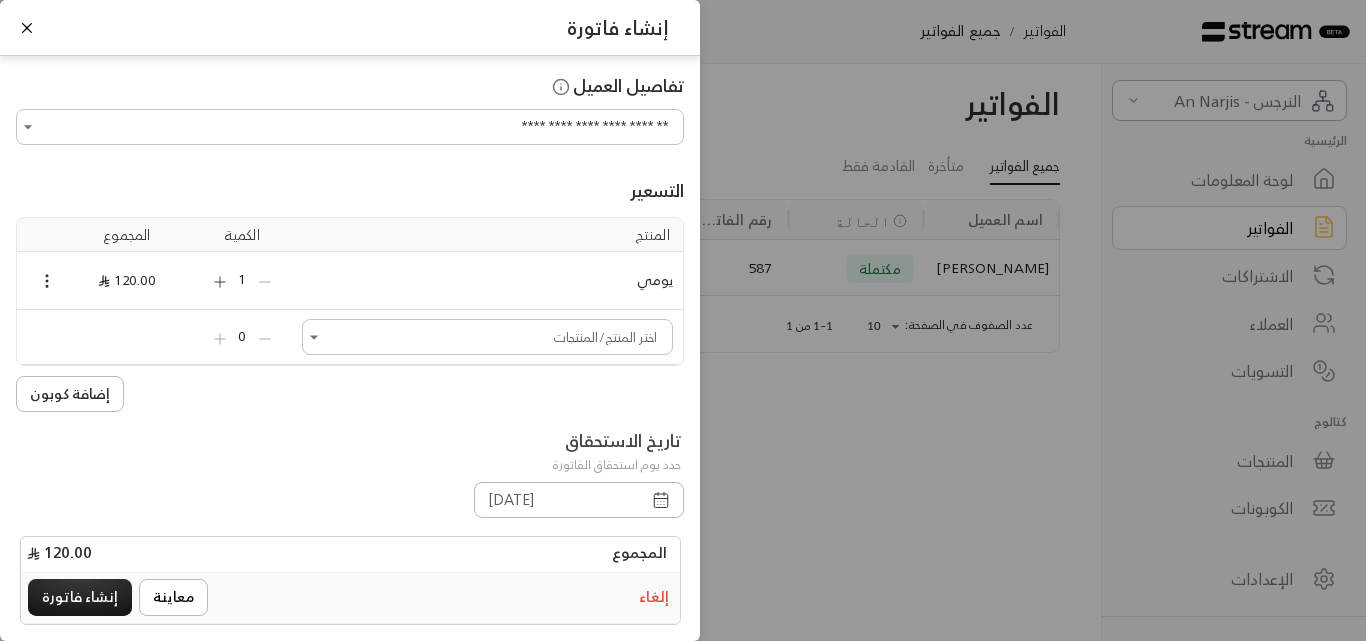 click 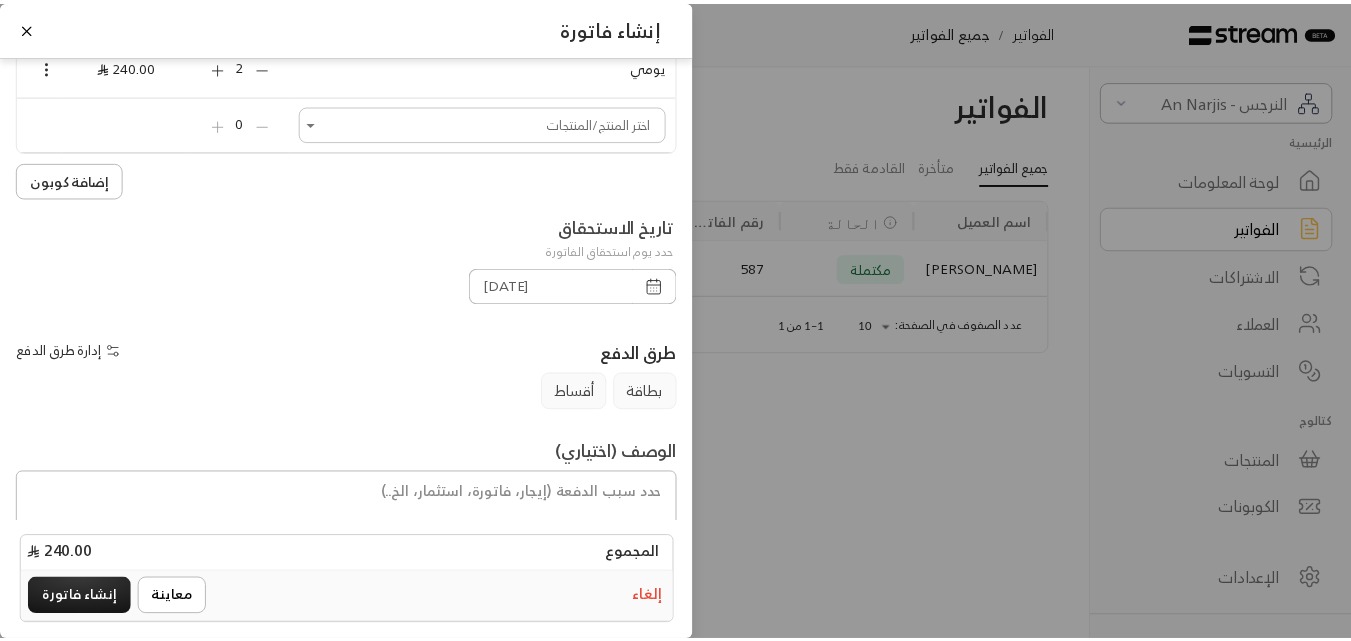 scroll, scrollTop: 278, scrollLeft: 0, axis: vertical 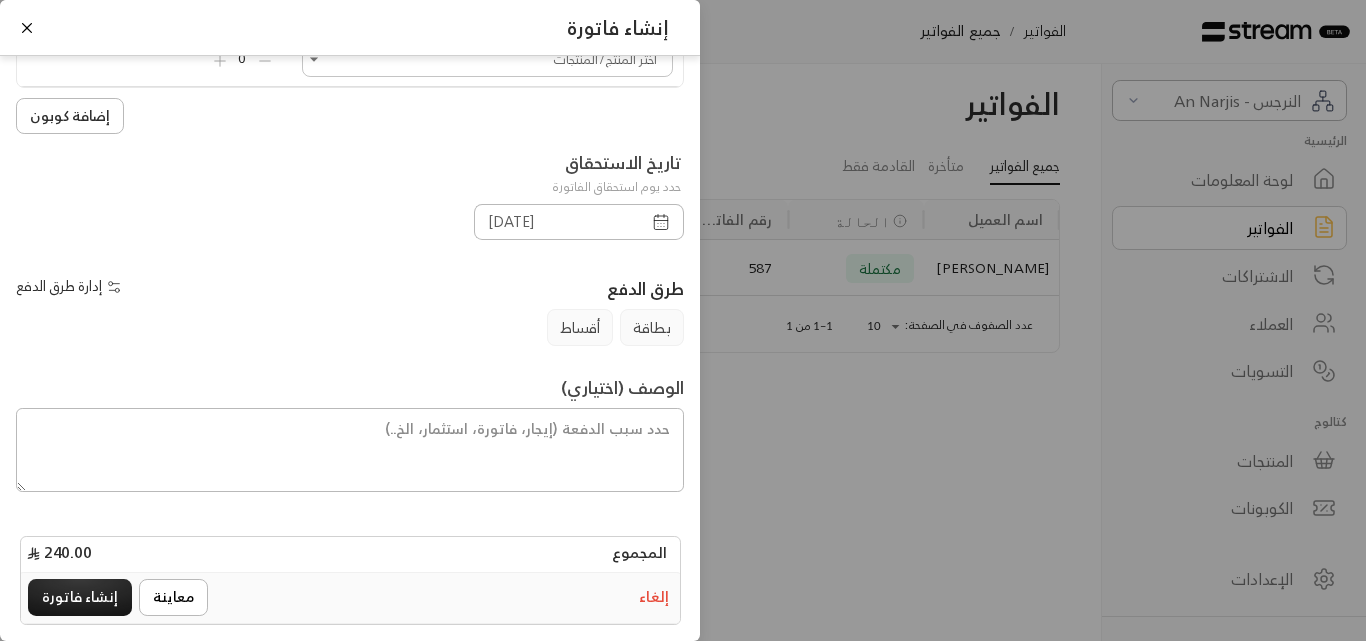 click 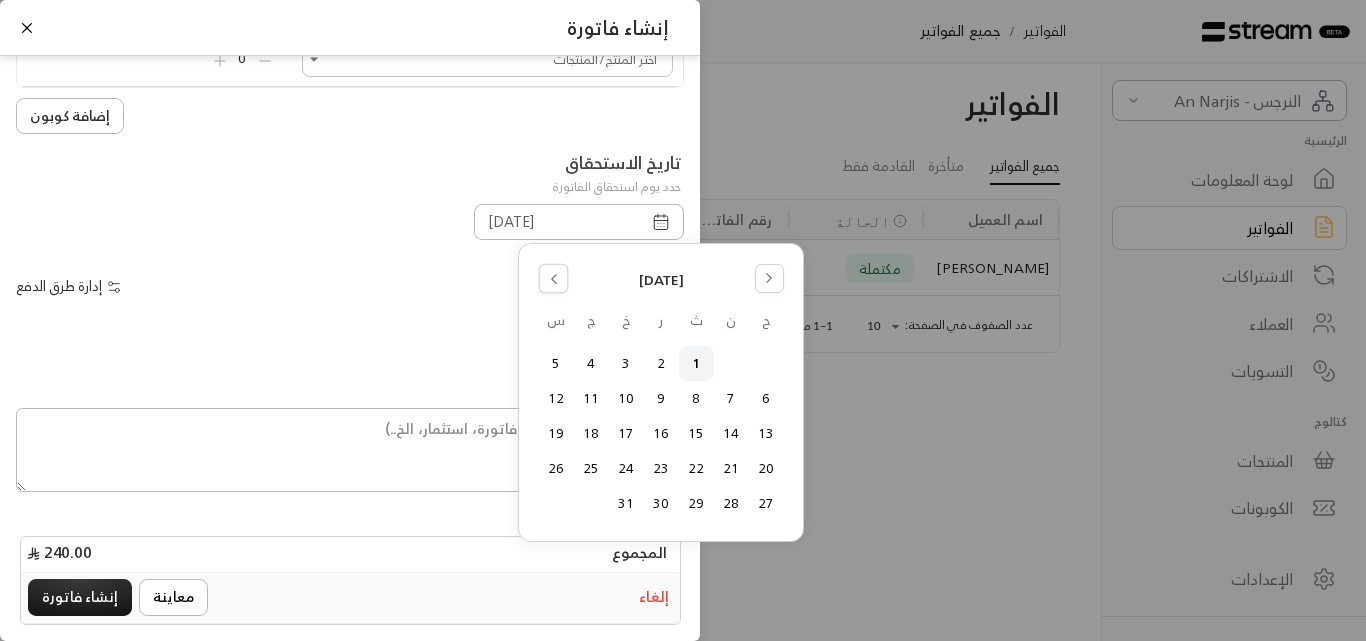 click 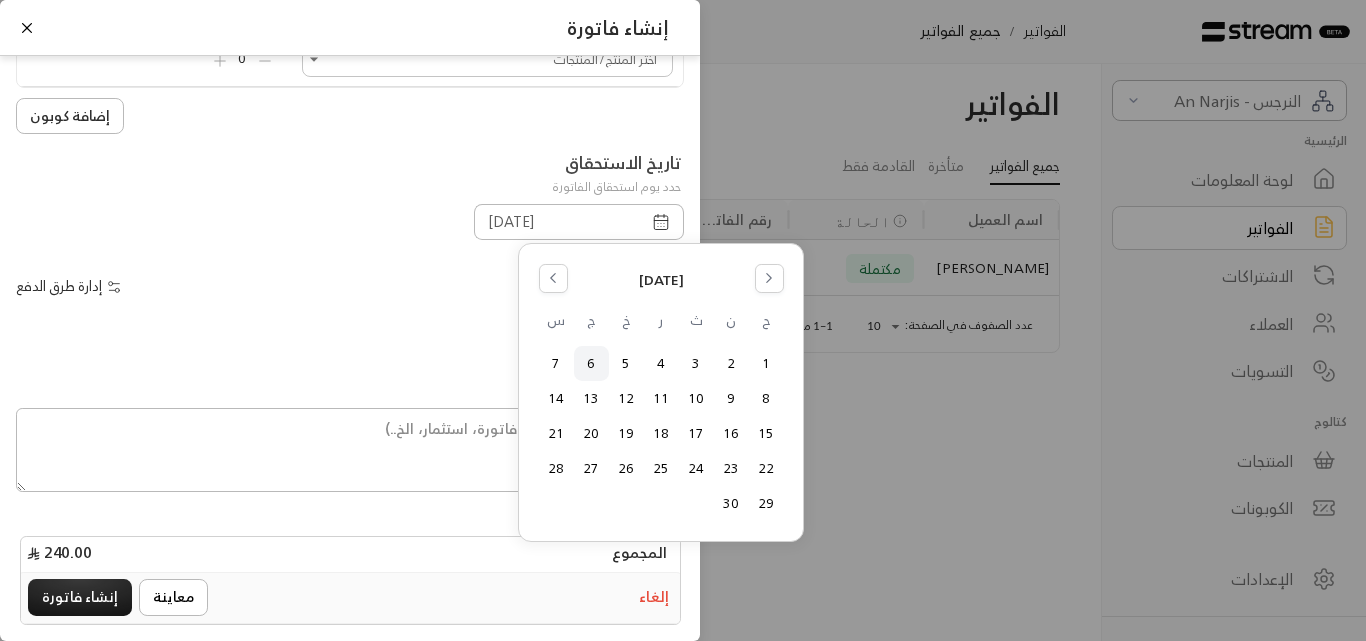 click on "6" at bounding box center (591, 363) 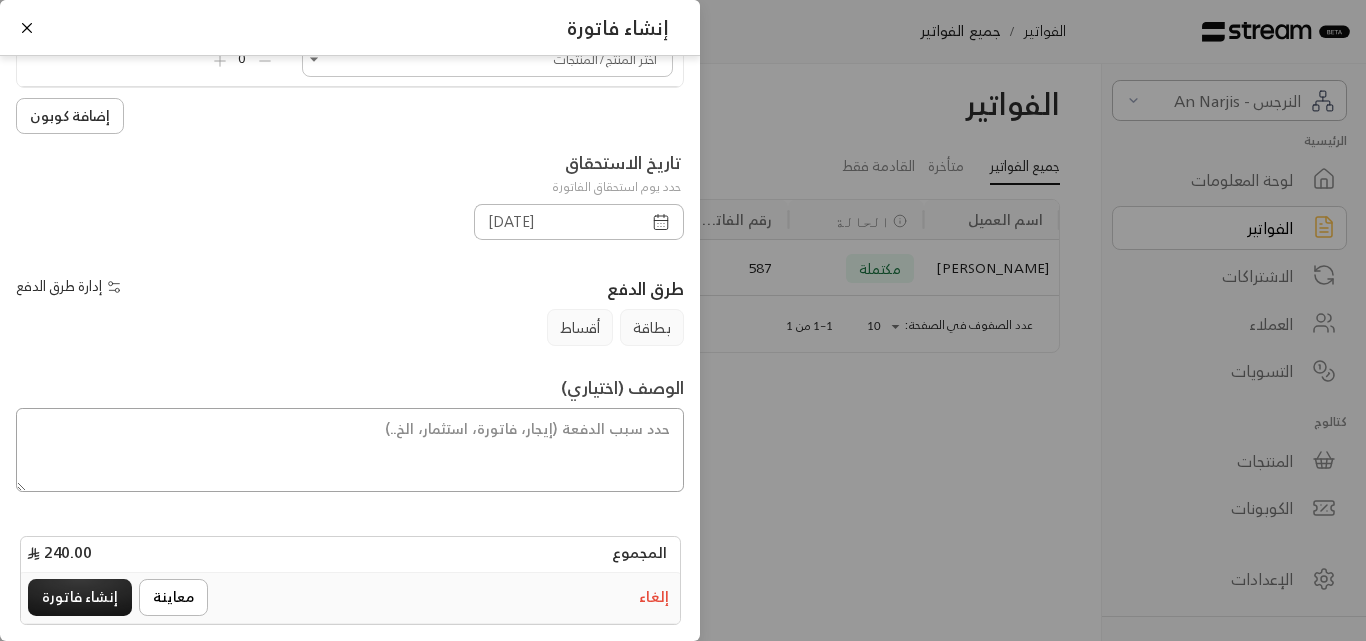 click at bounding box center [350, 450] 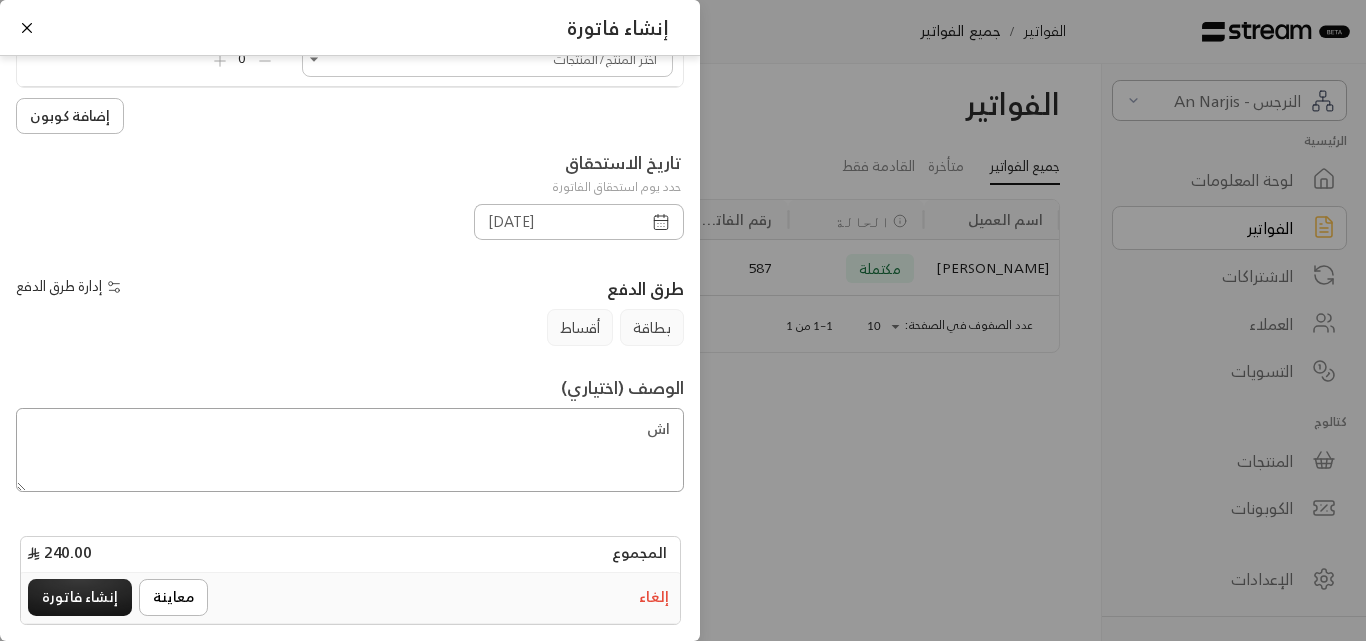 type on "ا" 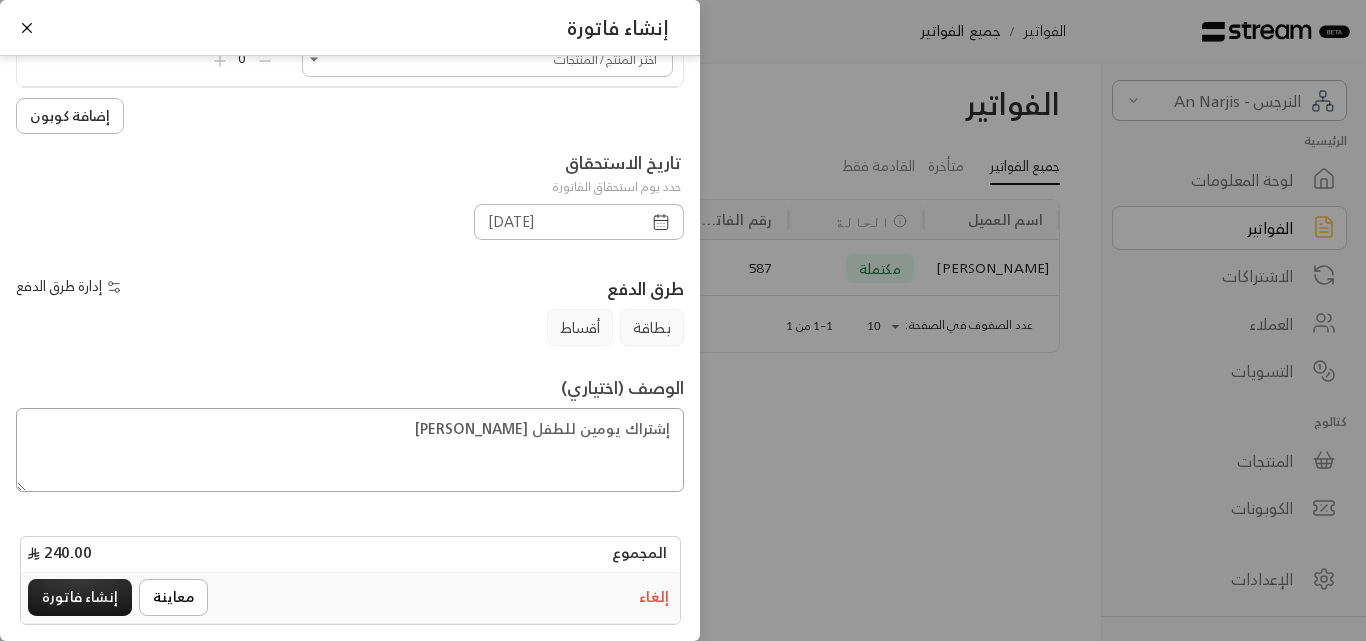 click on "إشتراك يومين للطفل [PERSON_NAME]" at bounding box center [350, 450] 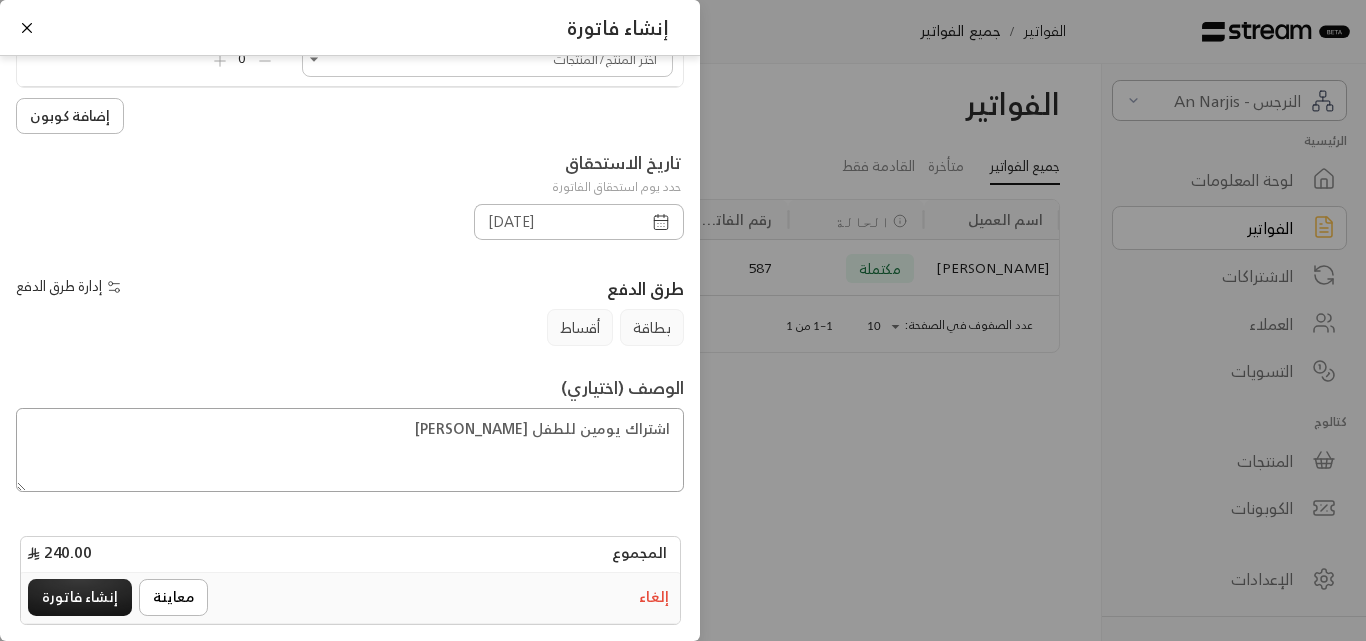 click on "اشتراك يومين للطفل [PERSON_NAME]" at bounding box center [350, 450] 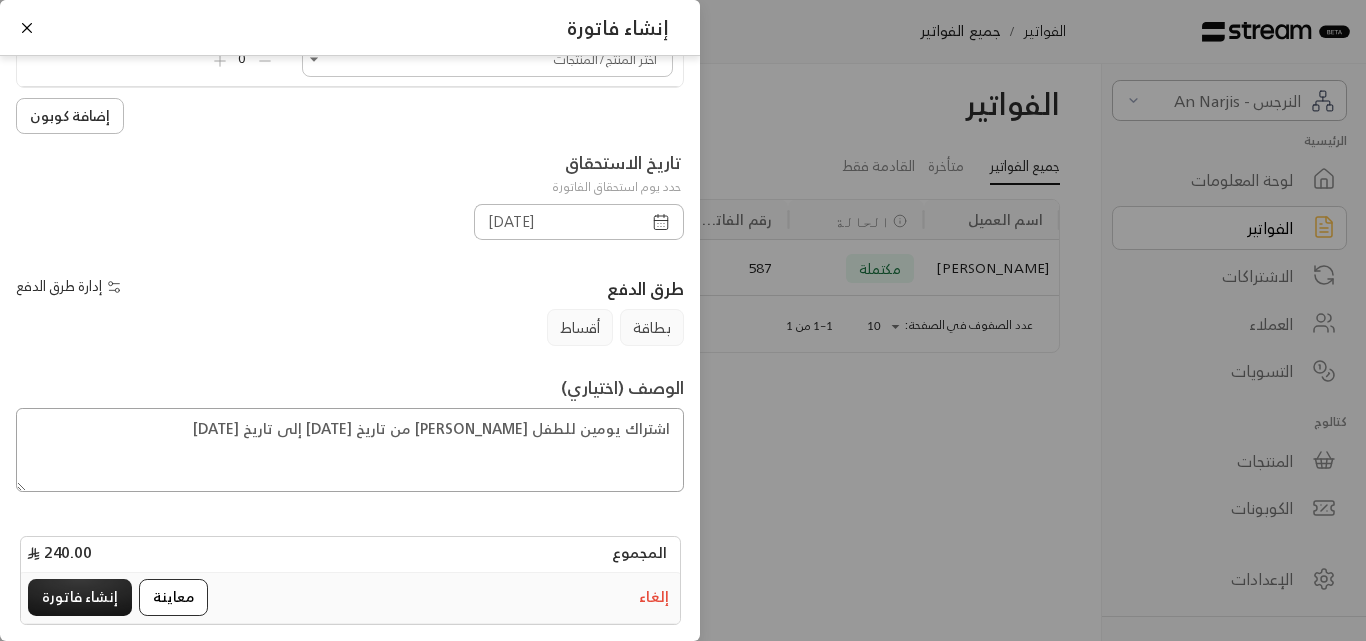 type on "اشتراك يومين للطفل [PERSON_NAME] من تاريخ [DATE] إلى تاريخ [DATE]" 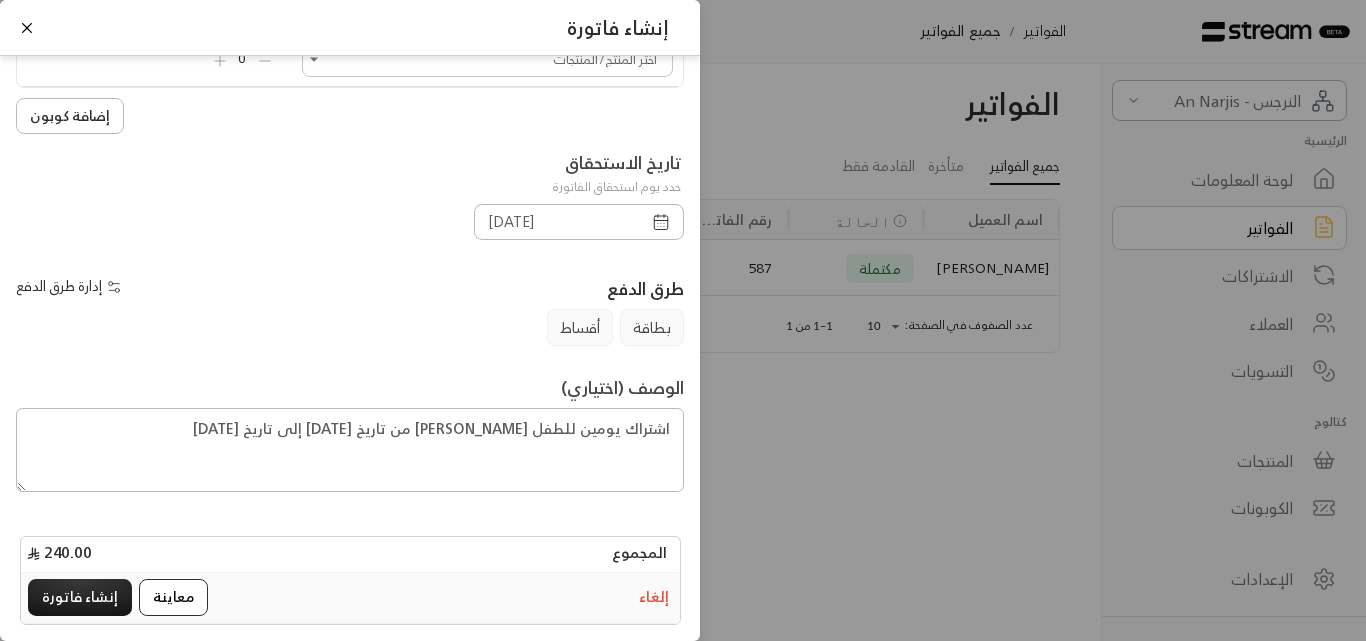 click on "معاينة" at bounding box center (173, 597) 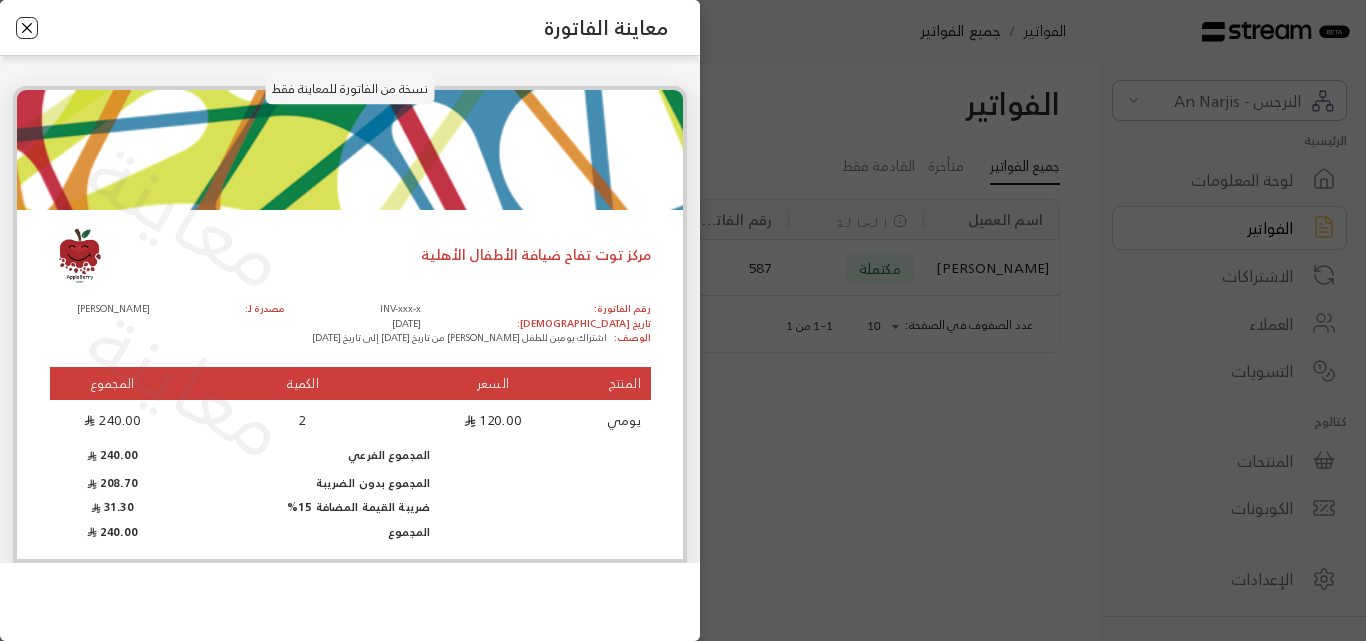 click at bounding box center [27, 28] 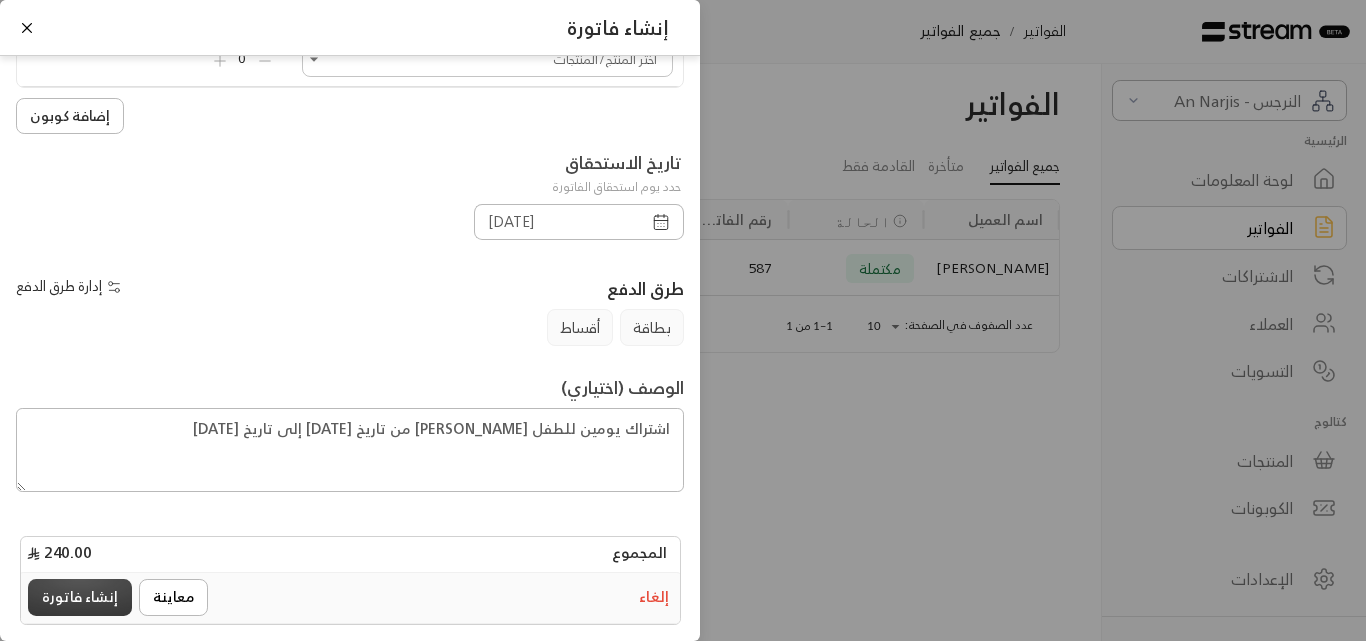 click on "إنشاء فاتورة" at bounding box center (80, 597) 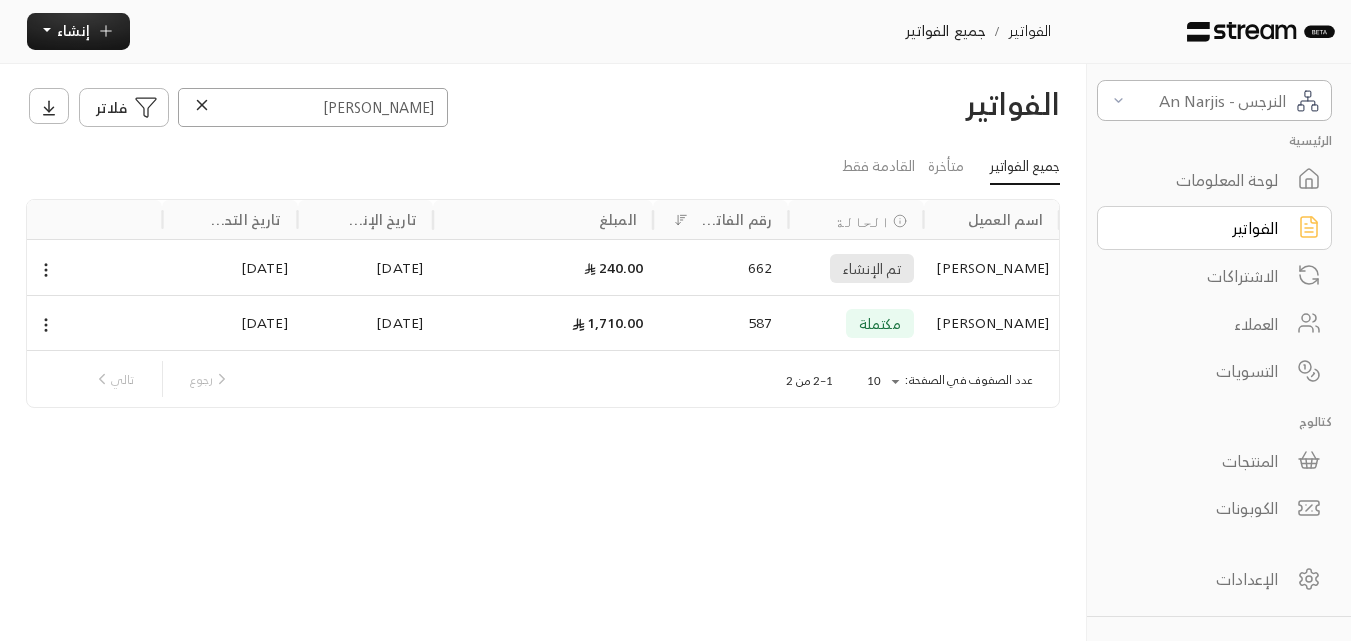 drag, startPoint x: 371, startPoint y: 111, endPoint x: 458, endPoint y: 113, distance: 87.02299 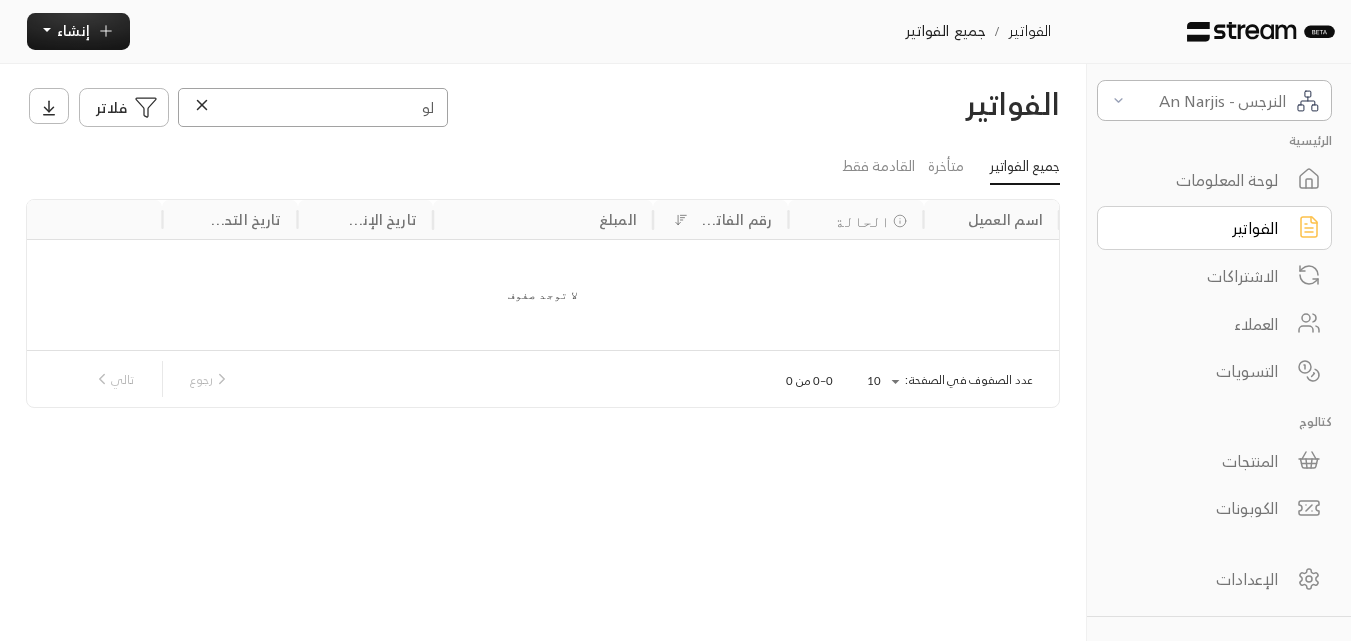 type on "ل" 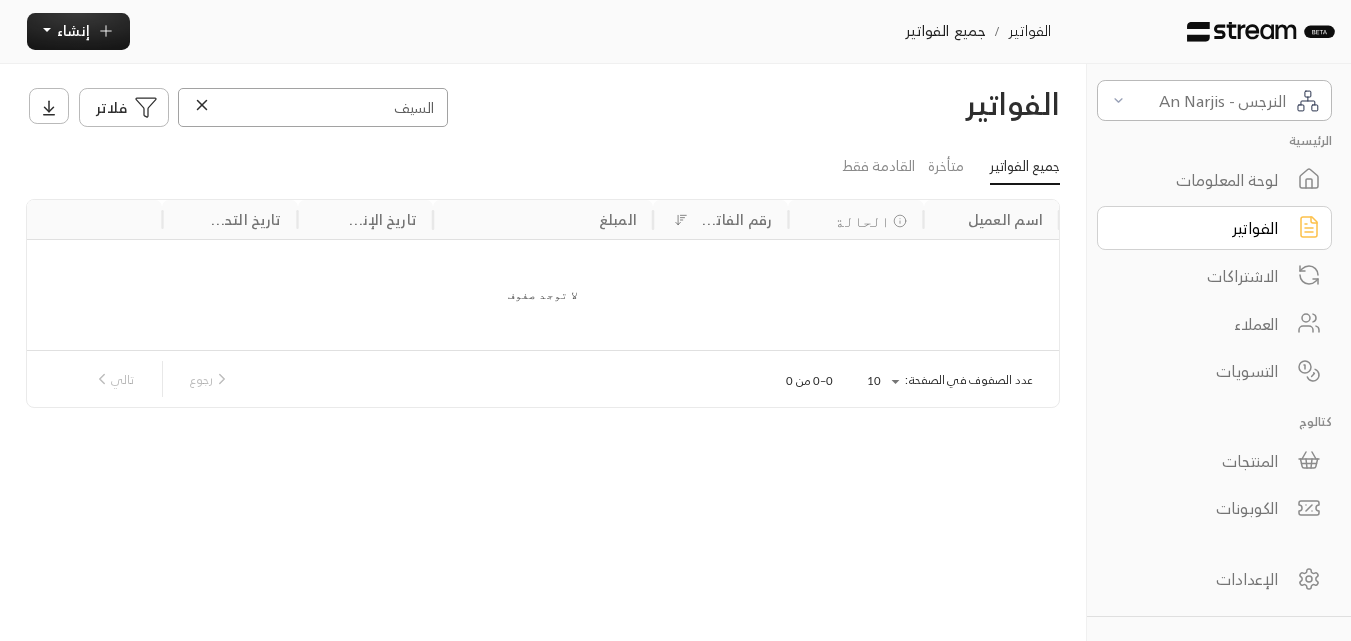 scroll, scrollTop: 2, scrollLeft: 0, axis: vertical 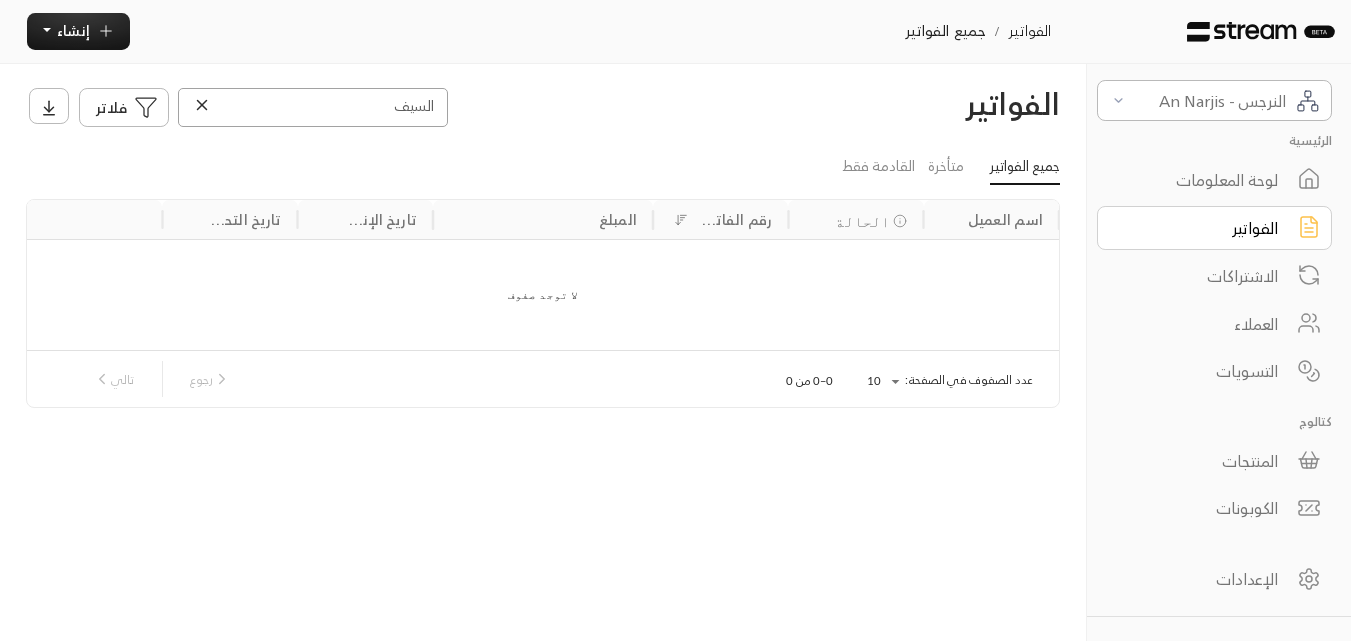 drag, startPoint x: 342, startPoint y: 111, endPoint x: 431, endPoint y: 125, distance: 90.0944 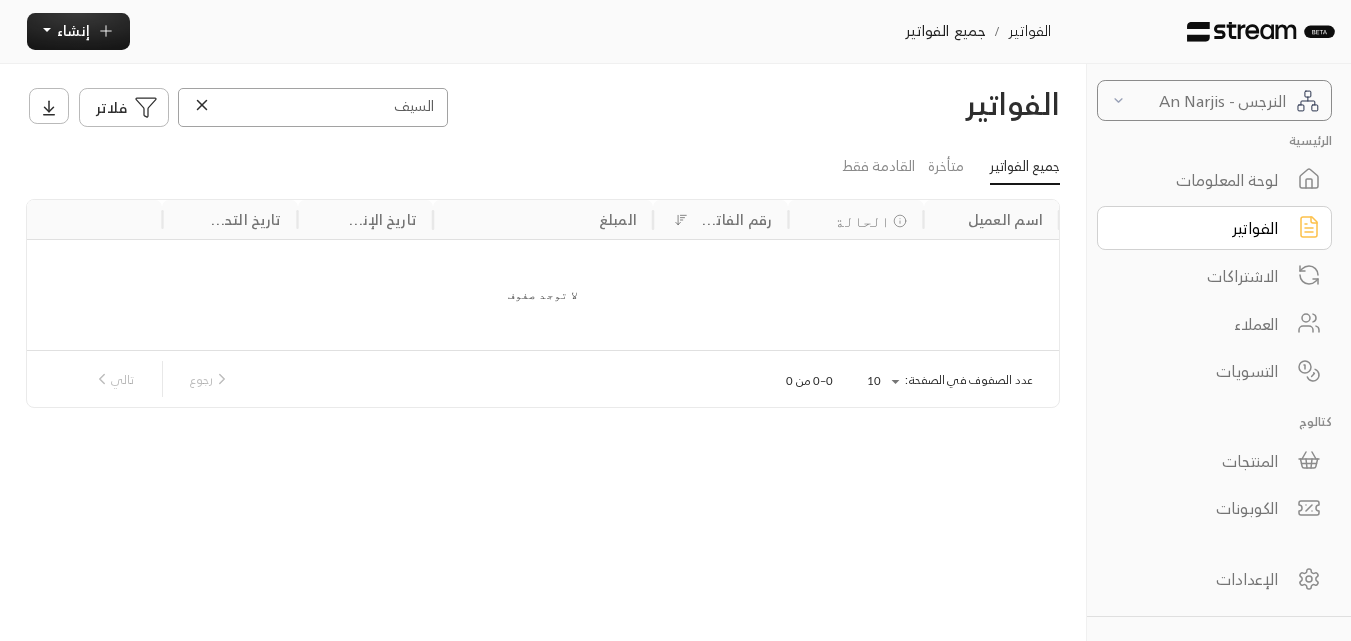 type on "السيف" 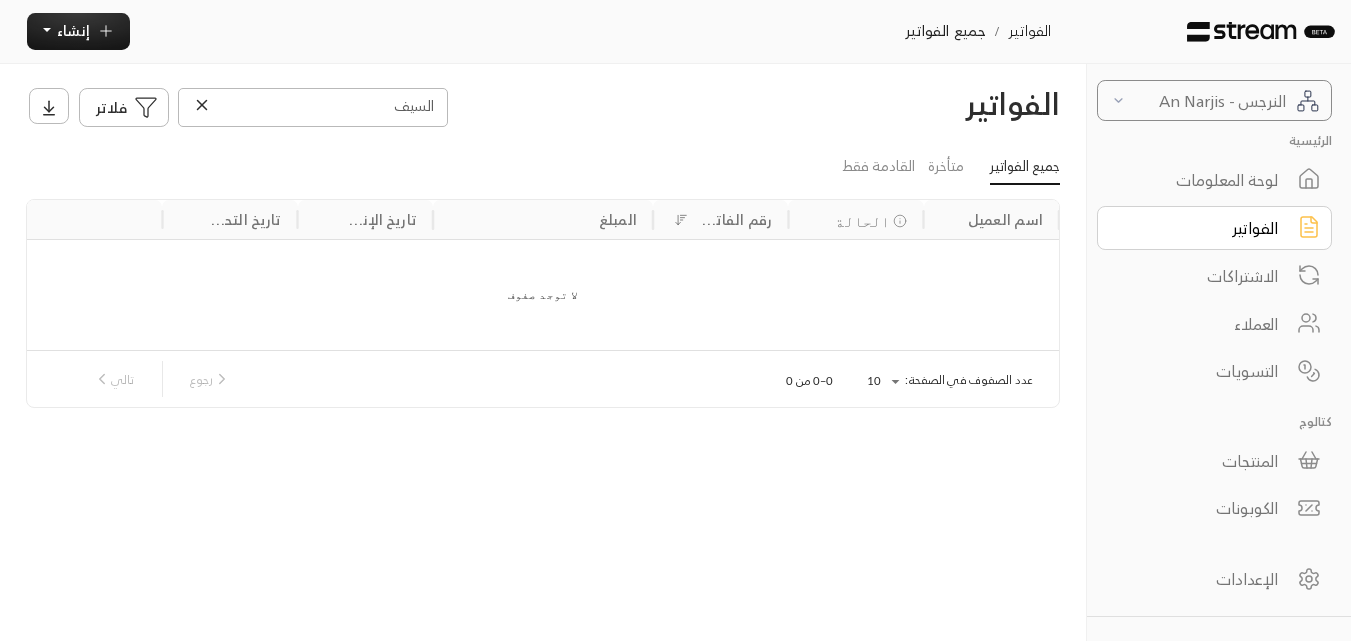 click on "النرجس -  An Narjis" at bounding box center [1209, 101] 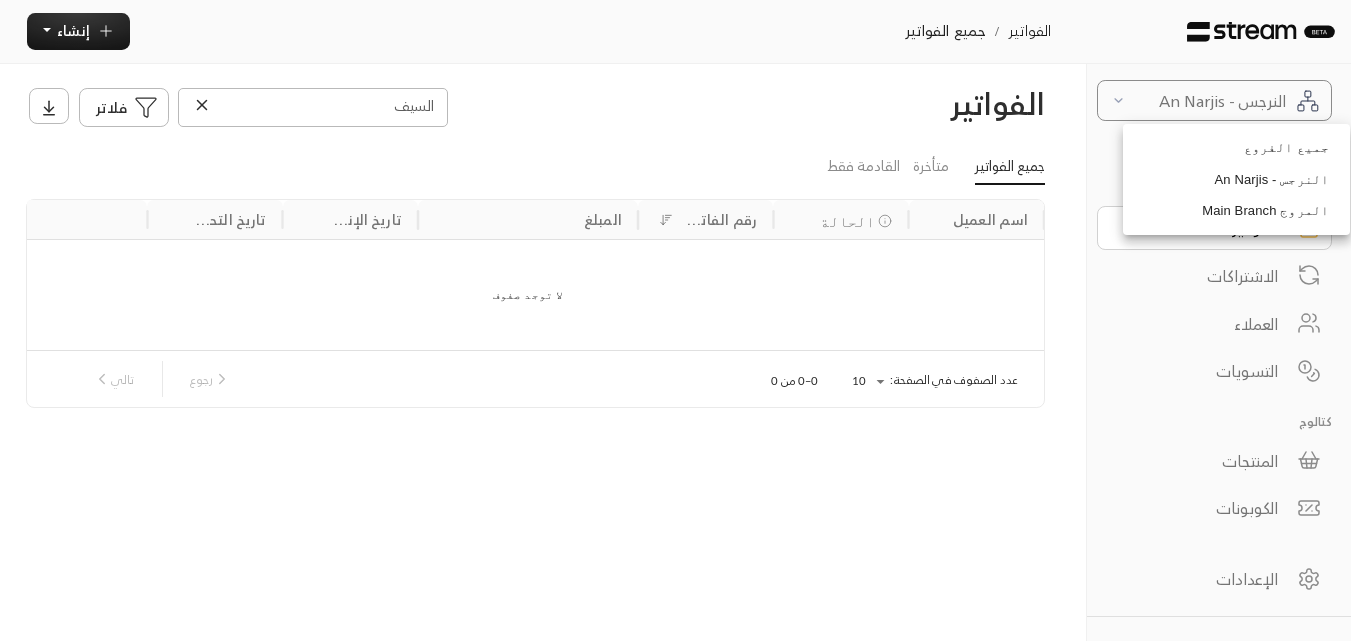 scroll, scrollTop: 0, scrollLeft: 0, axis: both 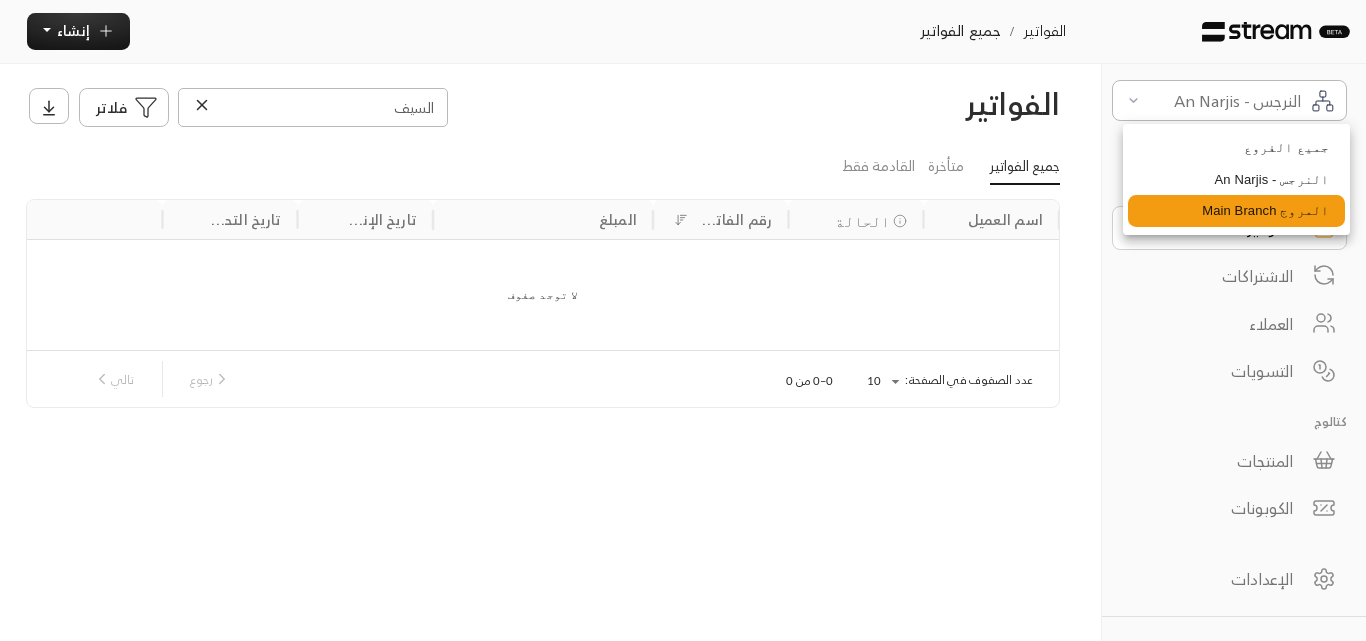 click on "المروج Main Branch" at bounding box center (1236, 211) 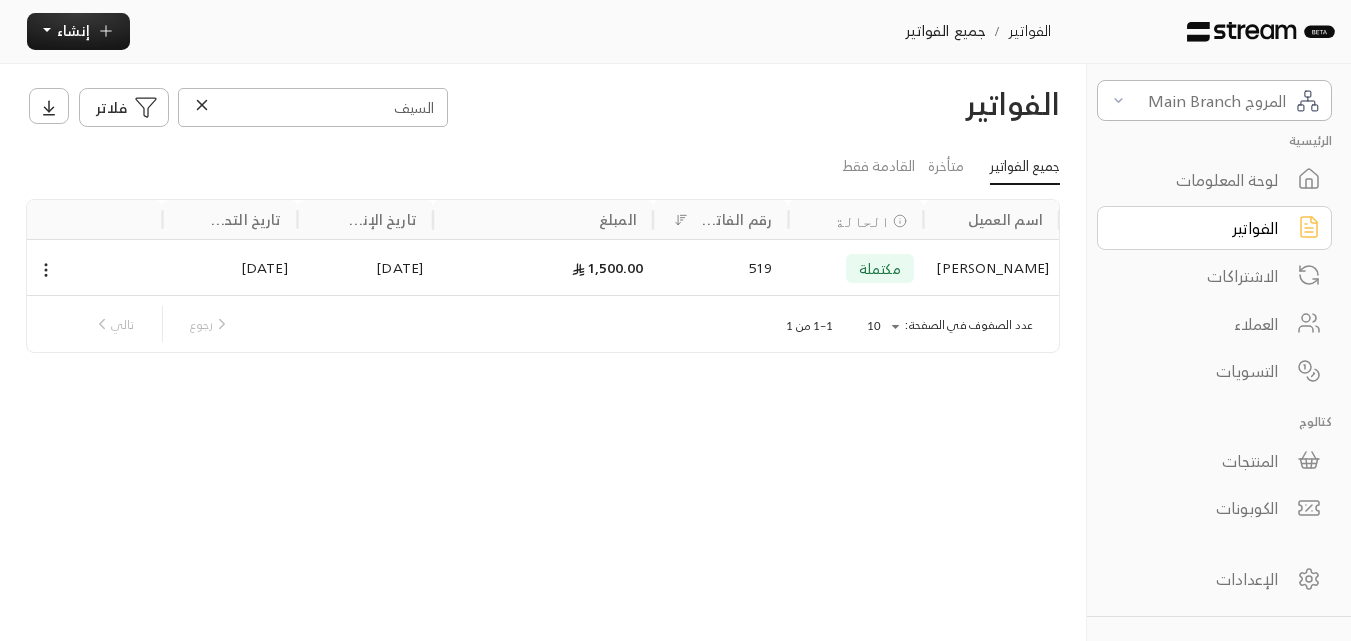 click on "[PERSON_NAME]" at bounding box center (991, 268) 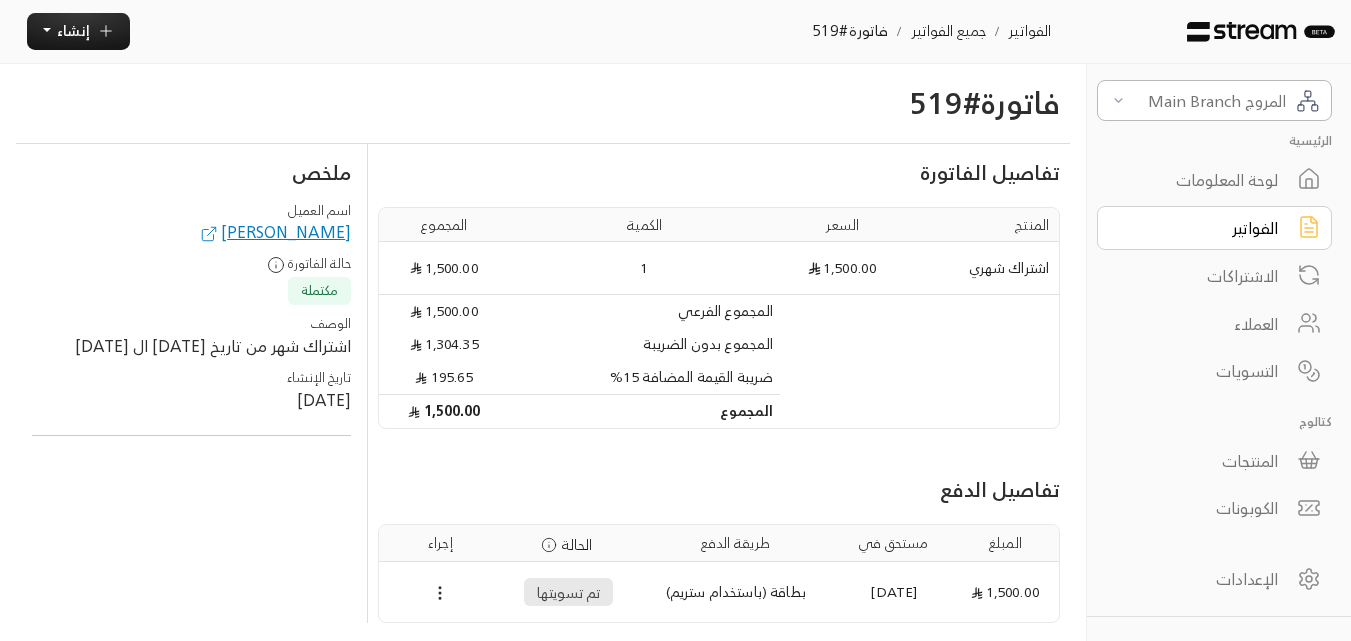 scroll, scrollTop: 69, scrollLeft: 0, axis: vertical 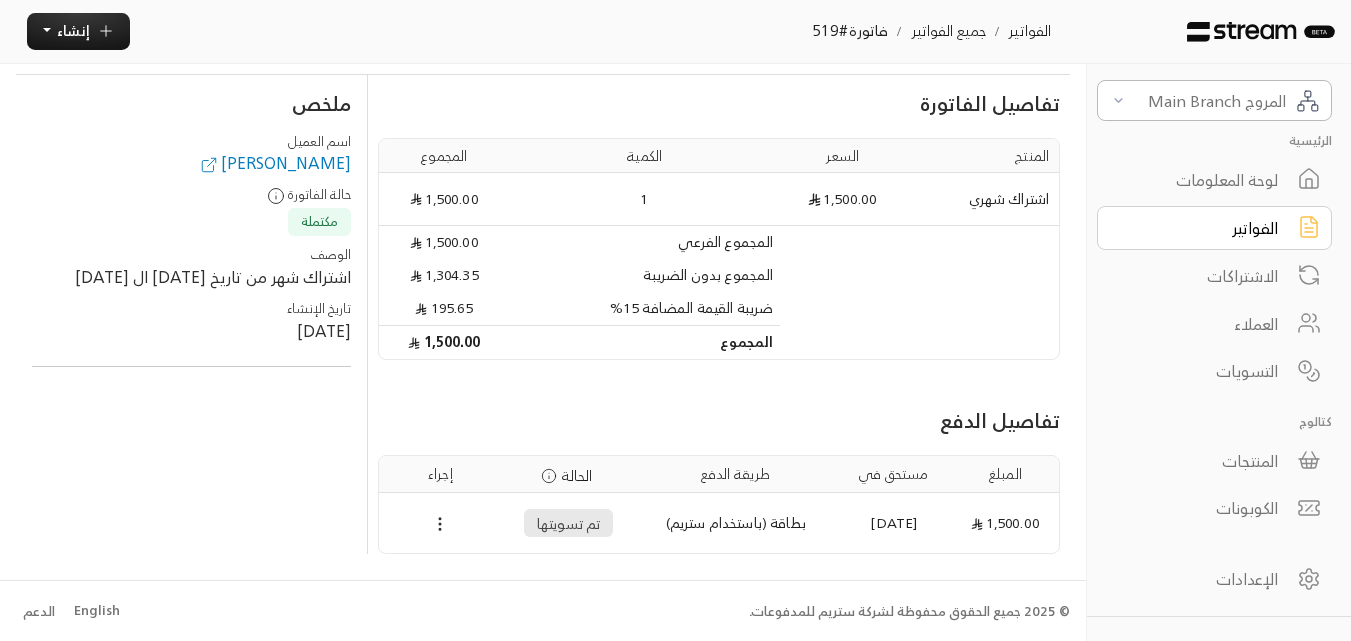 click on "[PERSON_NAME]" at bounding box center [274, 163] 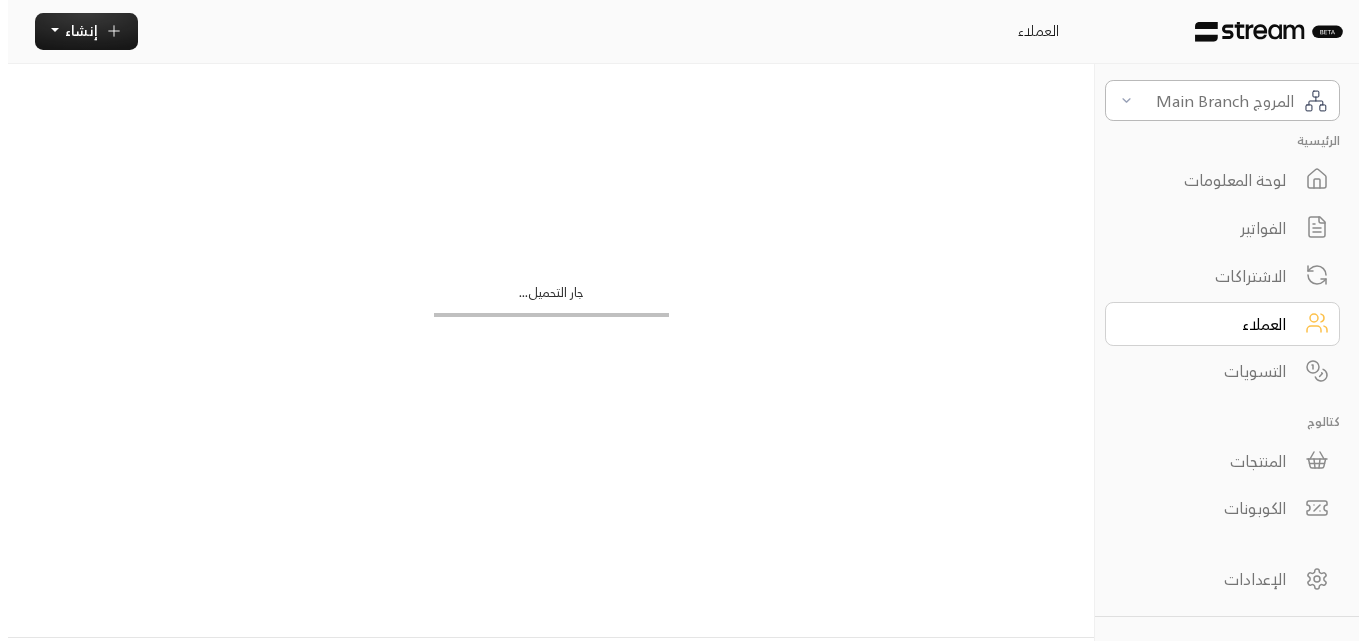 scroll, scrollTop: 0, scrollLeft: 0, axis: both 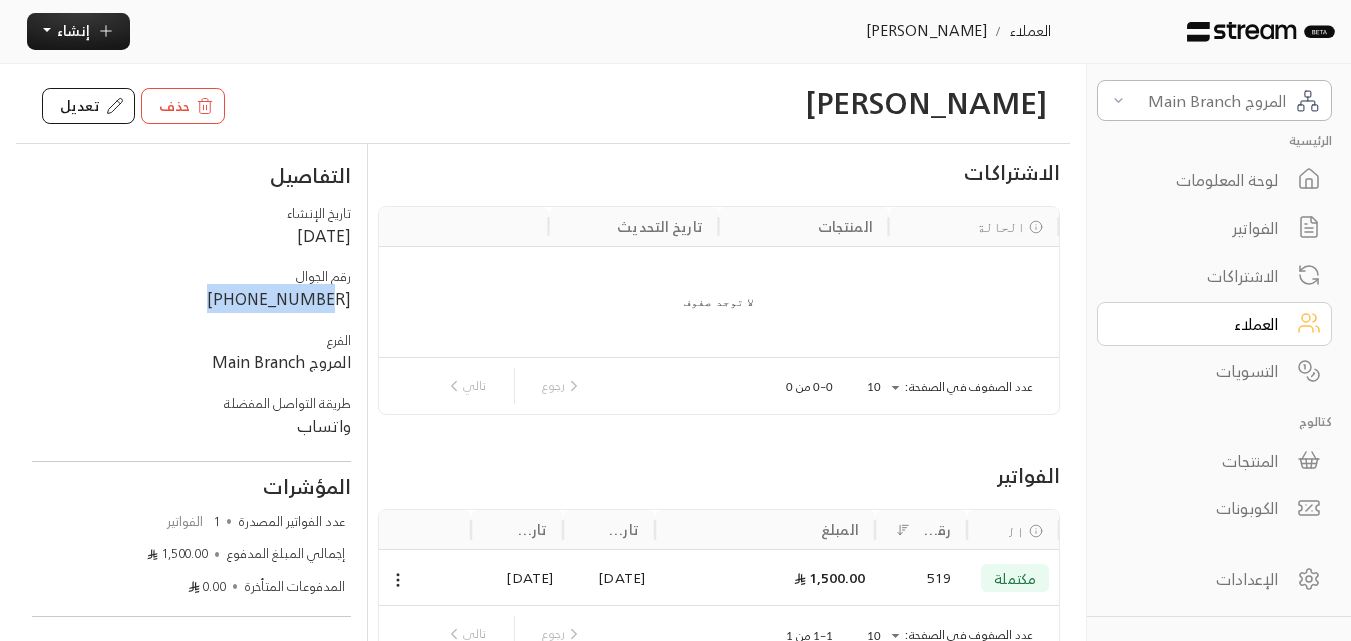 drag, startPoint x: 227, startPoint y: 297, endPoint x: 320, endPoint y: 325, distance: 97.123634 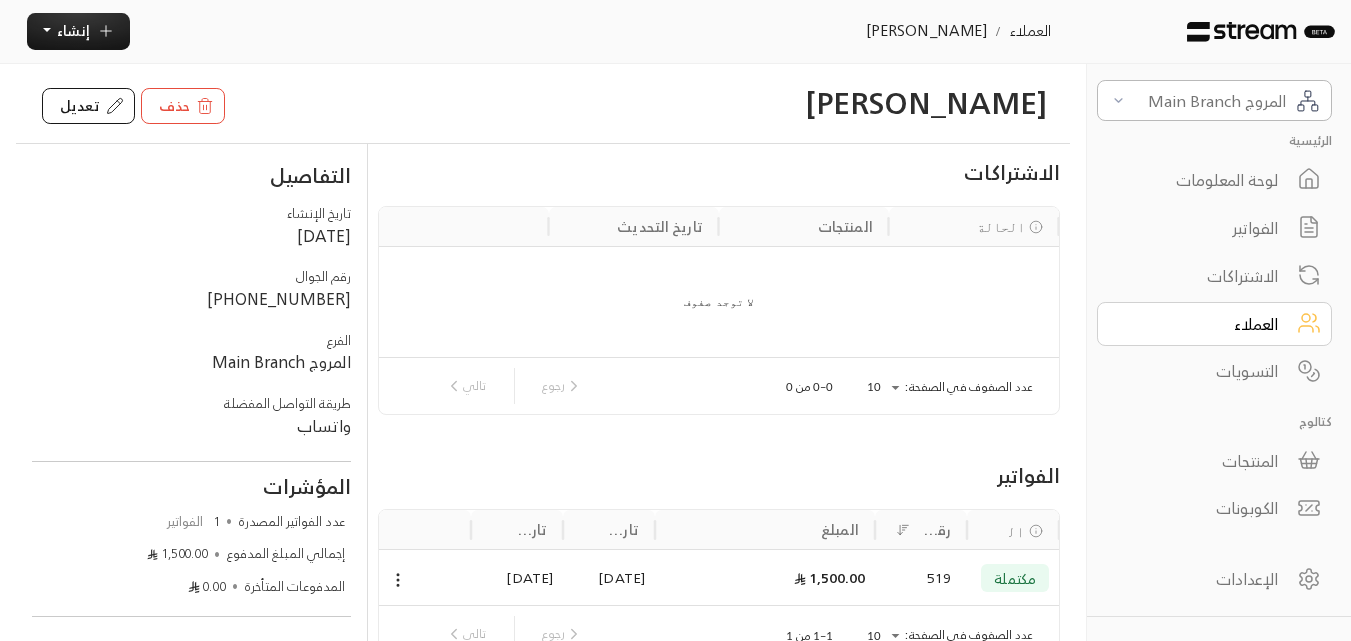 click on "الفرع  المروج Main Branch" at bounding box center (192, 352) 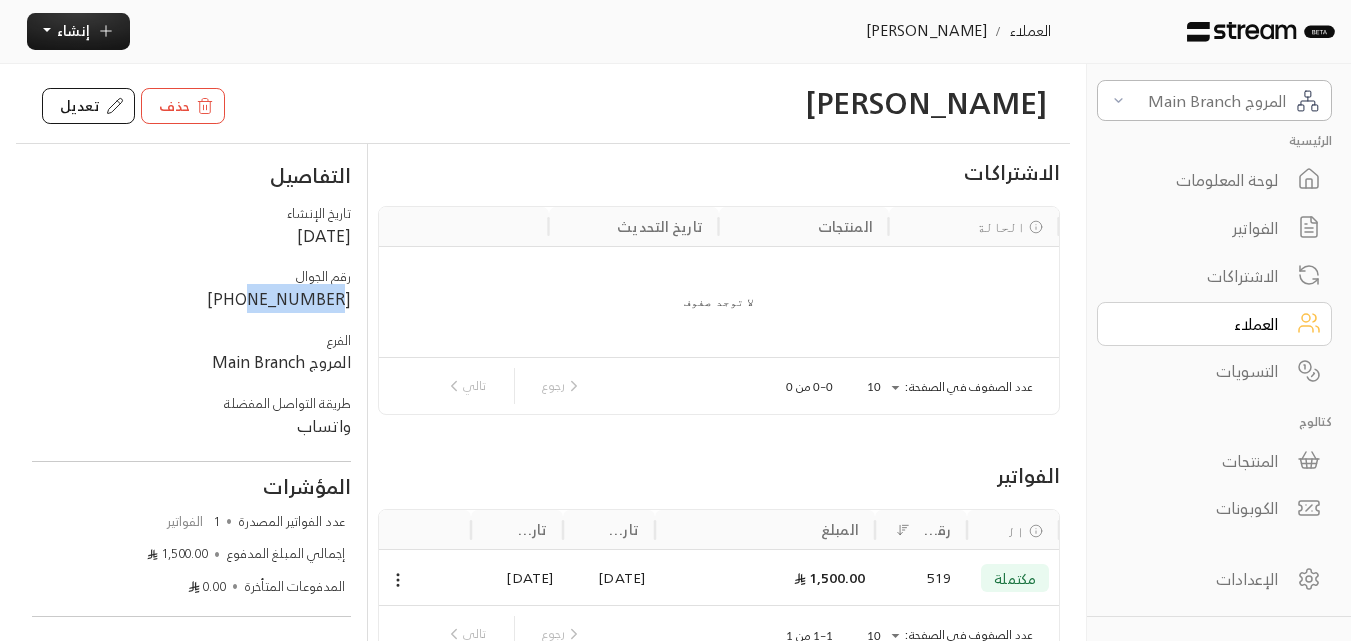 drag, startPoint x: 267, startPoint y: 296, endPoint x: 350, endPoint y: 310, distance: 84.17244 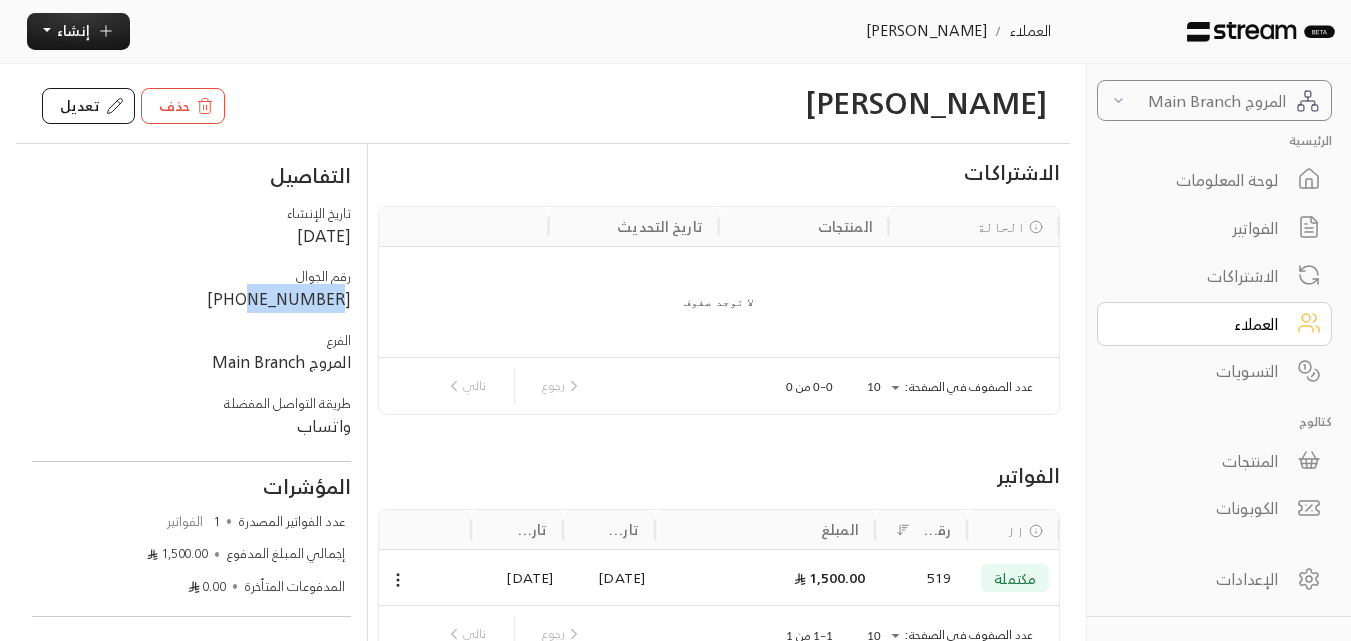 click on "المروج Main Branch" at bounding box center [1214, 100] 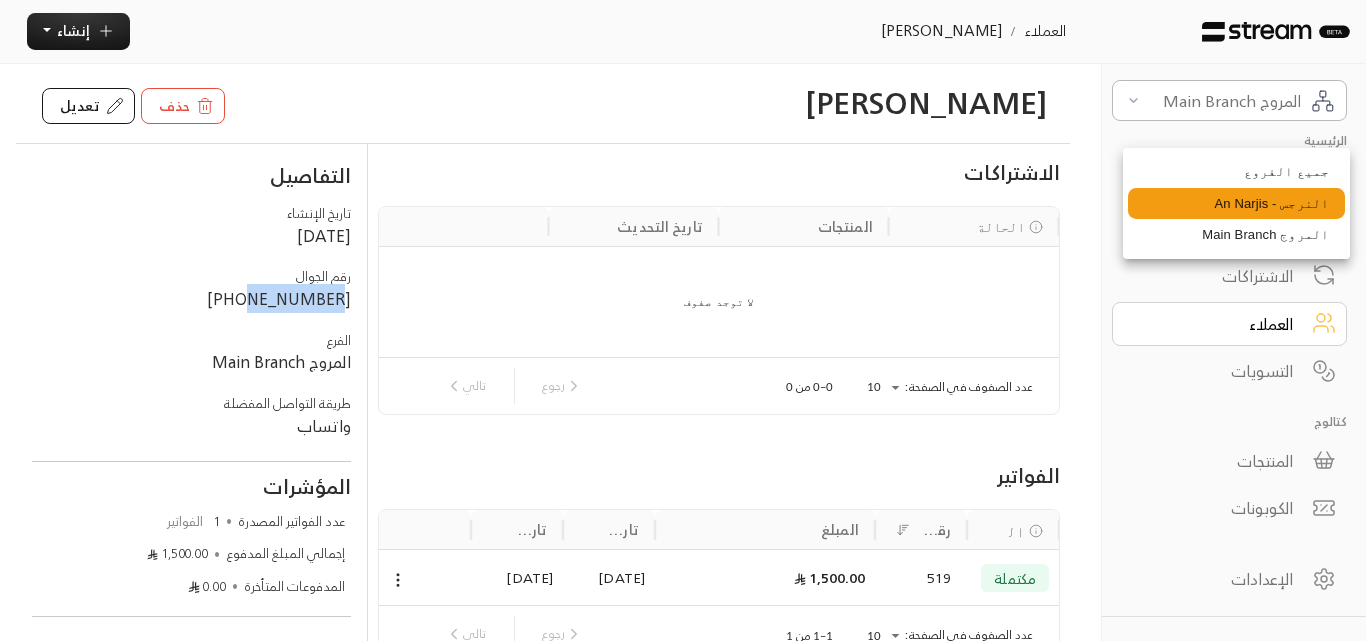 click on "النرجس -  An Narjis" at bounding box center (1236, 204) 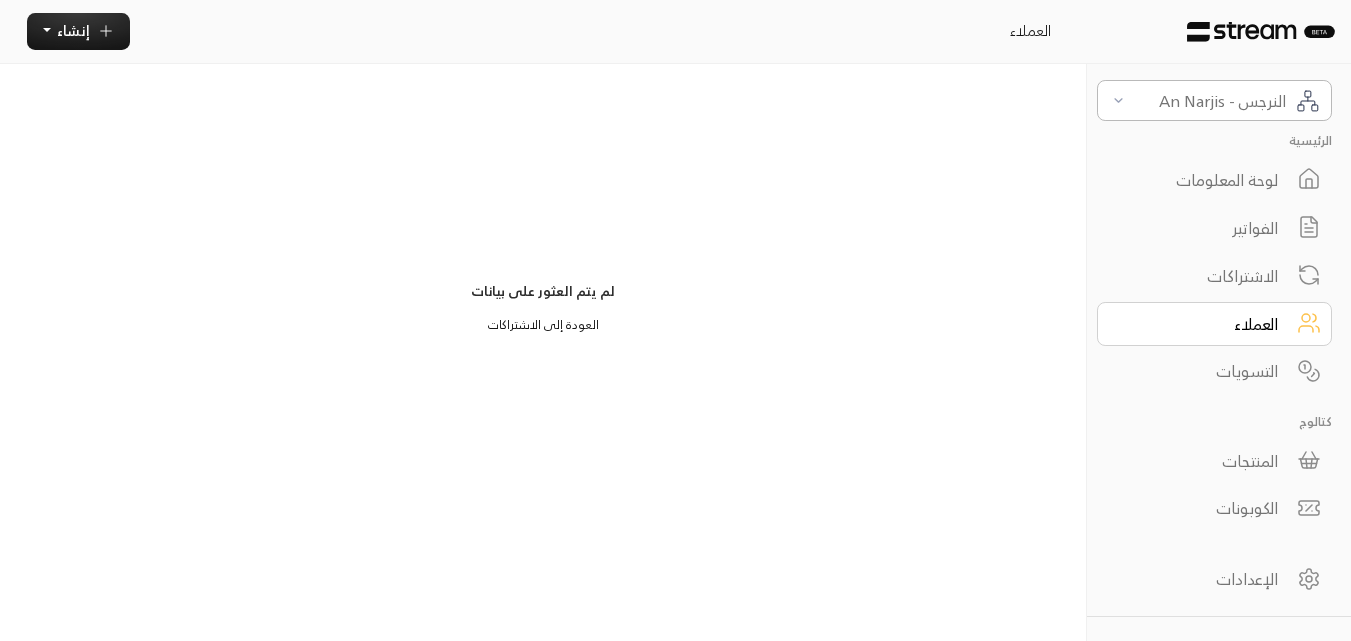 click on "العملاء" at bounding box center [1201, 324] 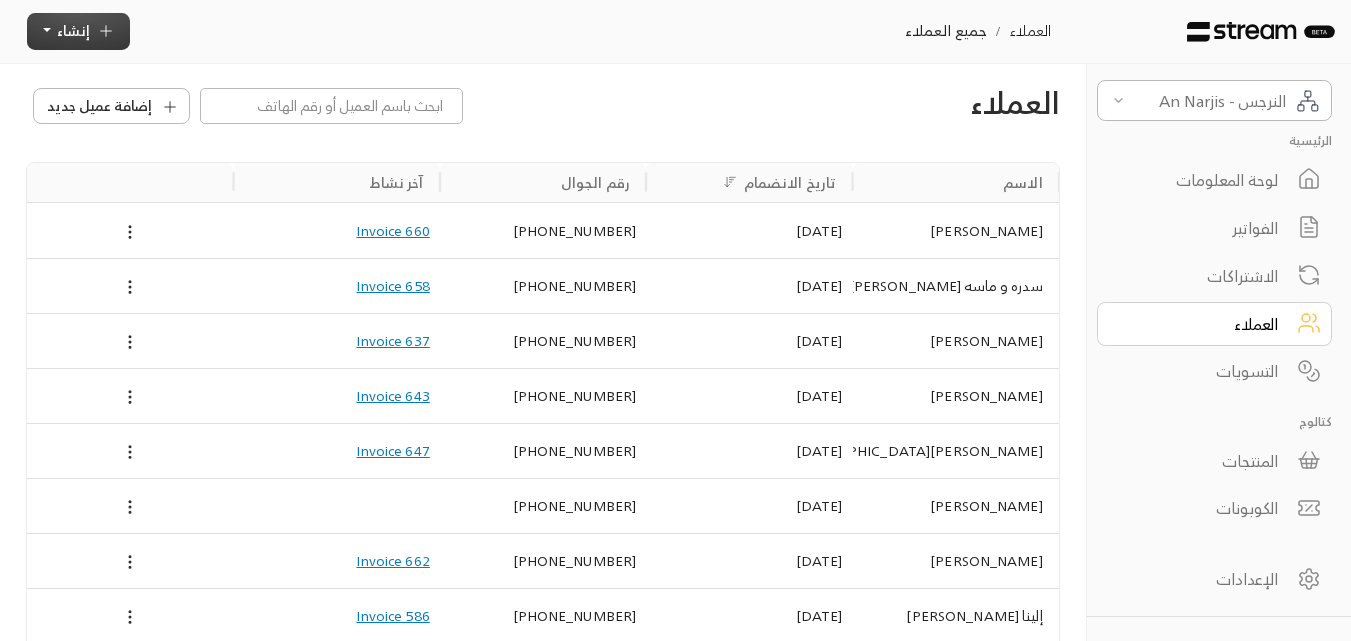 click on "إنشاء" at bounding box center [78, 31] 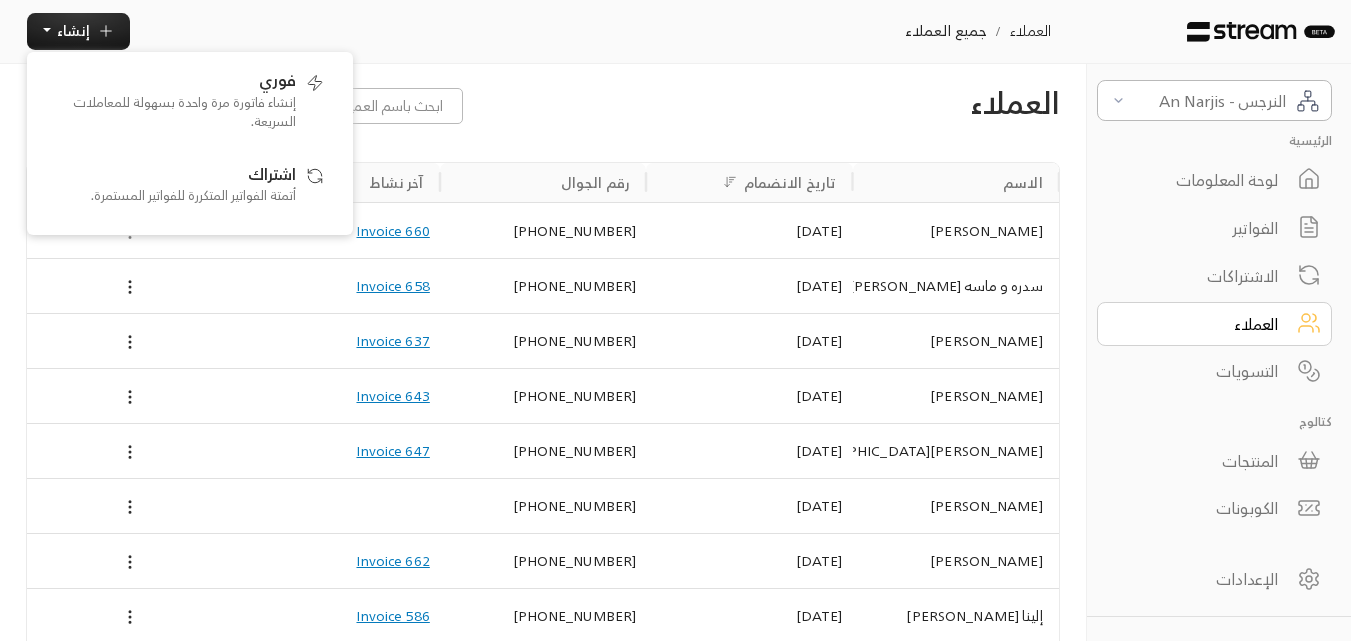 click on "إضافة عميل جديد" at bounding box center (367, 105) 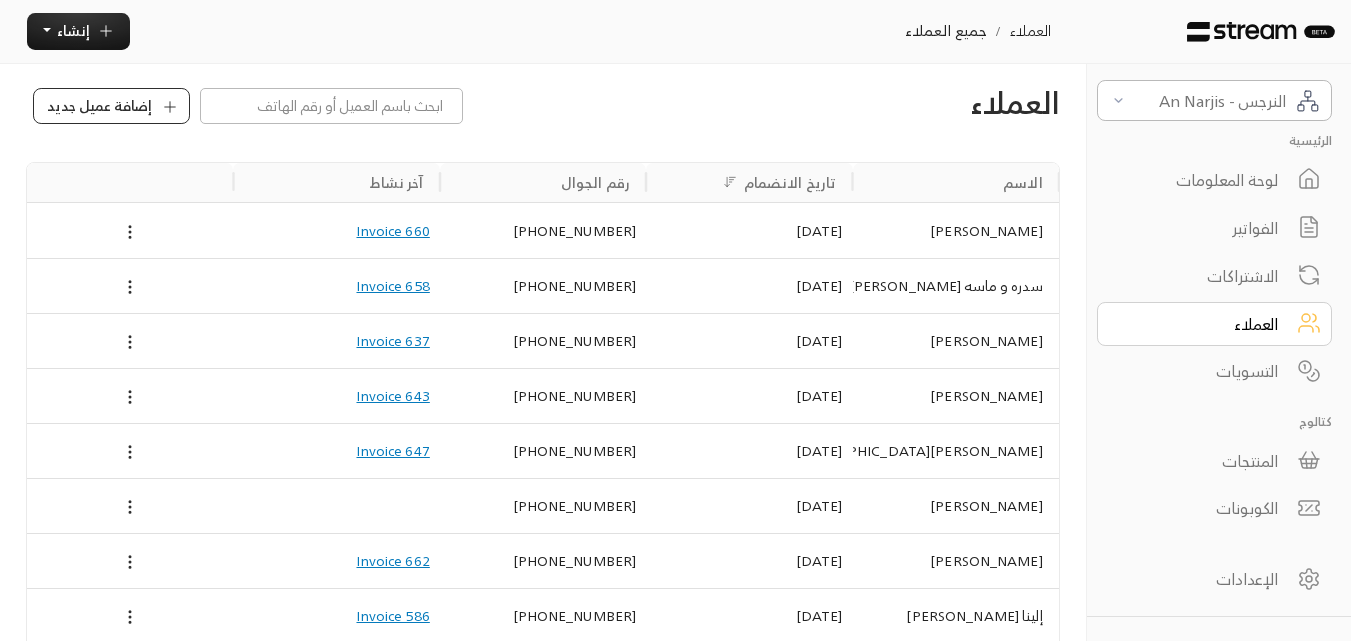 click on "إضافة عميل جديد" at bounding box center [99, 105] 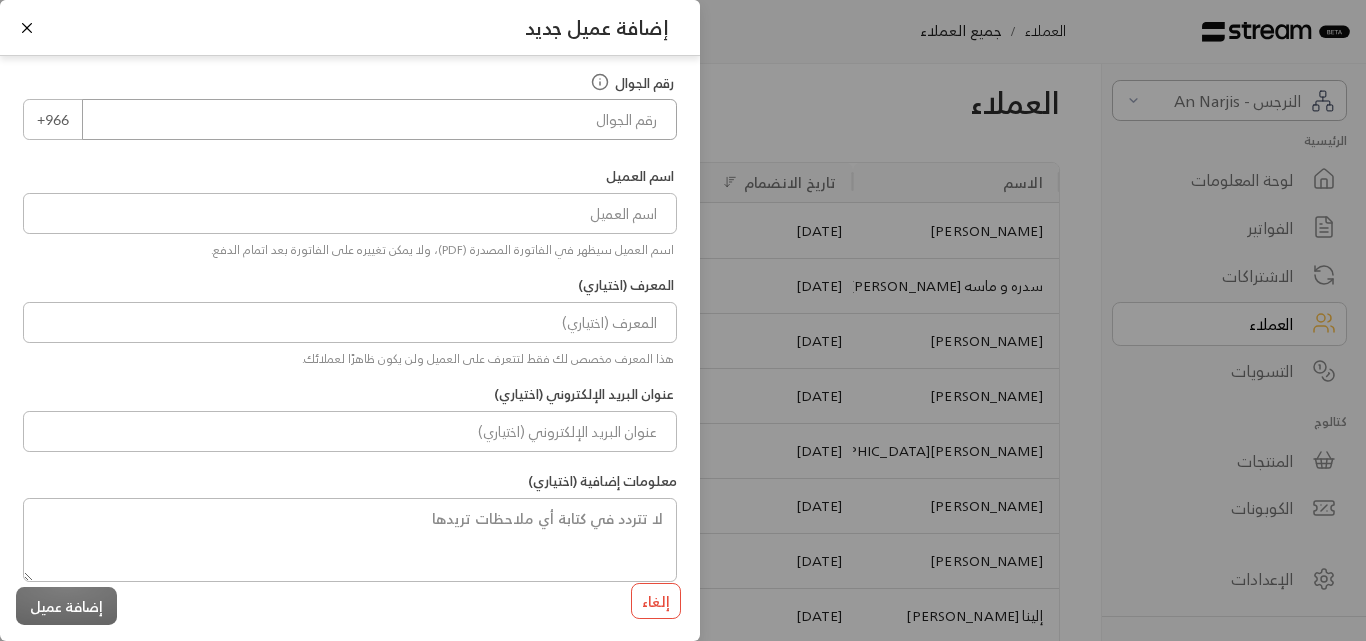 click at bounding box center [380, 119] 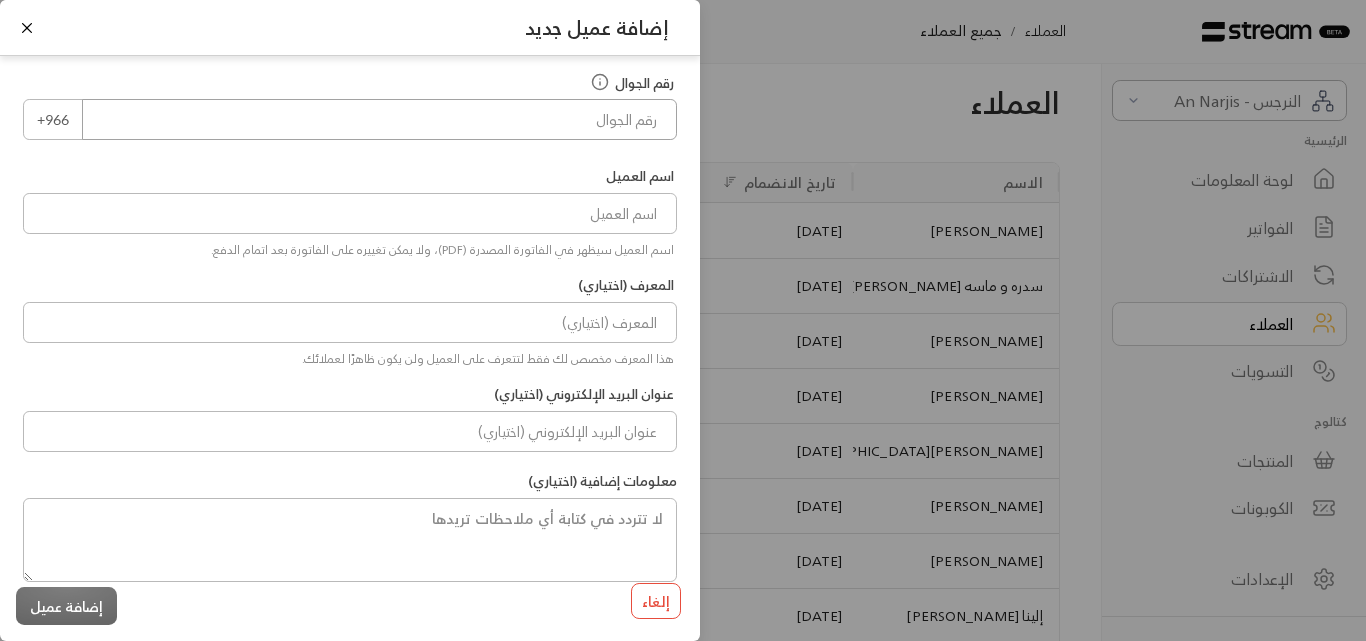 paste on "533335005" 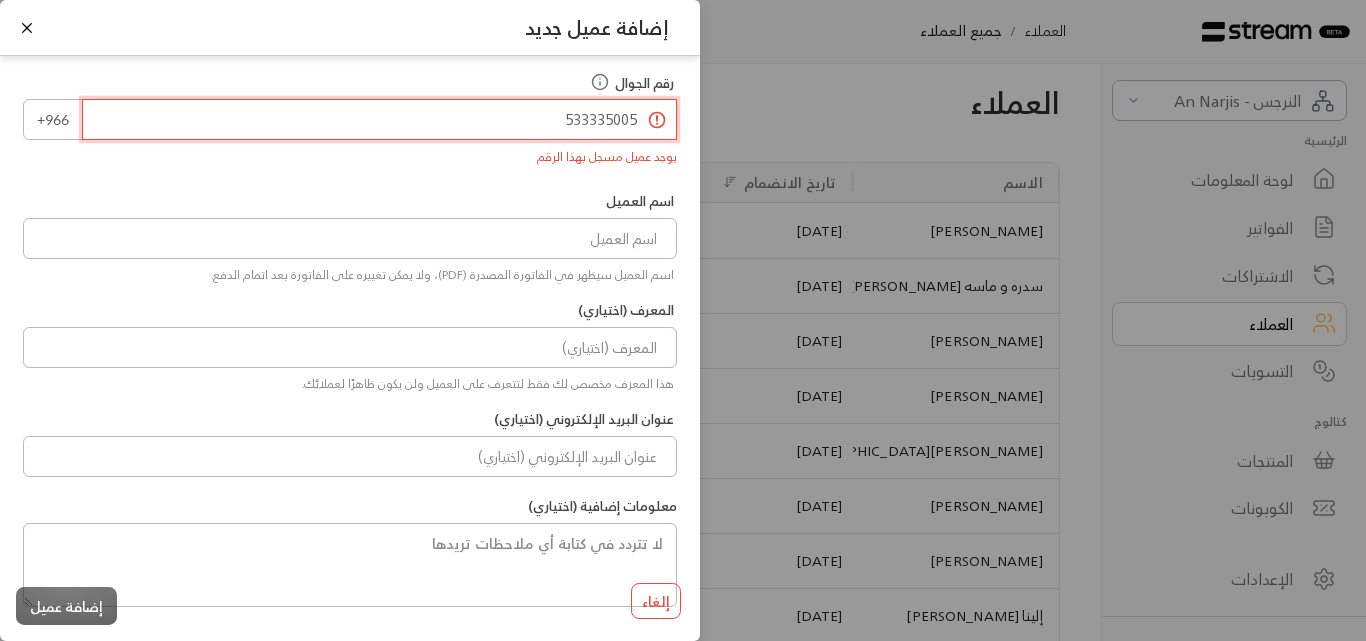 type on "533335005" 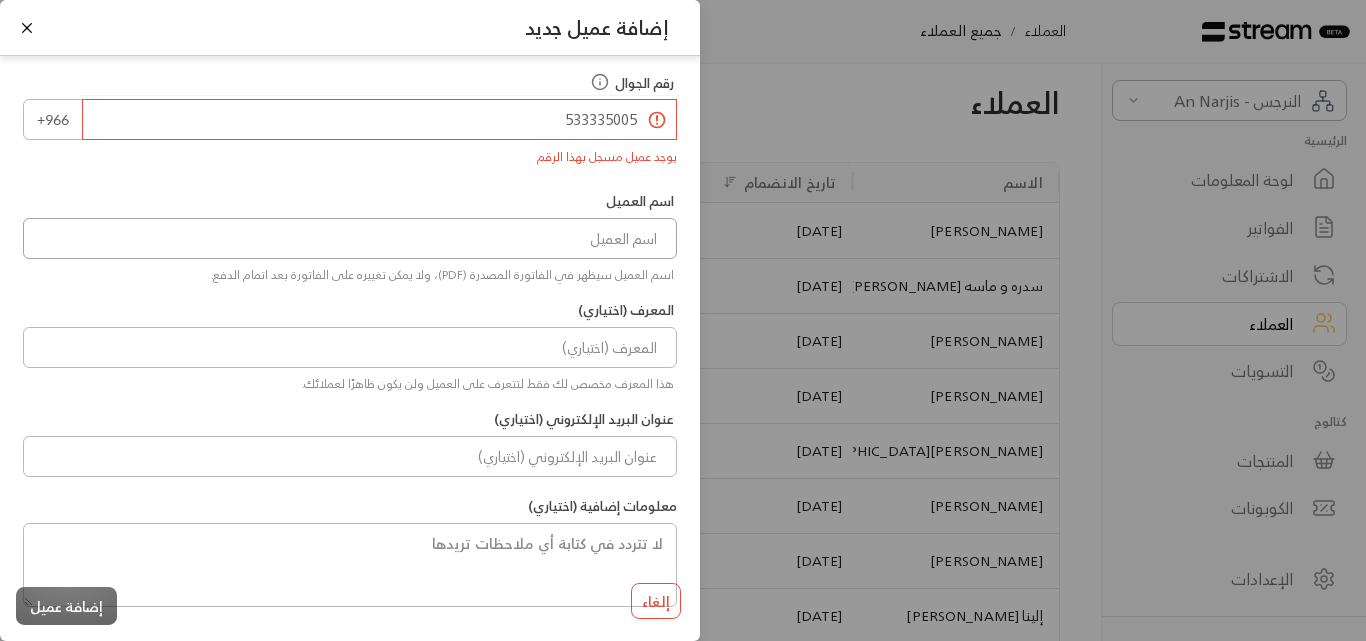 click at bounding box center [350, 238] 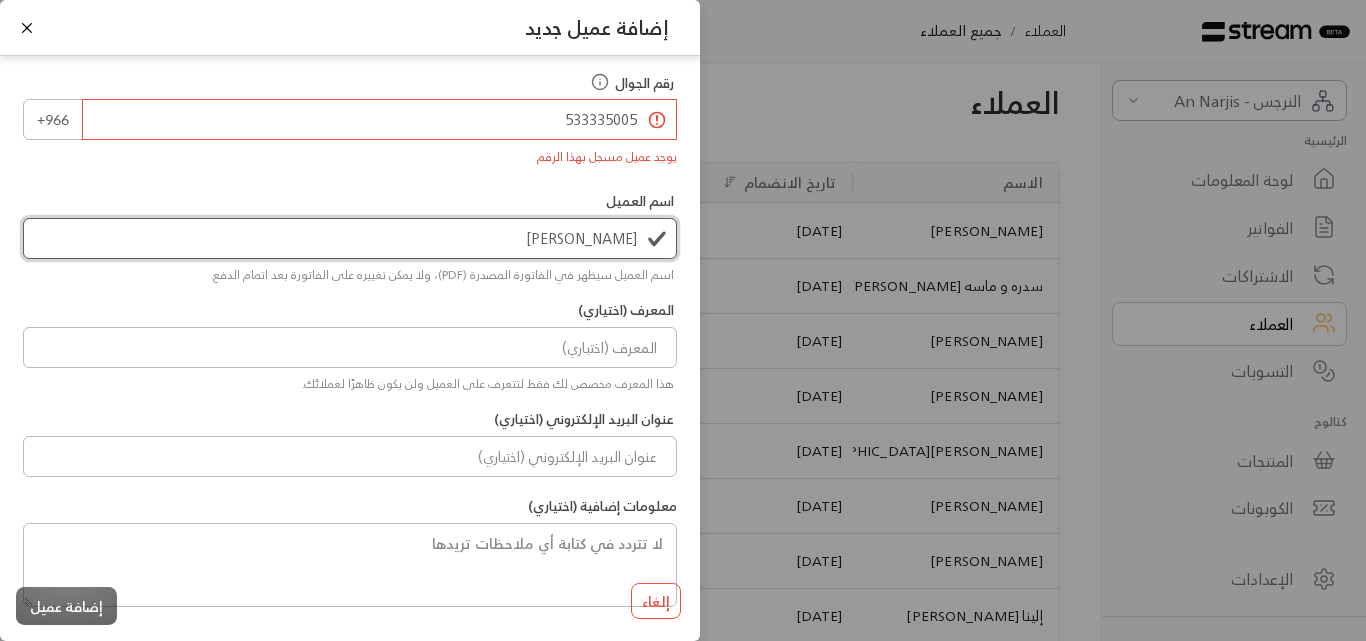 scroll, scrollTop: 6, scrollLeft: 0, axis: vertical 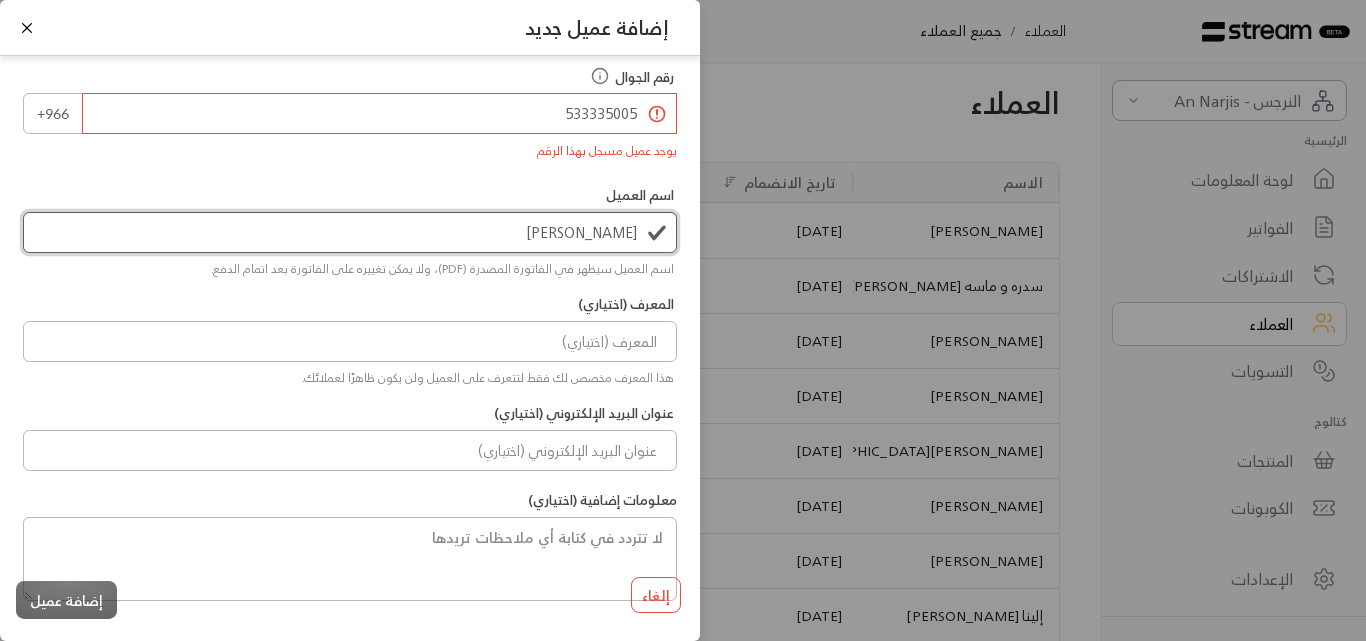 type on "[PERSON_NAME]" 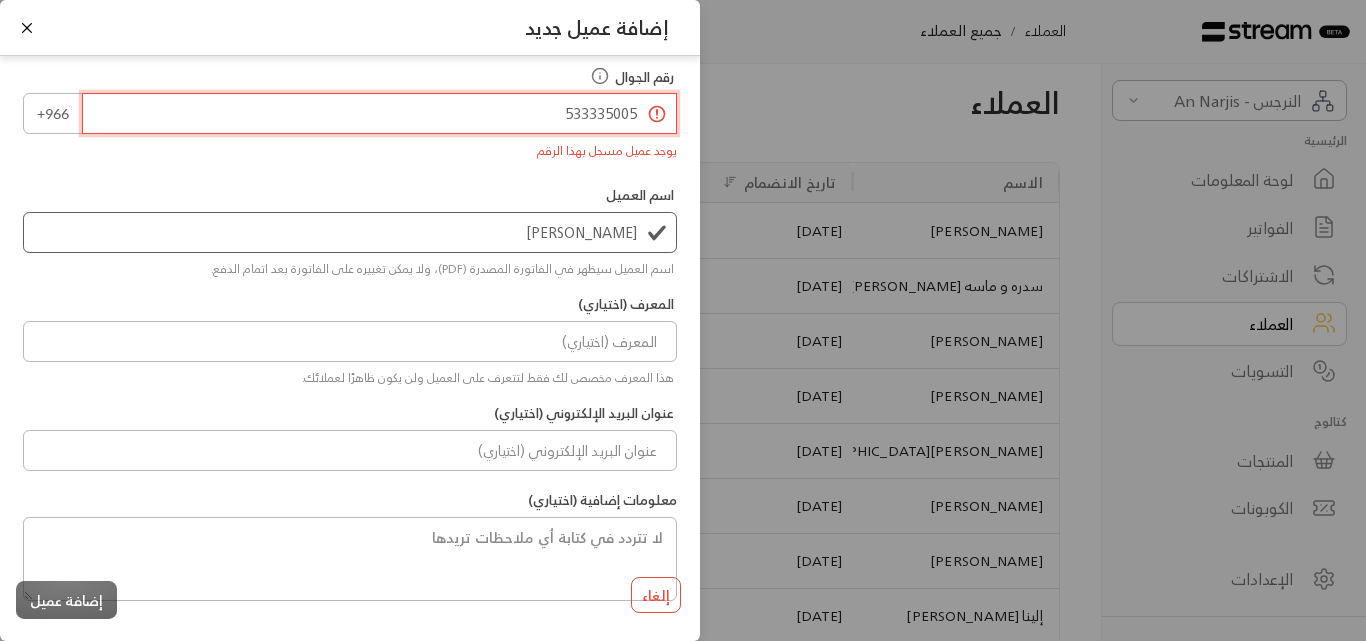 click on "533335005" at bounding box center [380, 113] 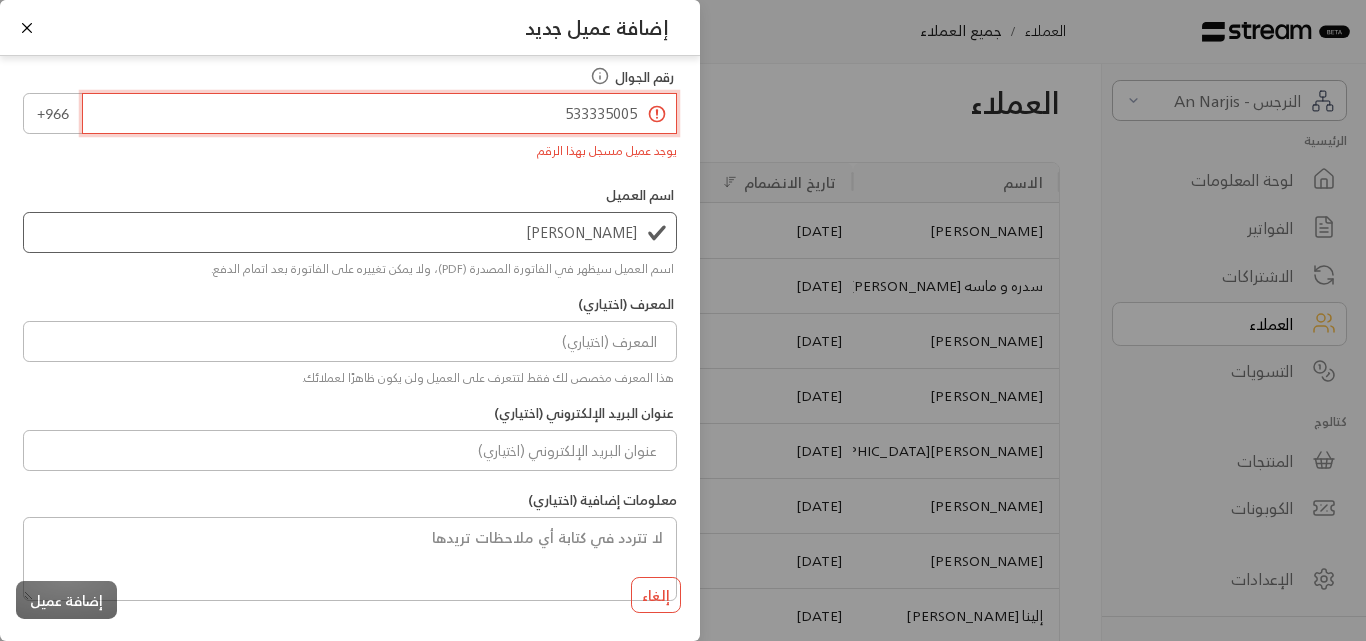 click on "533335005" at bounding box center (380, 113) 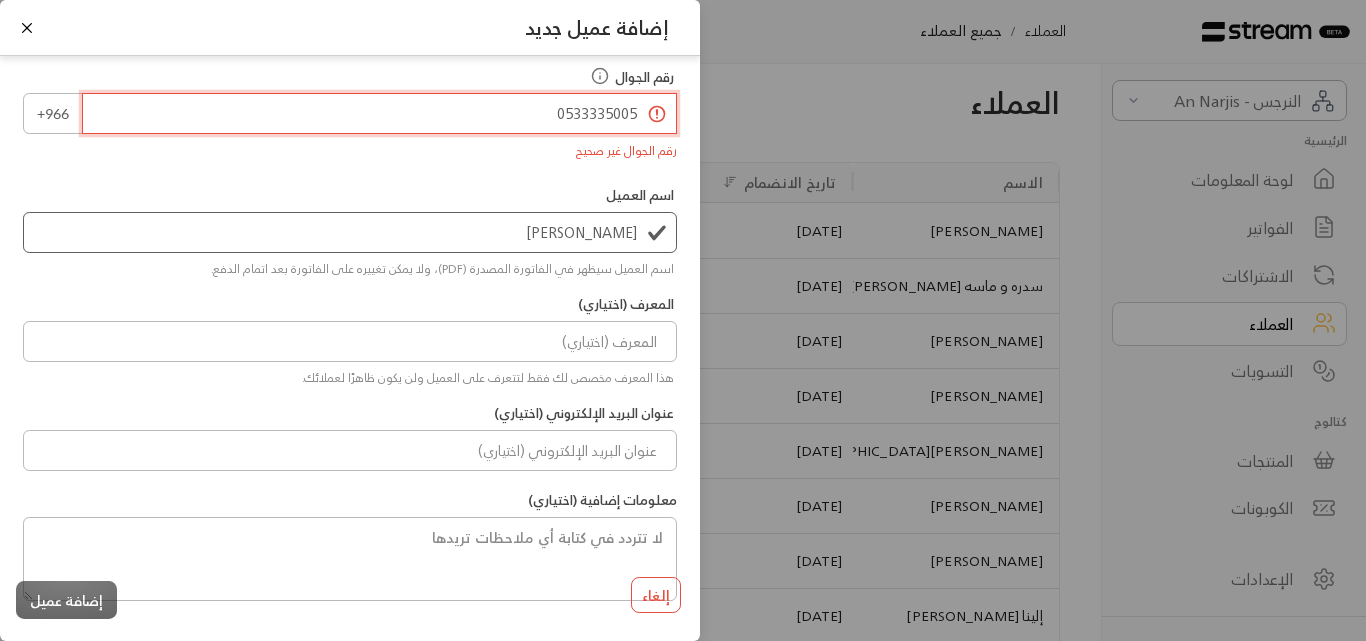click on "0533335005" at bounding box center (380, 113) 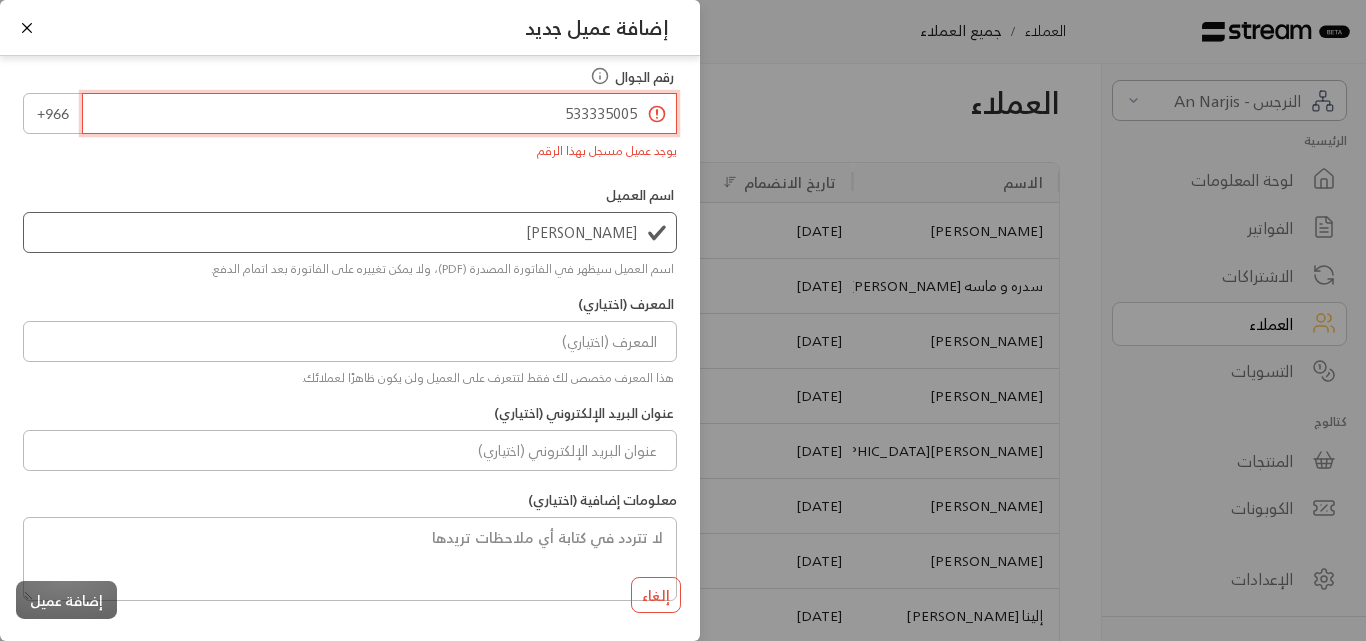 type on "533335005" 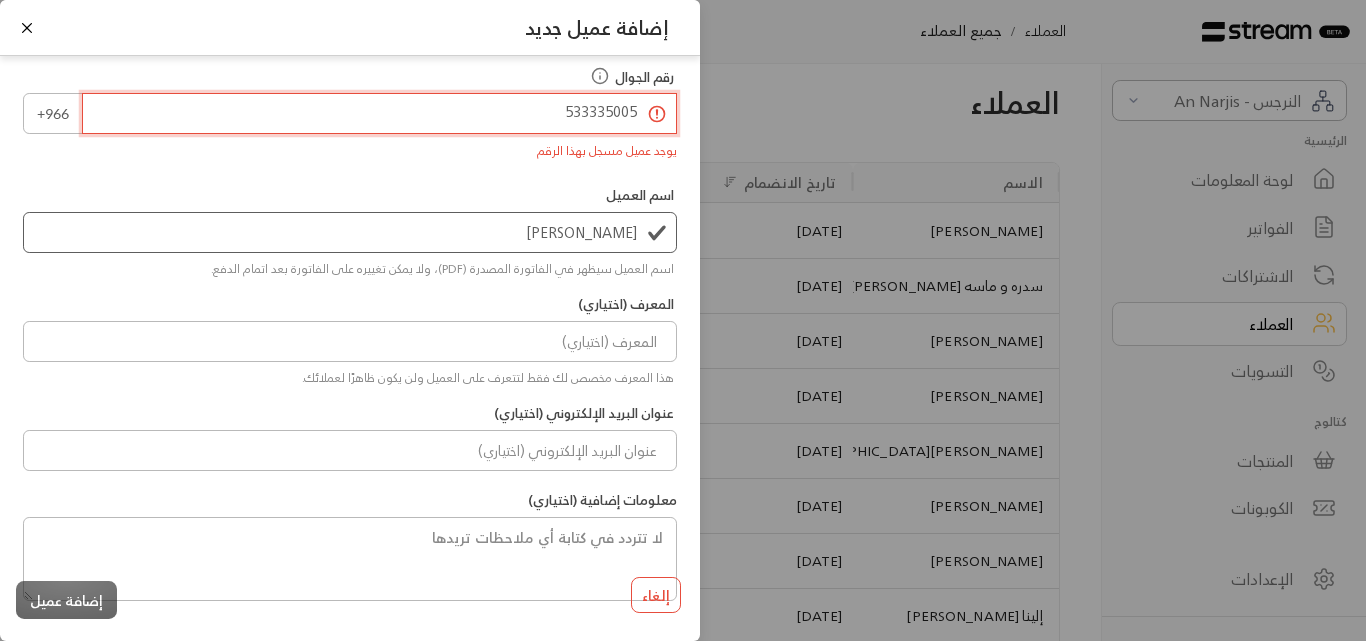 scroll, scrollTop: 0, scrollLeft: 0, axis: both 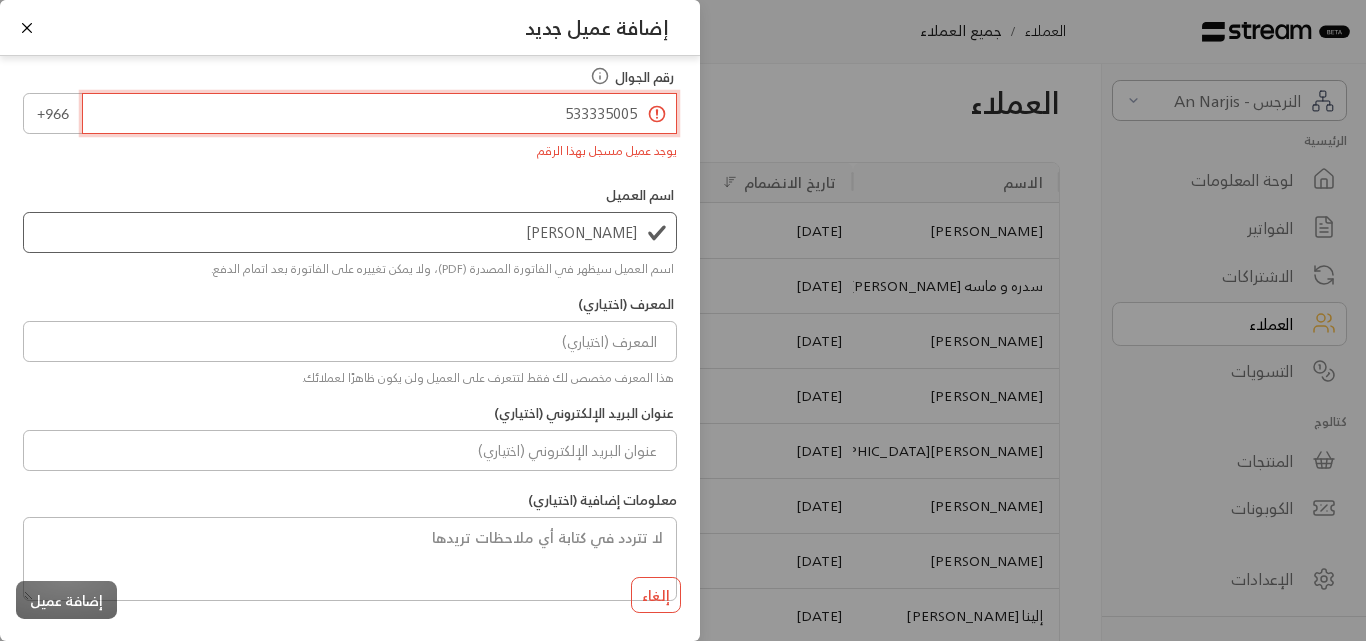 drag, startPoint x: 553, startPoint y: 114, endPoint x: 639, endPoint y: 116, distance: 86.023254 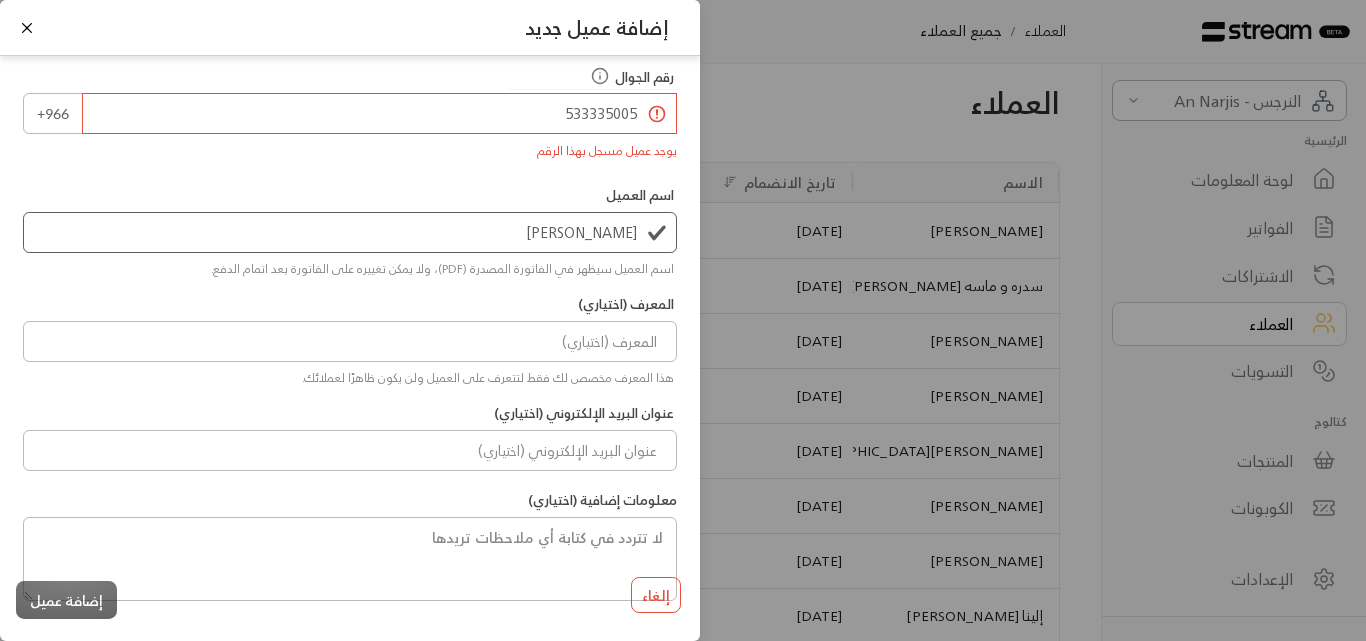click on "إضافة عميل جديد رقم الجوال [PHONE_NUMBER] يوجد عميل مسجل بهذا الرقم اسم العميل [PERSON_NAME] اسم العميل سيظهر في الفاتورة المصدرة (PDF)، ولا يمكن تغييره على الفاتورة بعد اتمام الدفع. المعرف (اختياري) هذا المعرف مخصص لك فقط لتتعرف على العميل ولن يكون ظاهرًا لعملائك. عنوان البريد الإلكتروني (اختياري) معلومات إضافية (اختياري) إلغاء إضافة عميل" at bounding box center (683, 320) 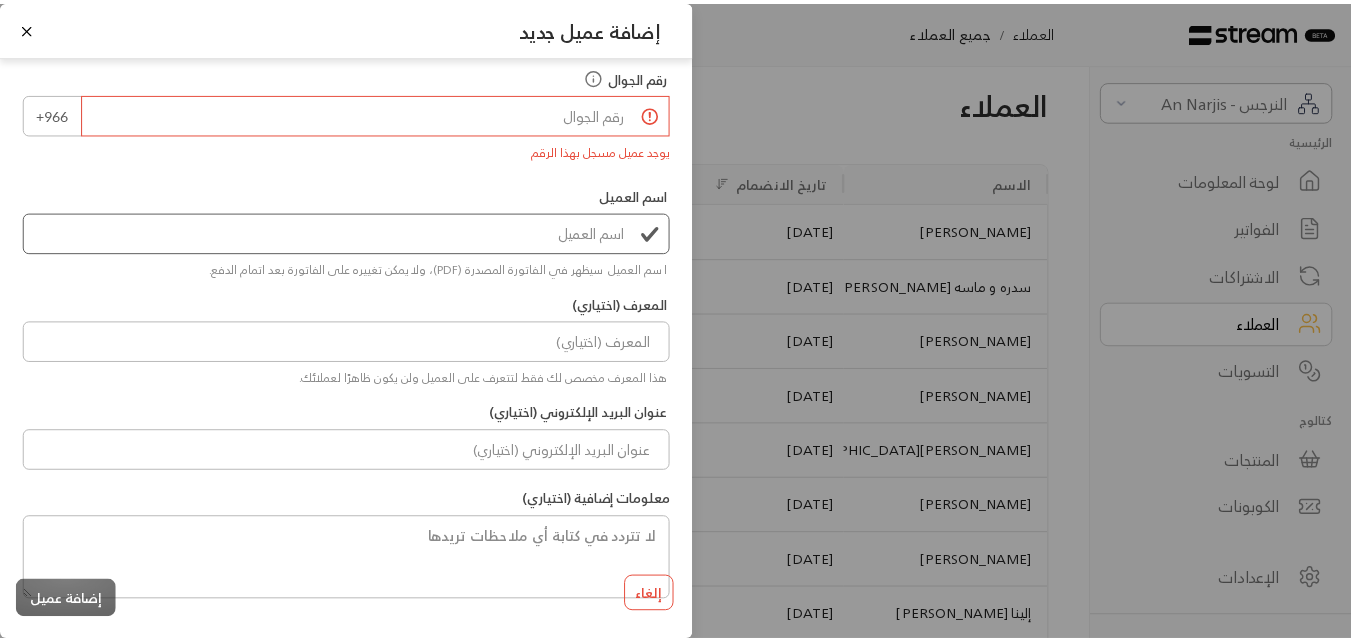 scroll, scrollTop: 0, scrollLeft: 0, axis: both 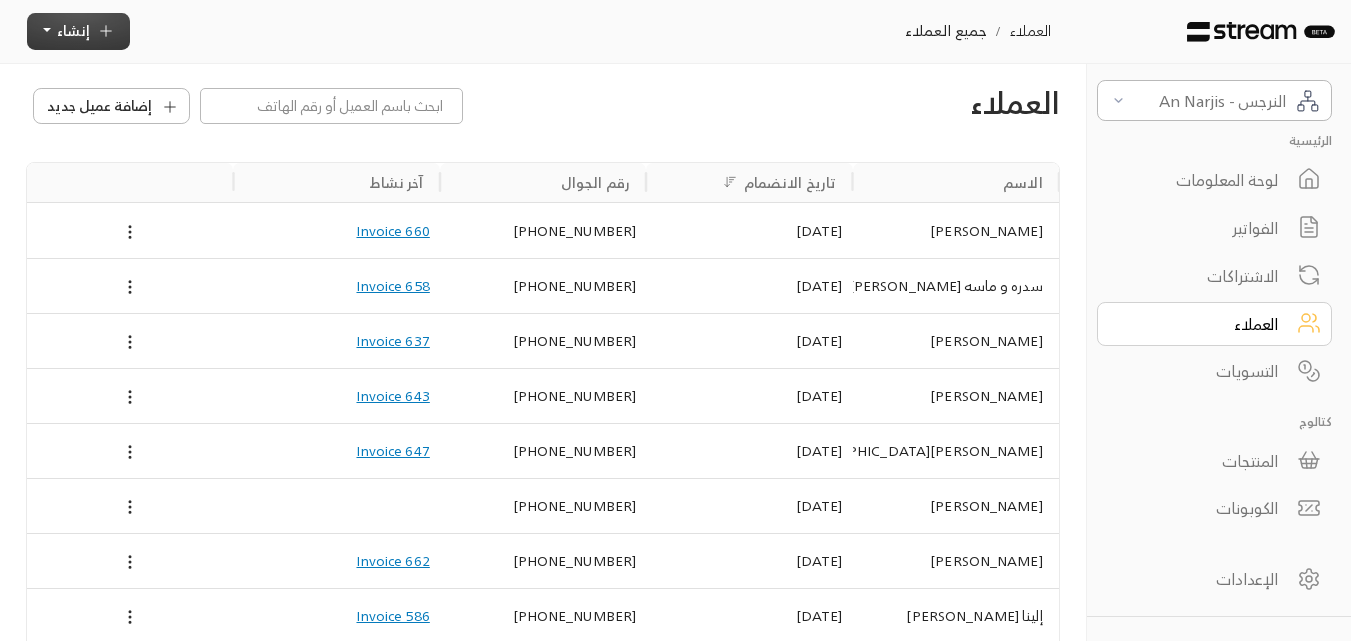 click on "إنشاء" at bounding box center [78, 31] 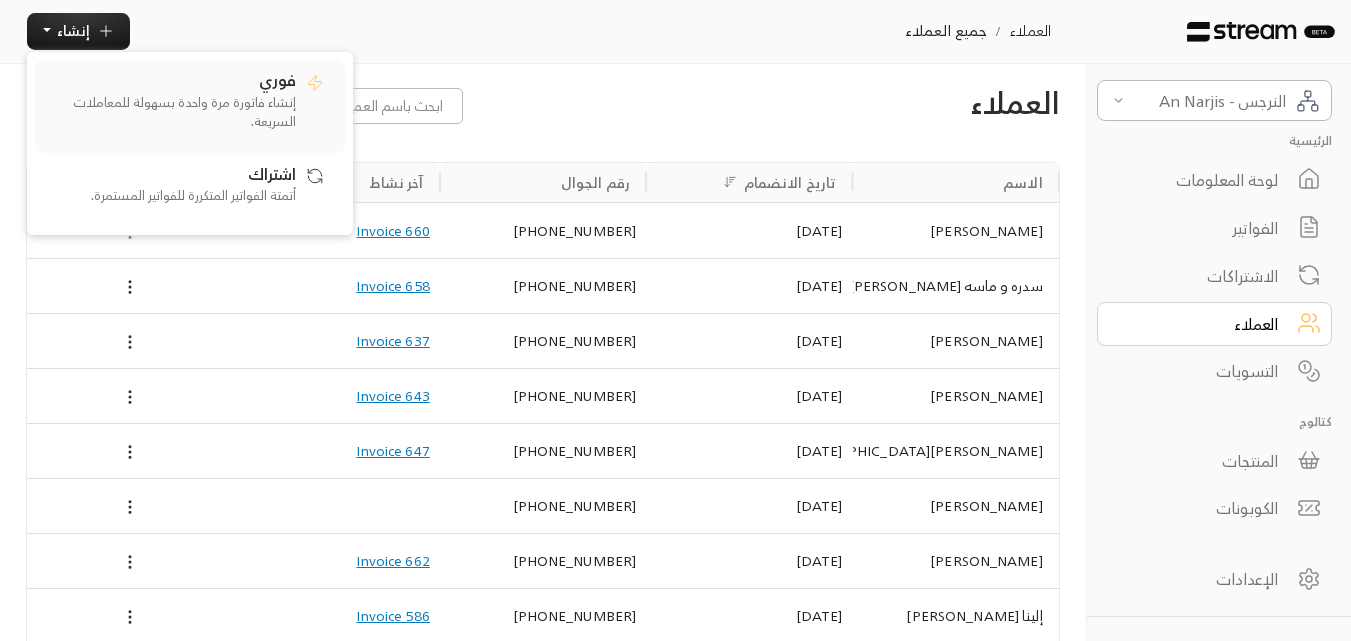 click on "فوري" at bounding box center (277, 79) 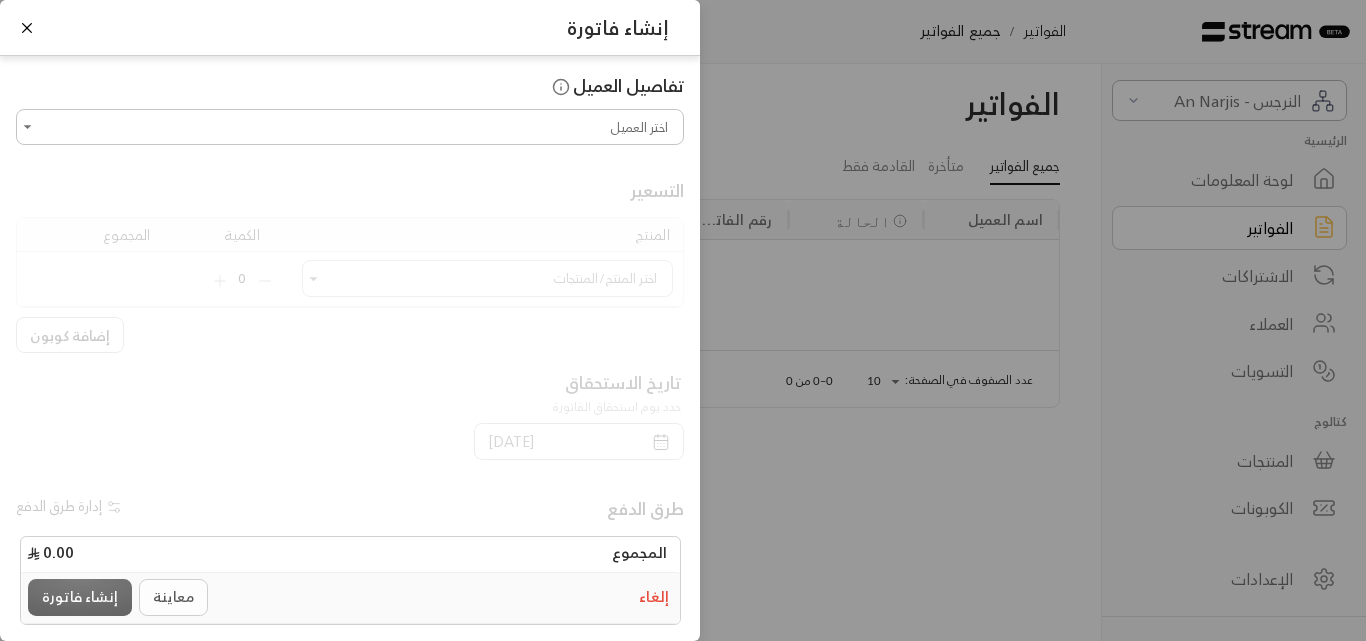 click on "اختر العميل" at bounding box center [350, 127] 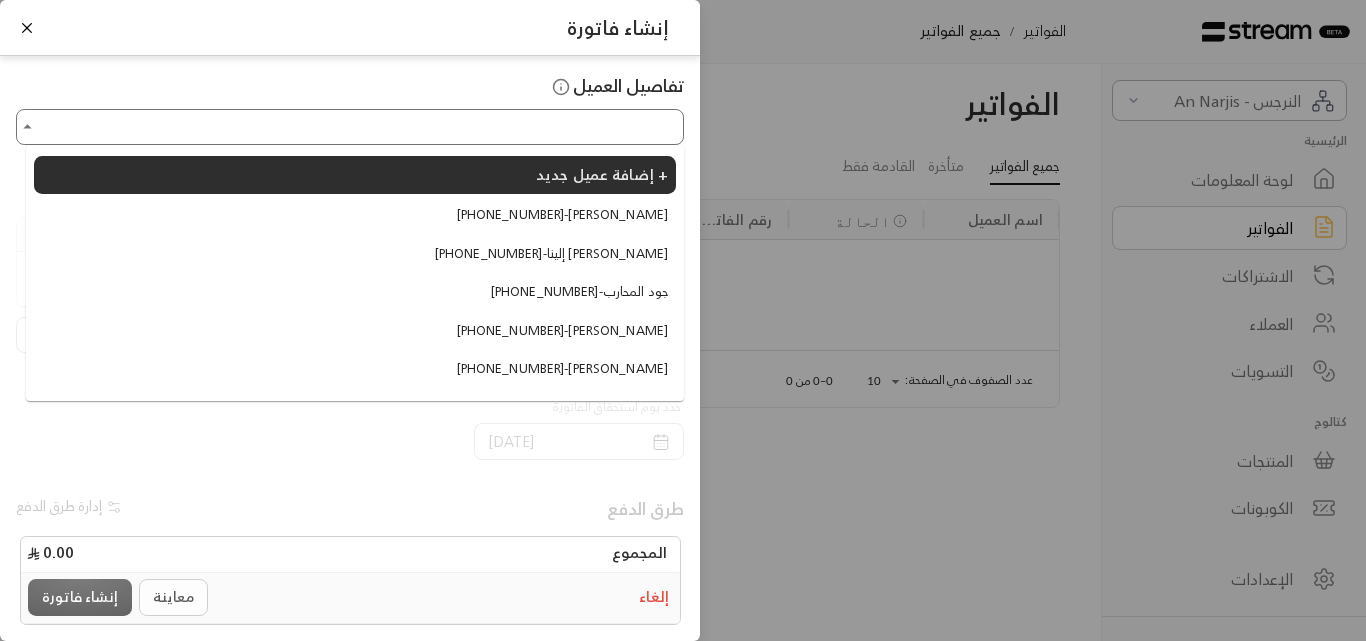 click on "[PHONE_NUMBER]  -  [PERSON_NAME]" at bounding box center (562, 369) 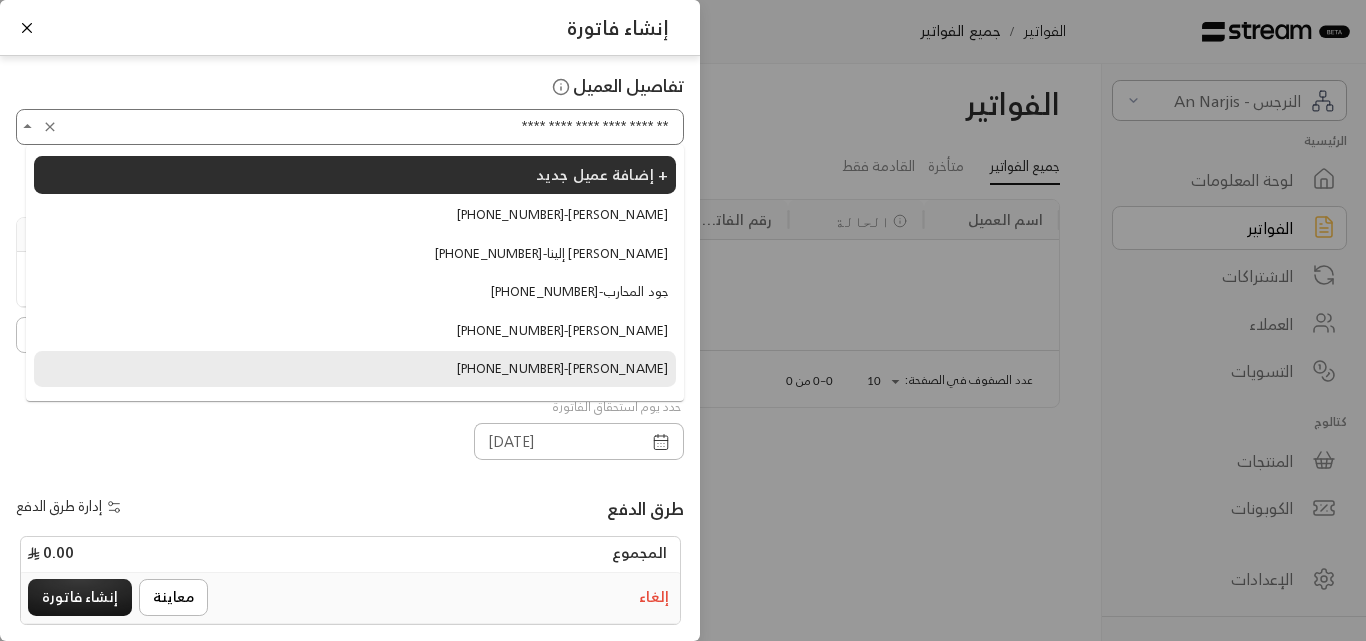 click on "**********" at bounding box center (350, 127) 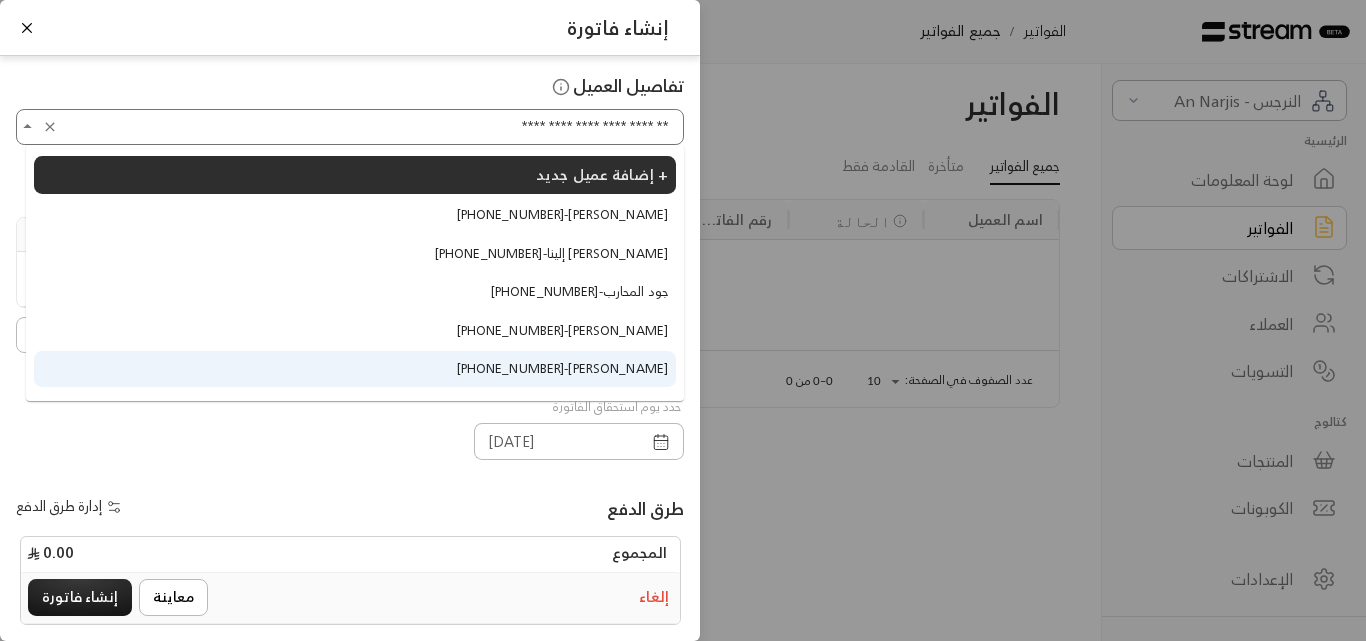 click on "طرق الدفع" at bounding box center [522, 508] 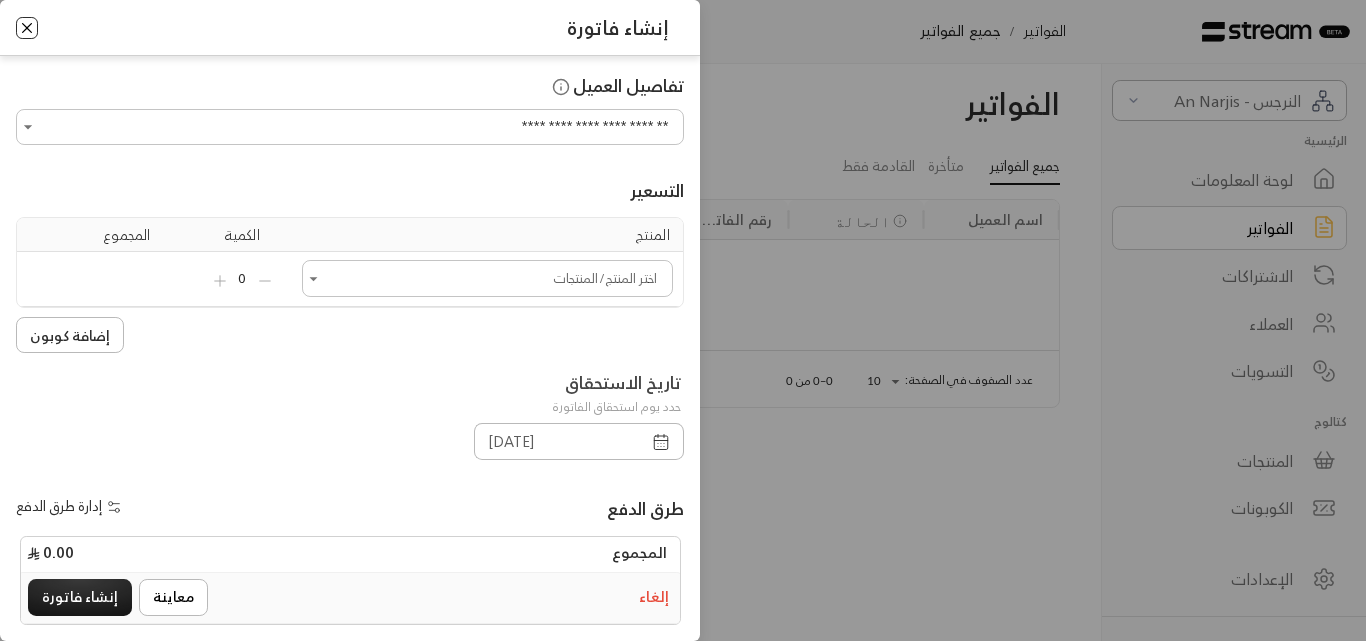 click at bounding box center [27, 28] 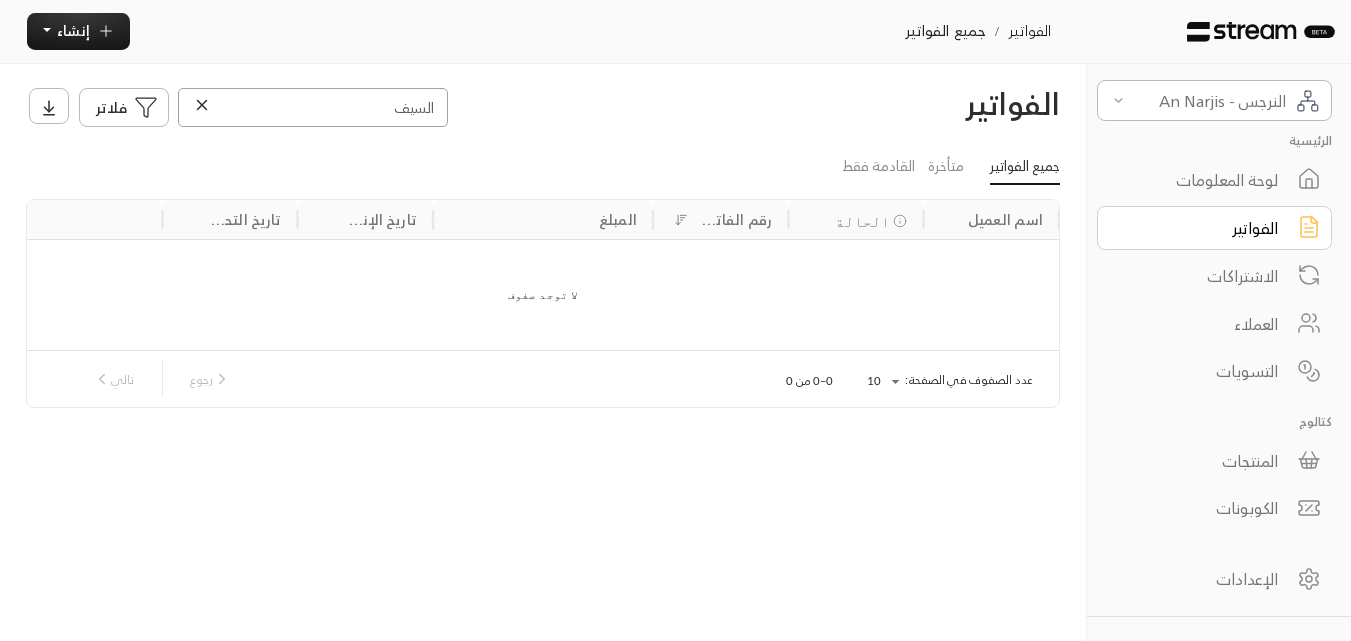 scroll, scrollTop: 2, scrollLeft: 0, axis: vertical 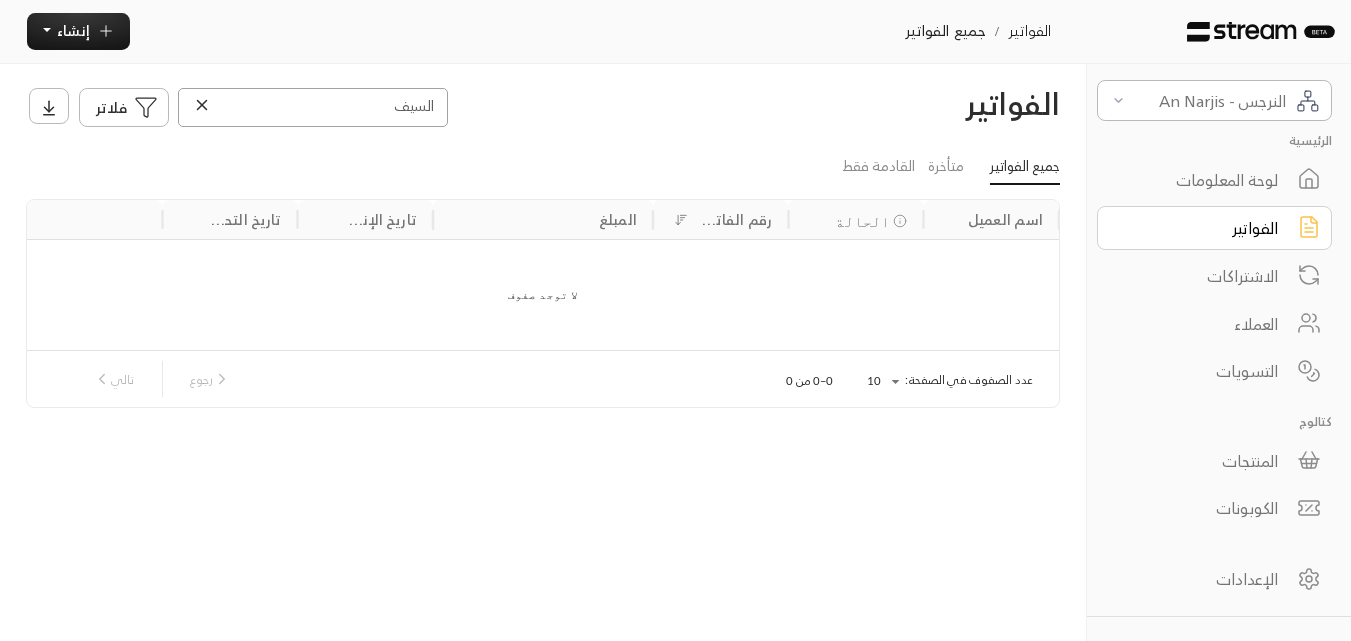 drag, startPoint x: 326, startPoint y: 113, endPoint x: 434, endPoint y: 125, distance: 108.66462 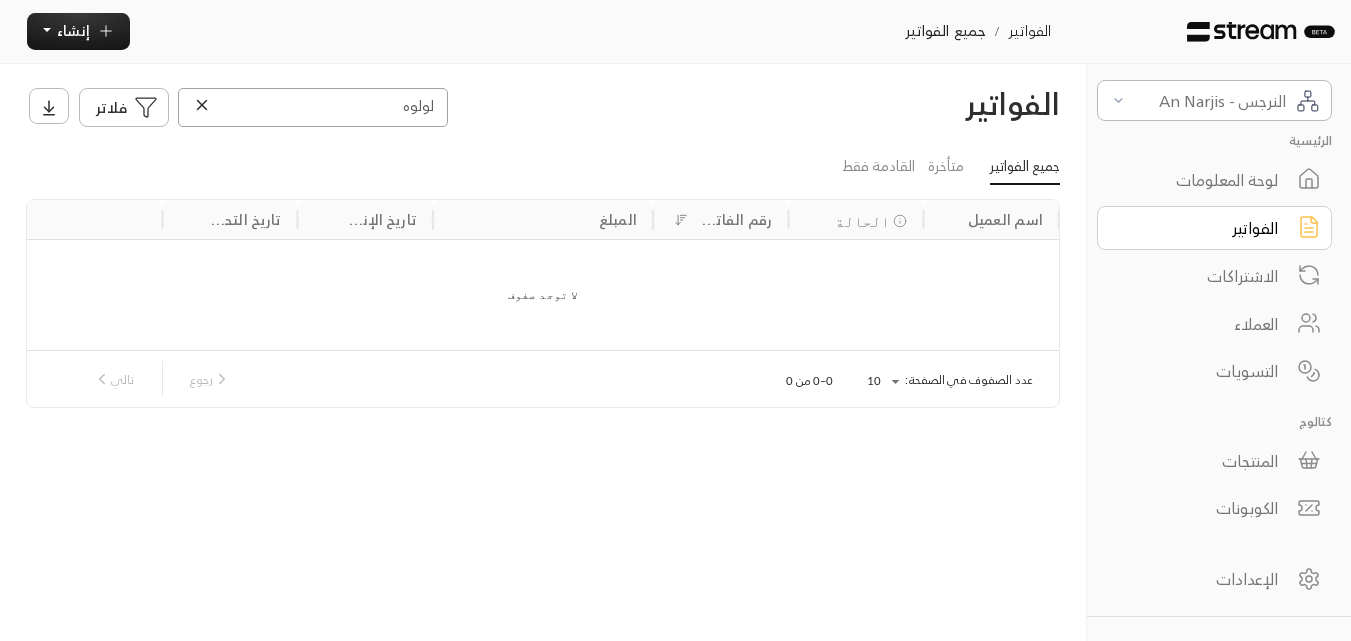 type on "لولوه" 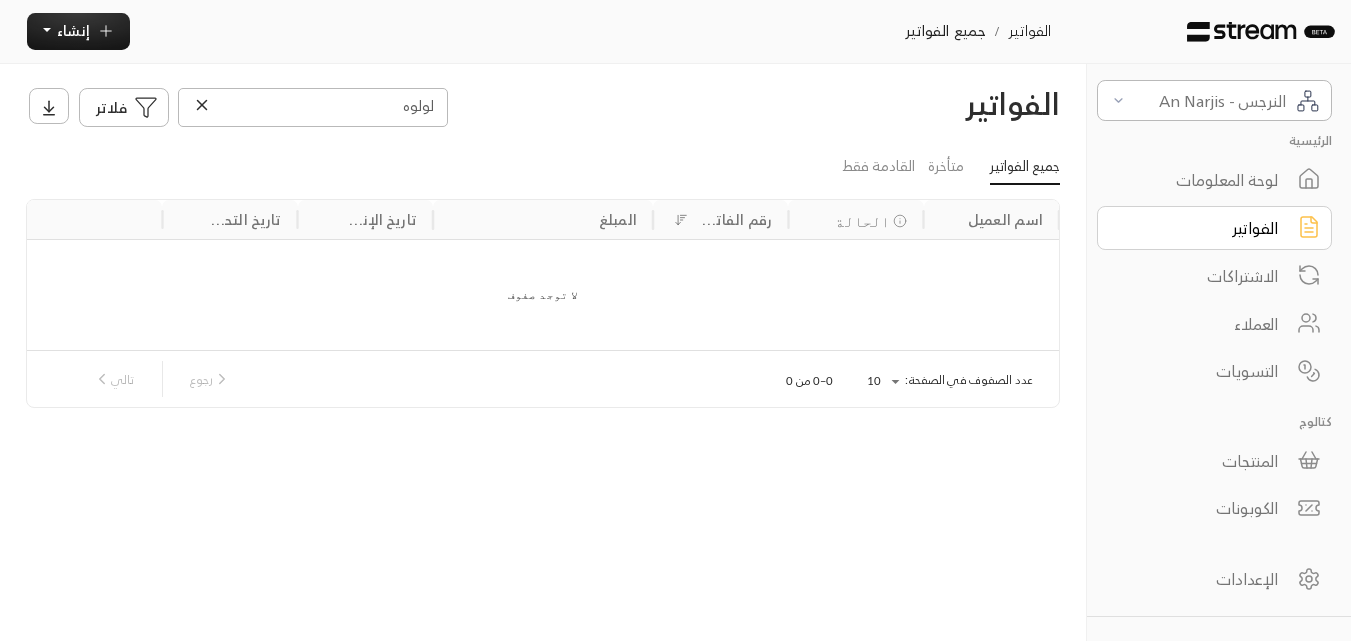 scroll, scrollTop: 0, scrollLeft: 0, axis: both 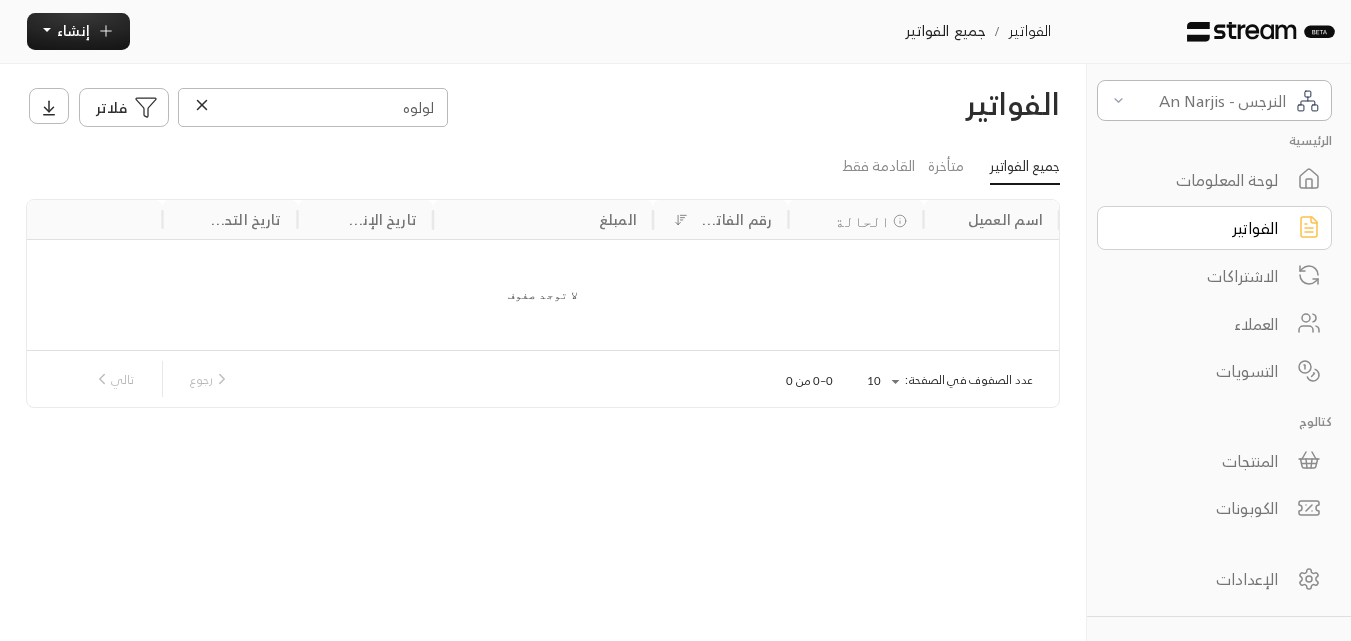 click on "العملاء" at bounding box center (1201, 324) 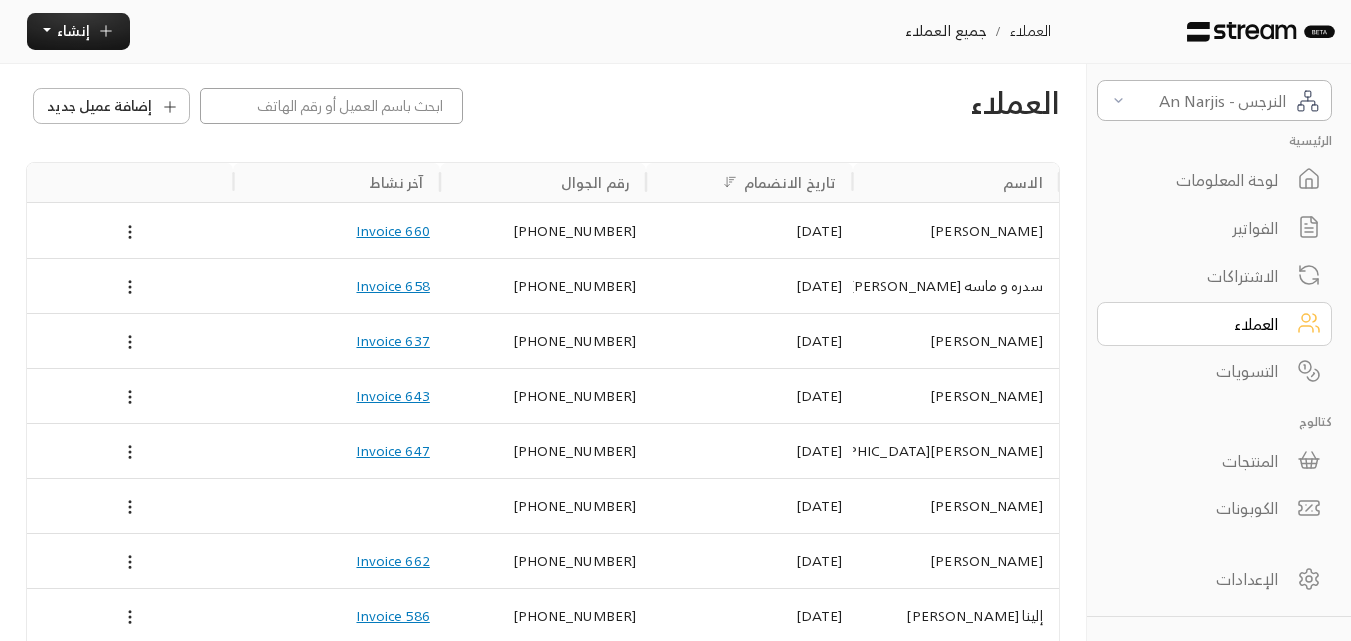 click at bounding box center [332, 106] 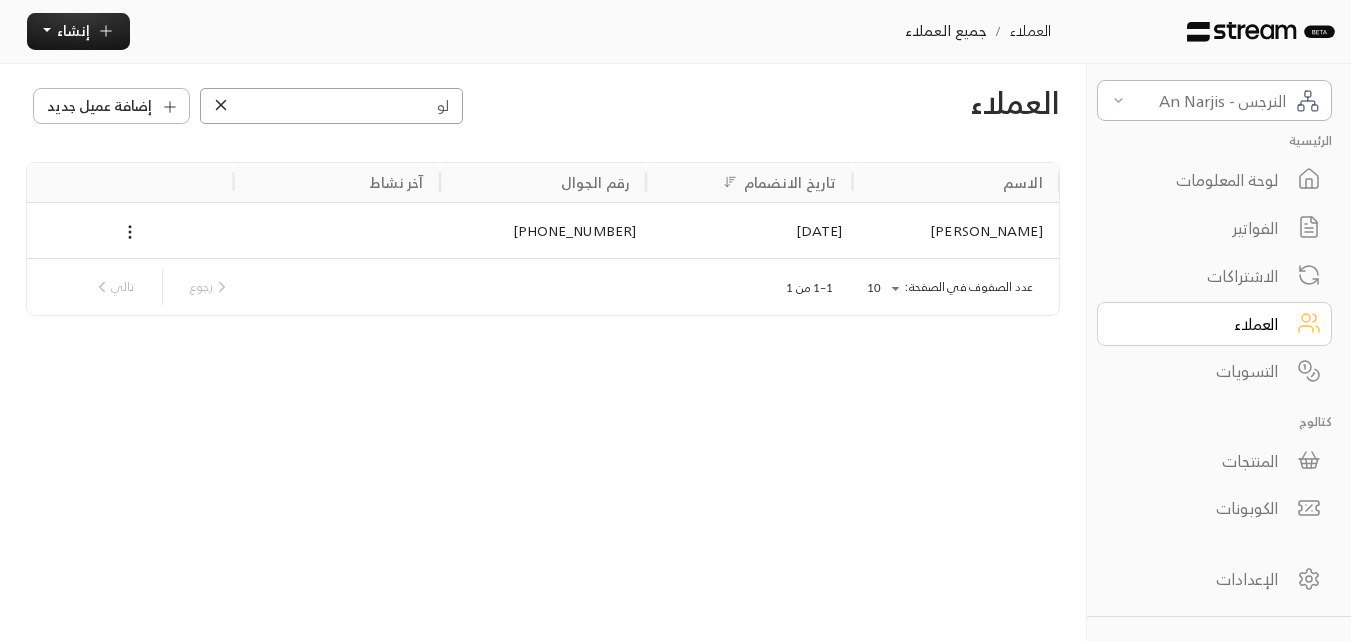 type on "لو" 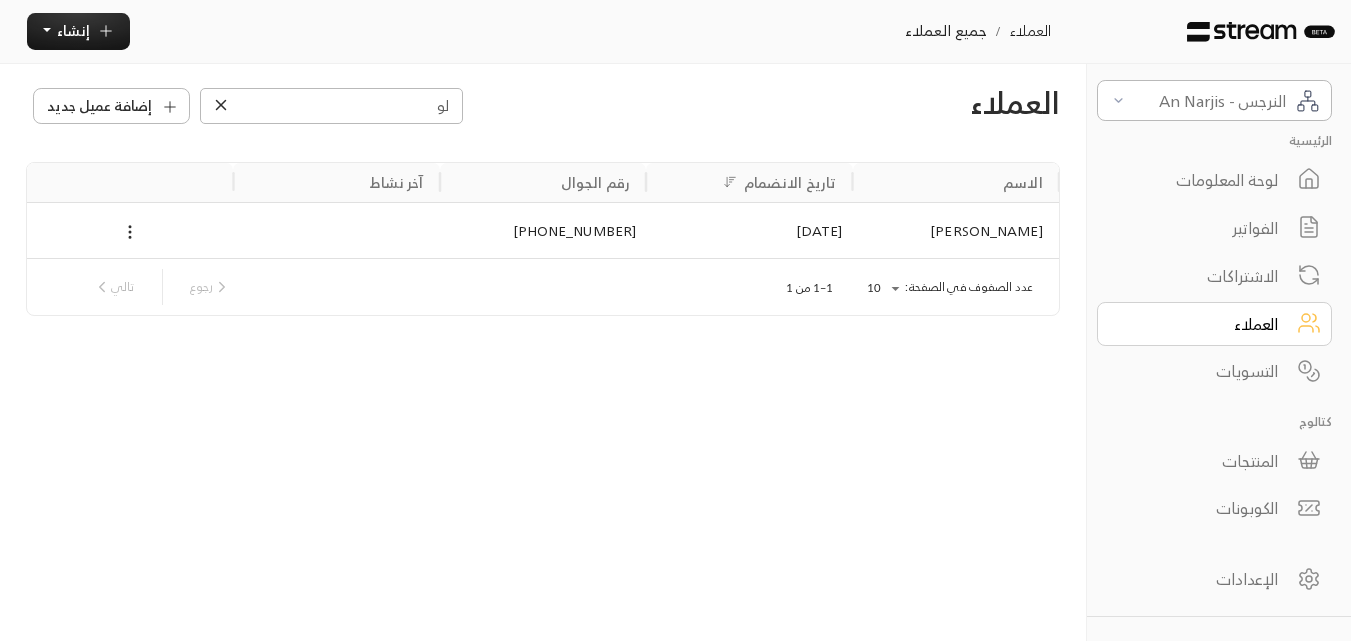 click on "[PERSON_NAME]" at bounding box center (956, 231) 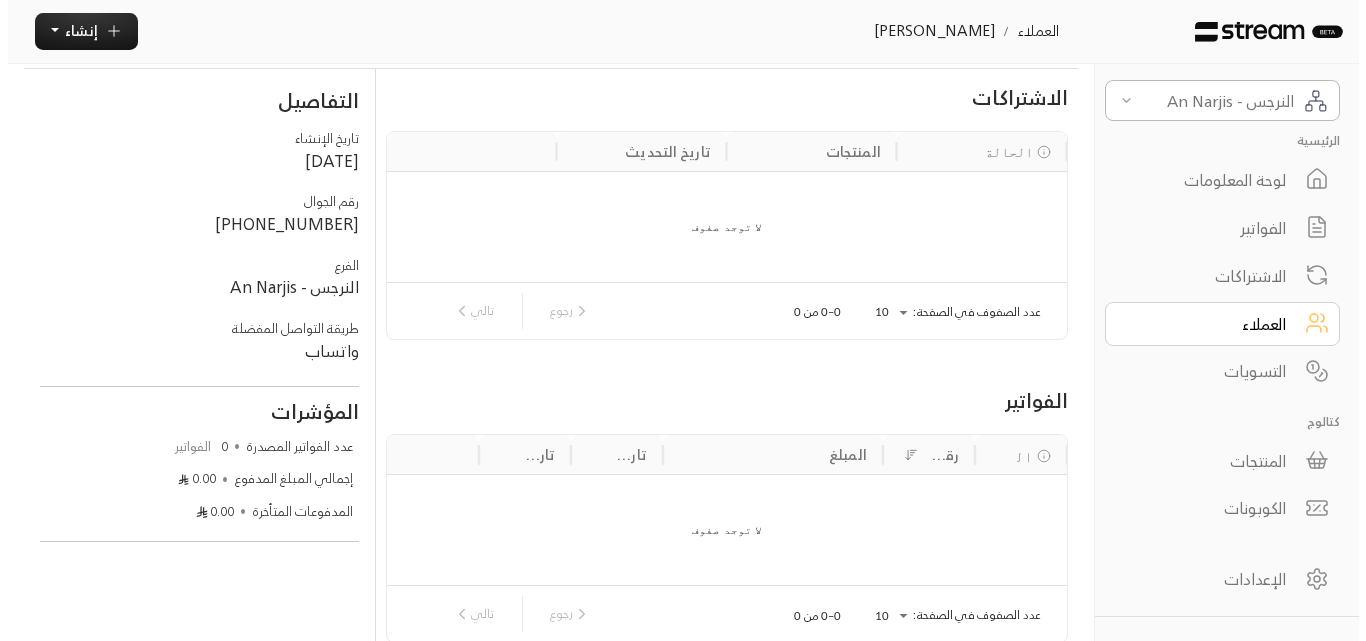 scroll, scrollTop: 0, scrollLeft: 0, axis: both 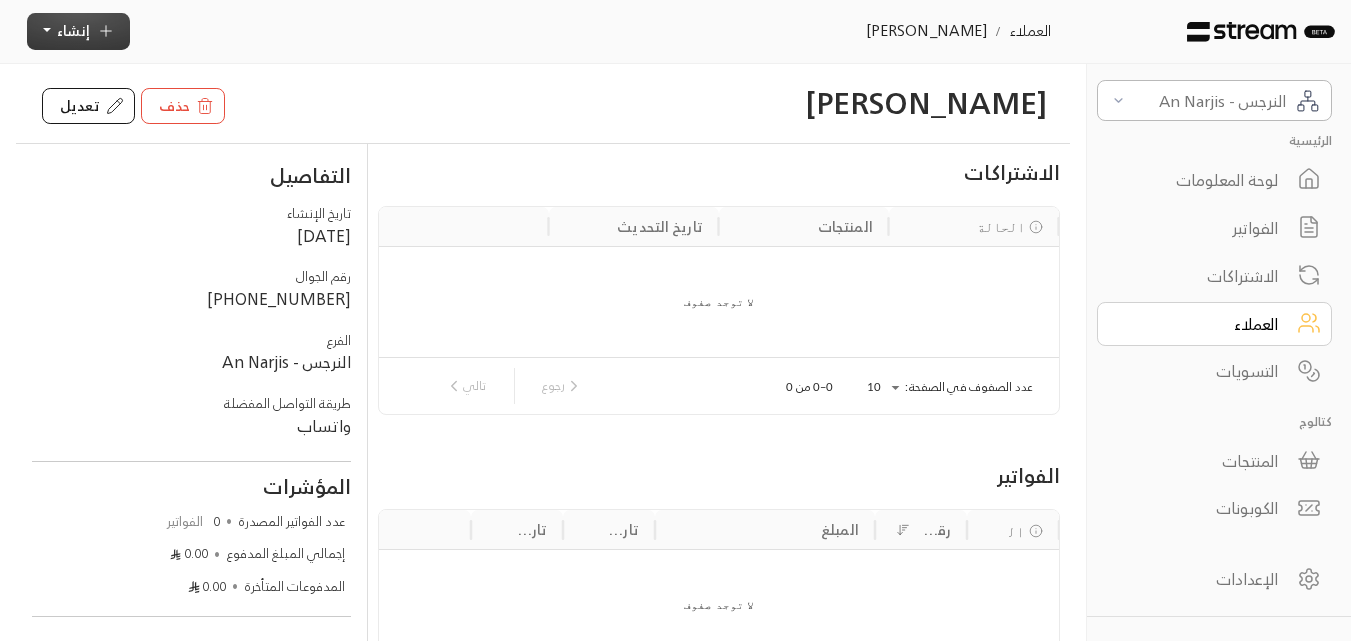 click on "إنشاء" at bounding box center (73, 30) 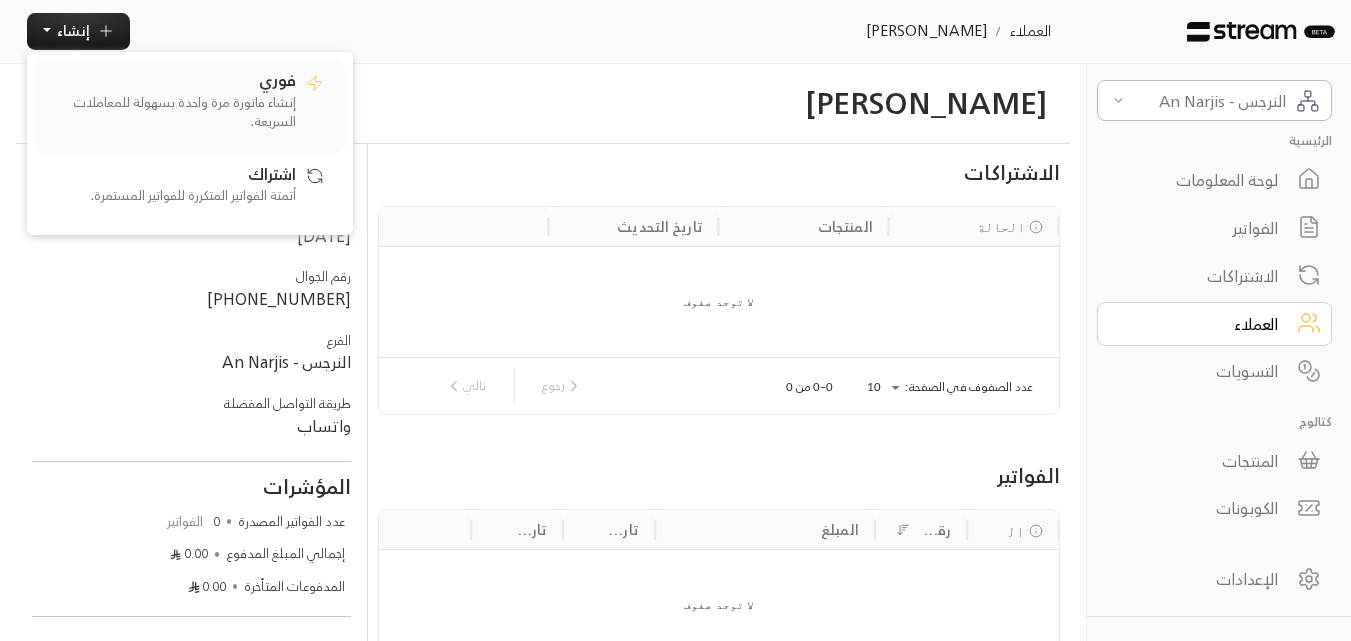click on "إنشاء فاتورة مرة واحدة بسهولة للمعاملات السريعة." at bounding box center [171, 112] 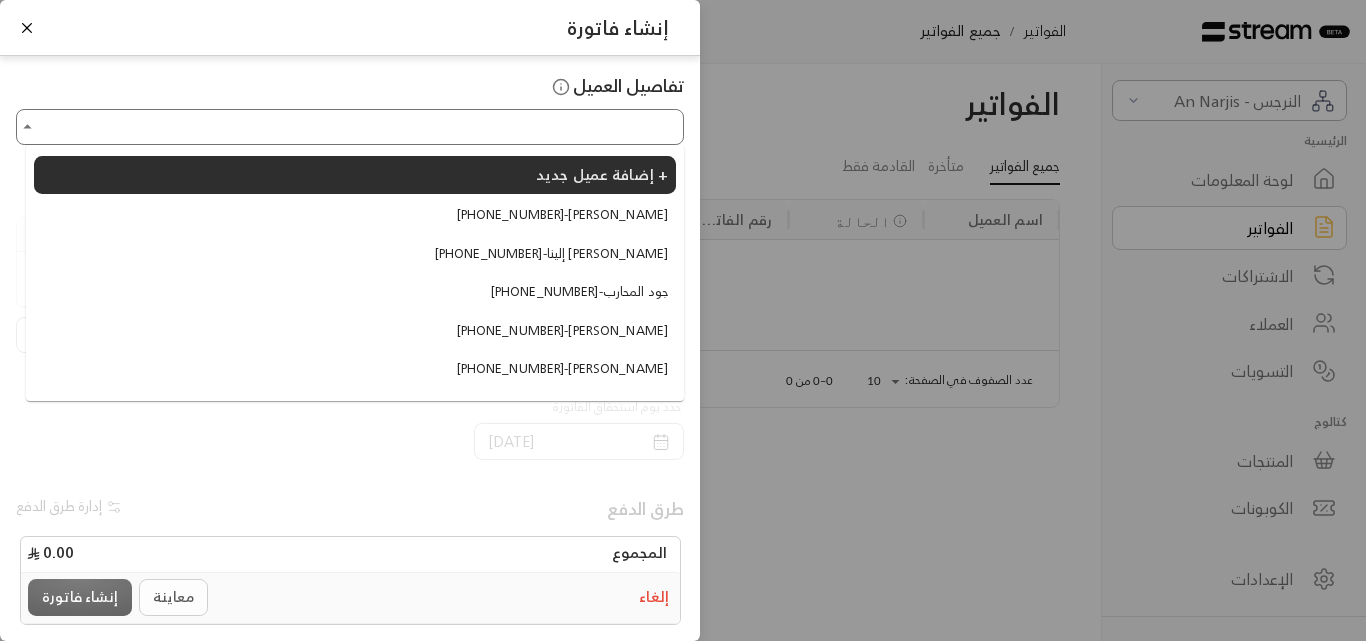 click on "اختر العميل" at bounding box center (350, 127) 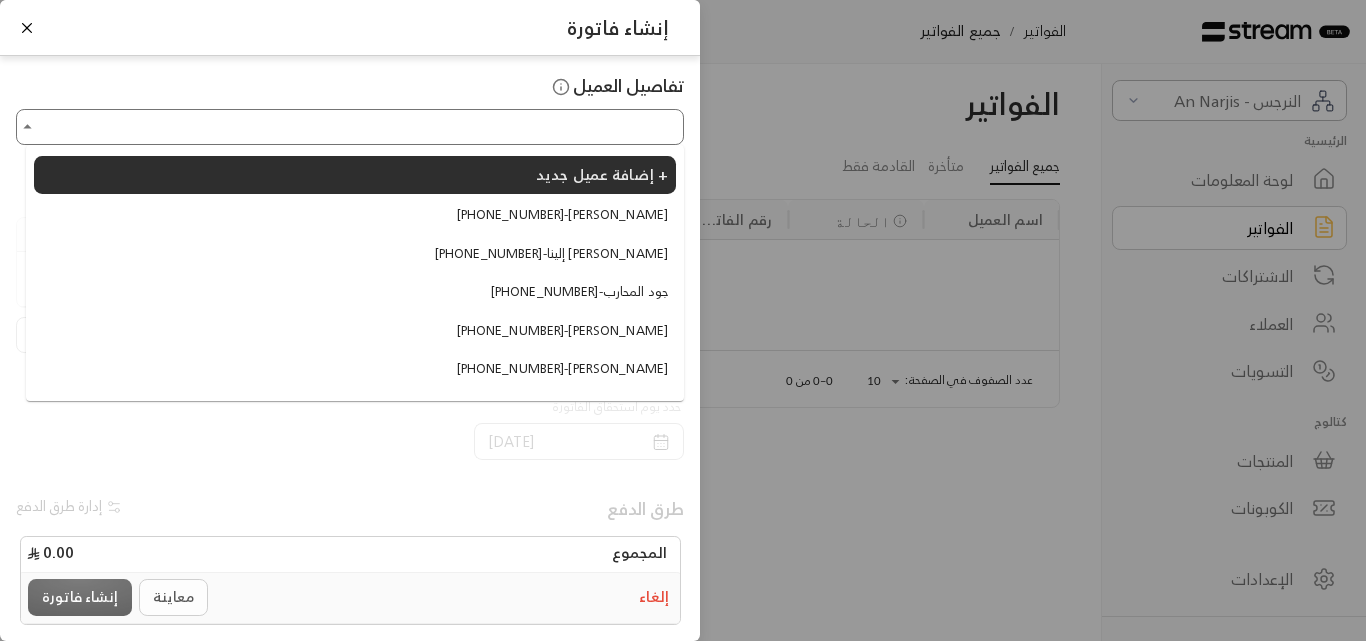 click on "[PHONE_NUMBER]  -  [PERSON_NAME]" at bounding box center [562, 369] 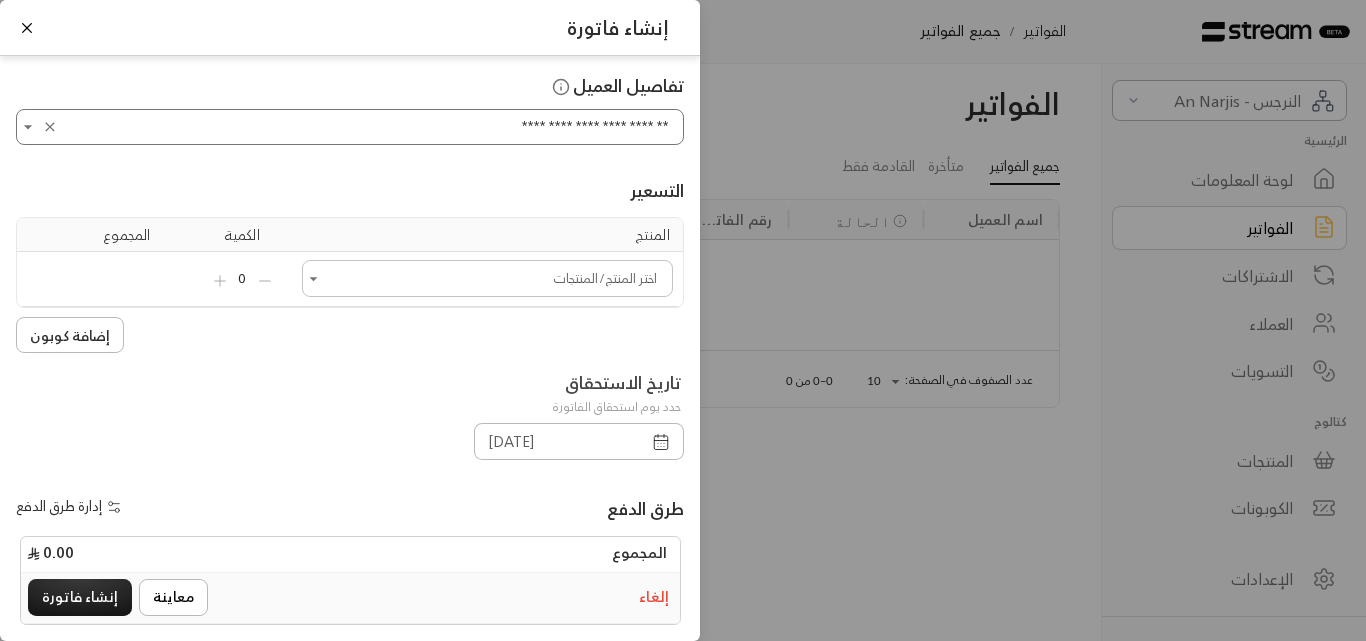 click on "اختر العميل" at bounding box center [487, 278] 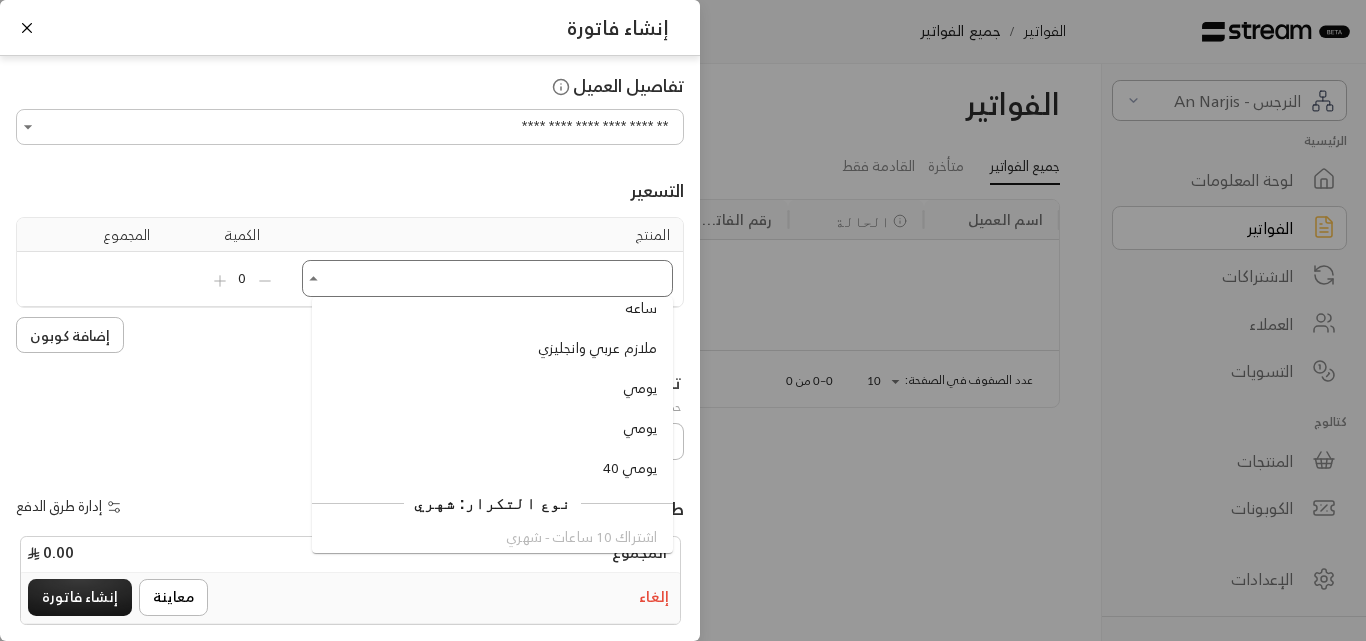 scroll, scrollTop: 1800, scrollLeft: 0, axis: vertical 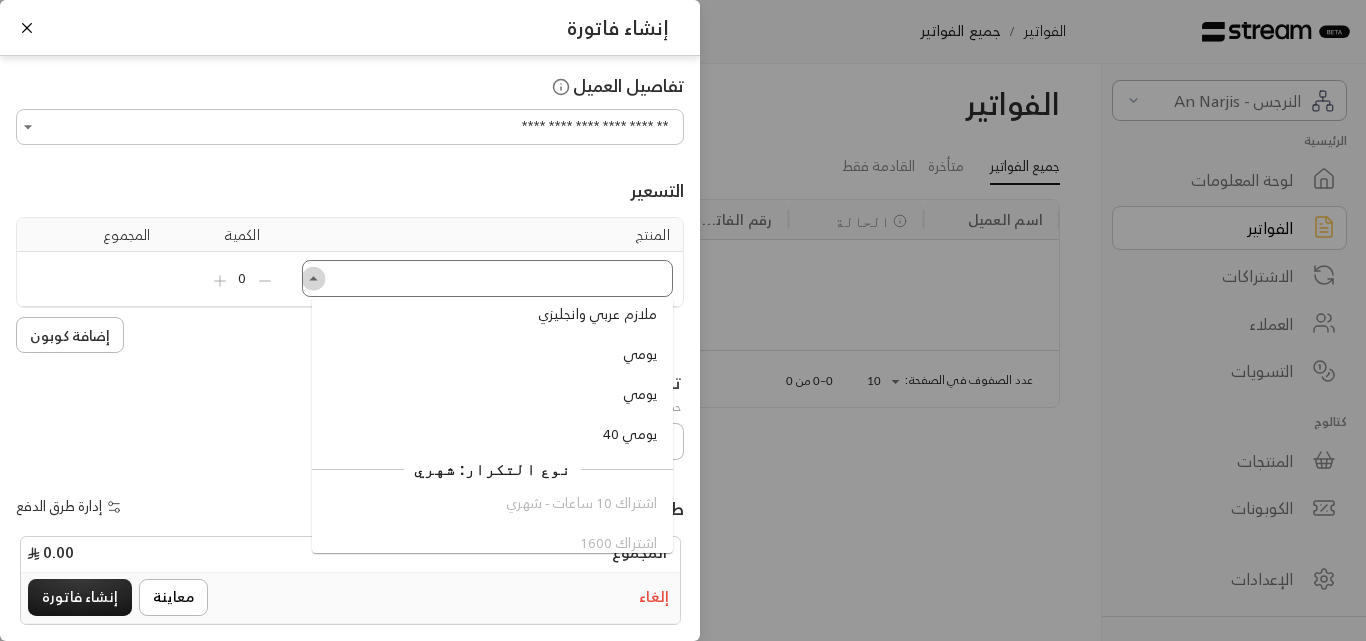 click 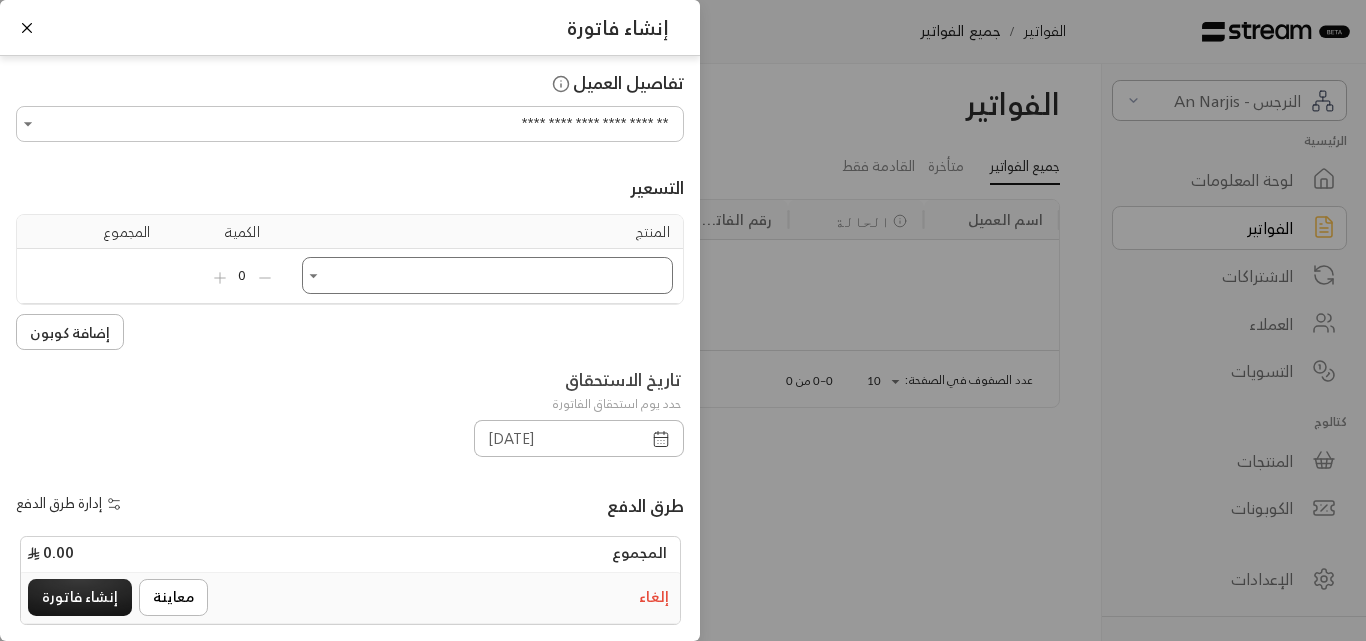 scroll, scrollTop: 0, scrollLeft: 0, axis: both 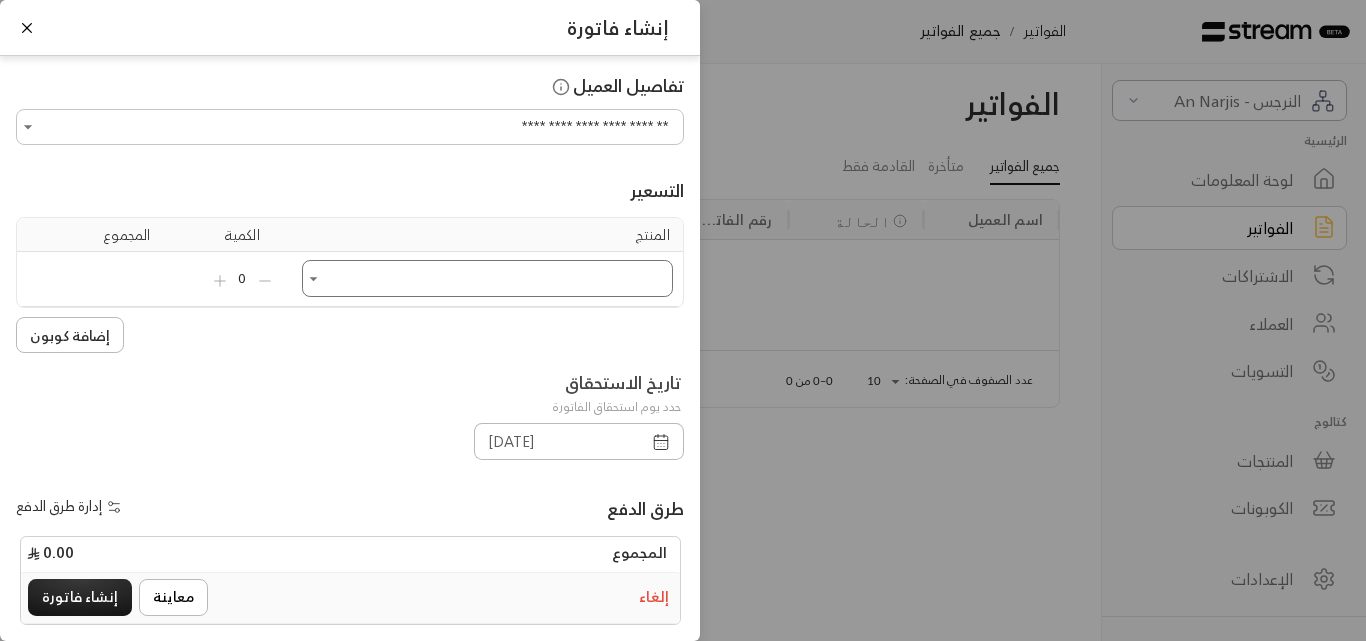 click 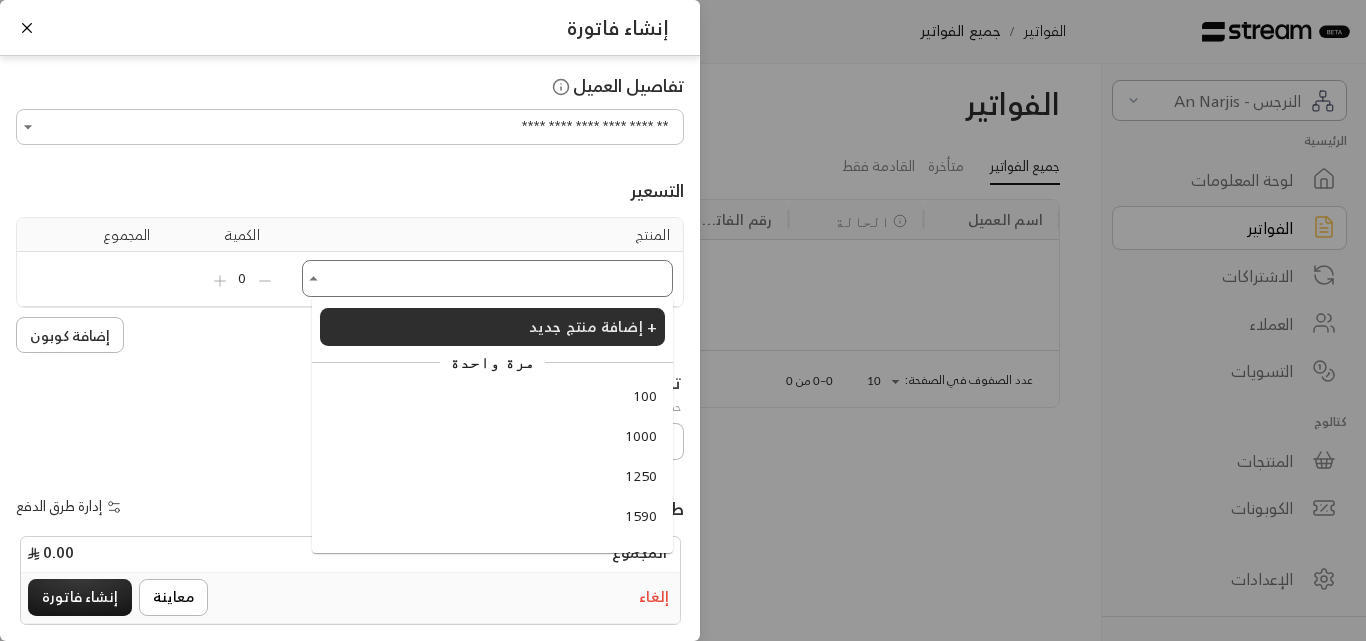 click on "إضافة منتج جديد +" at bounding box center [593, 326] 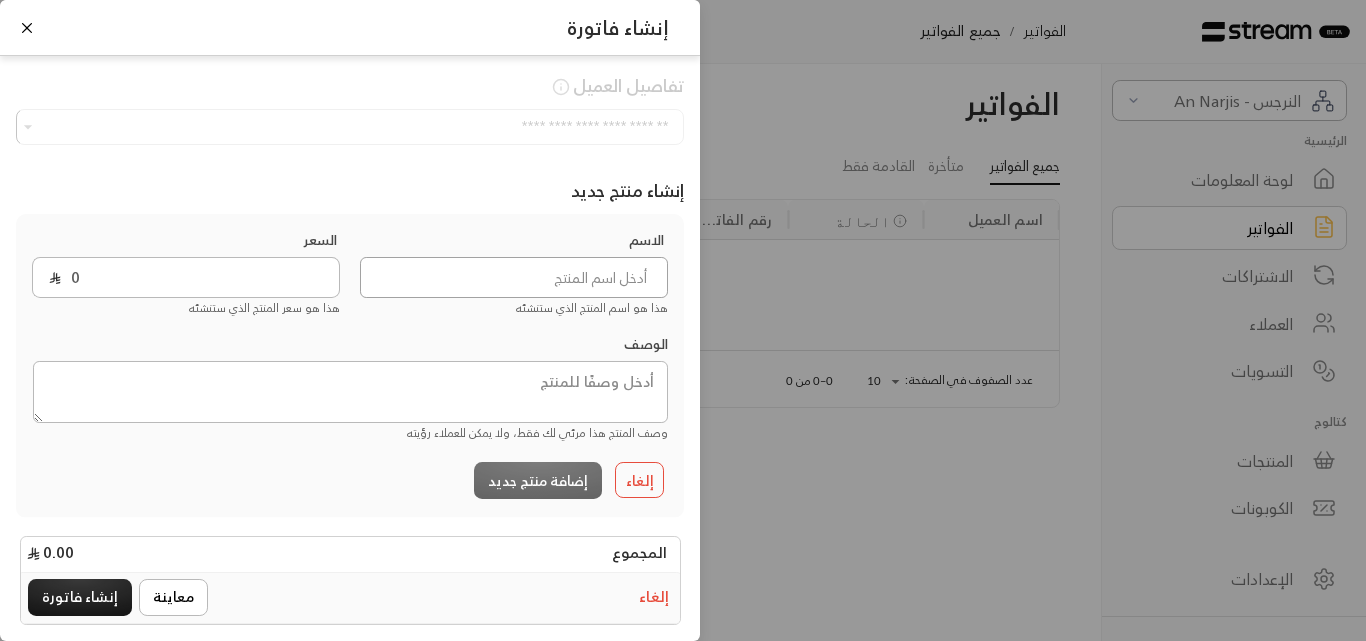 click at bounding box center [514, 277] 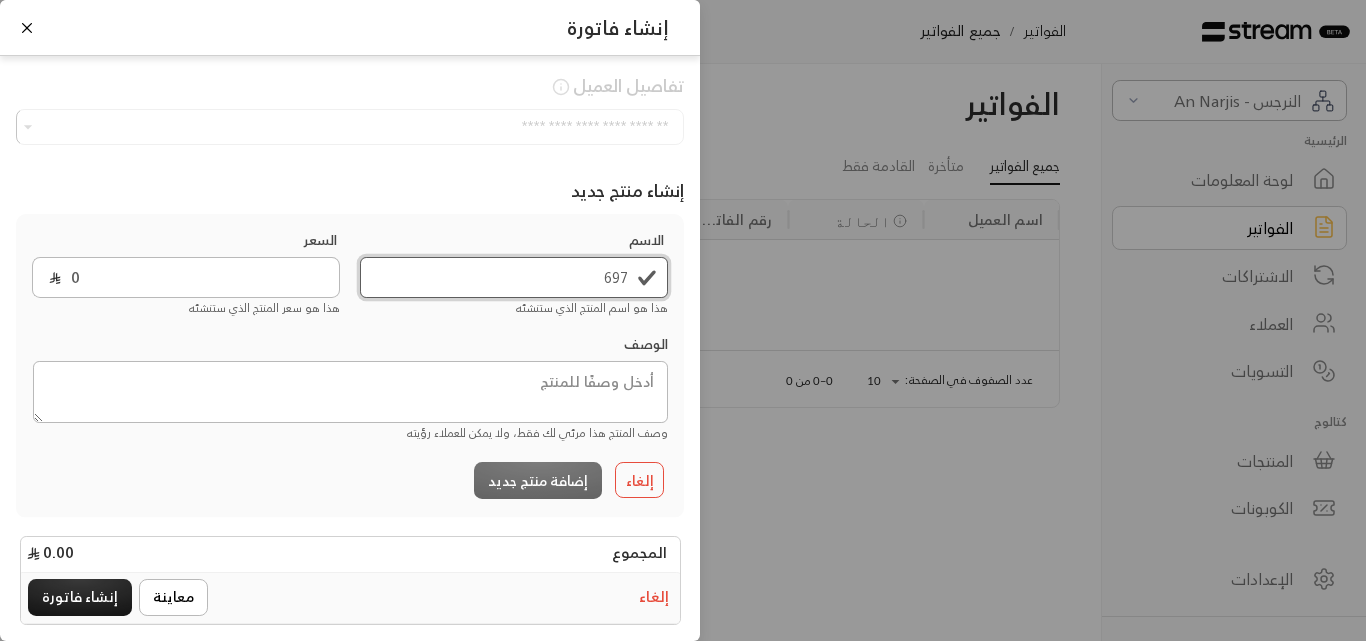 scroll, scrollTop: 100, scrollLeft: 0, axis: vertical 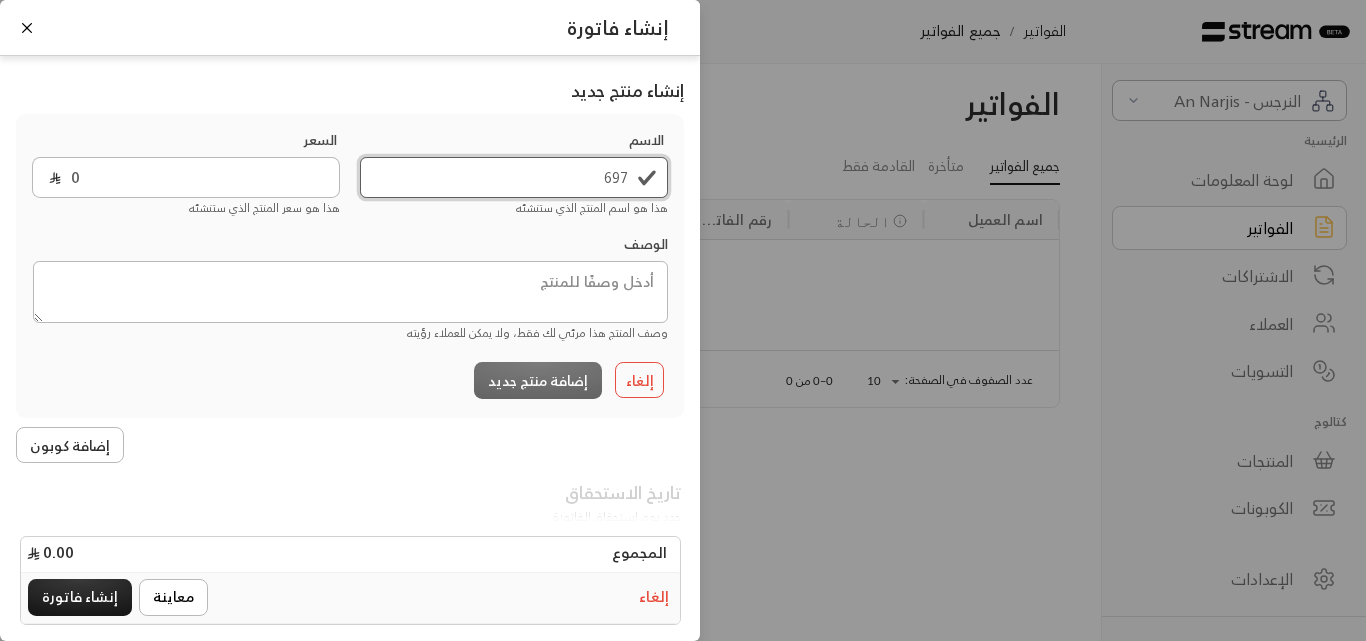 type on "697" 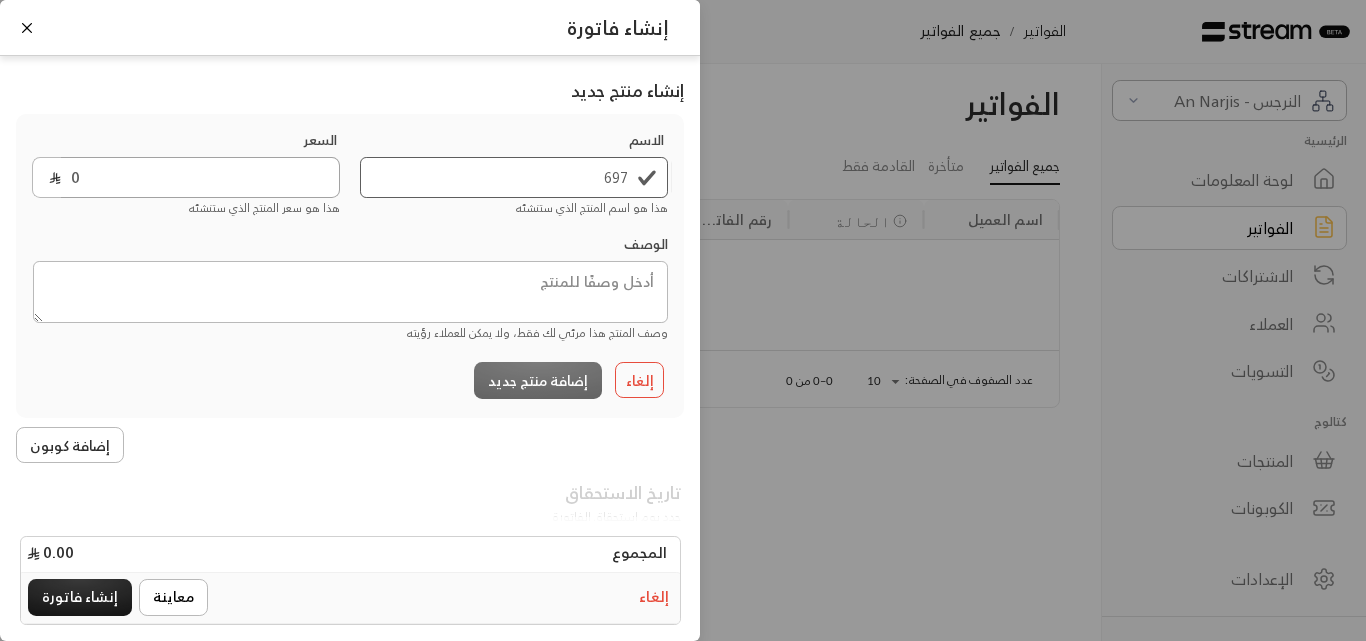 click on "0" at bounding box center (200, 177) 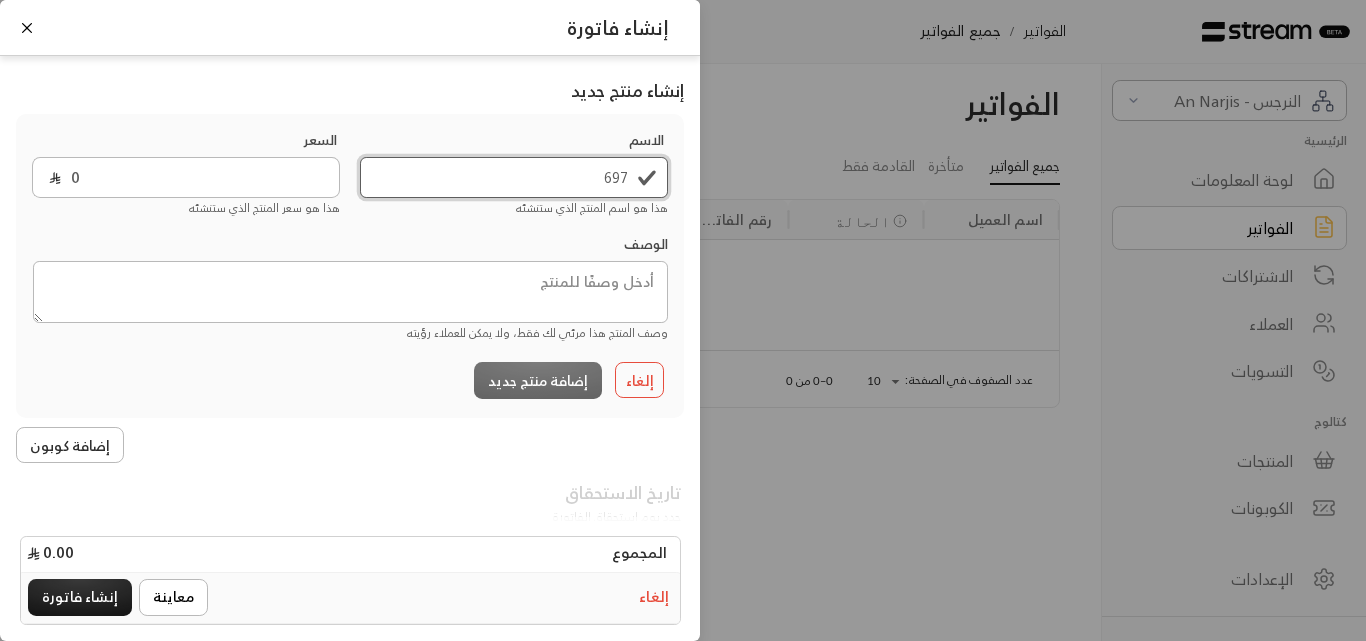 drag, startPoint x: 593, startPoint y: 182, endPoint x: 626, endPoint y: 185, distance: 33.13608 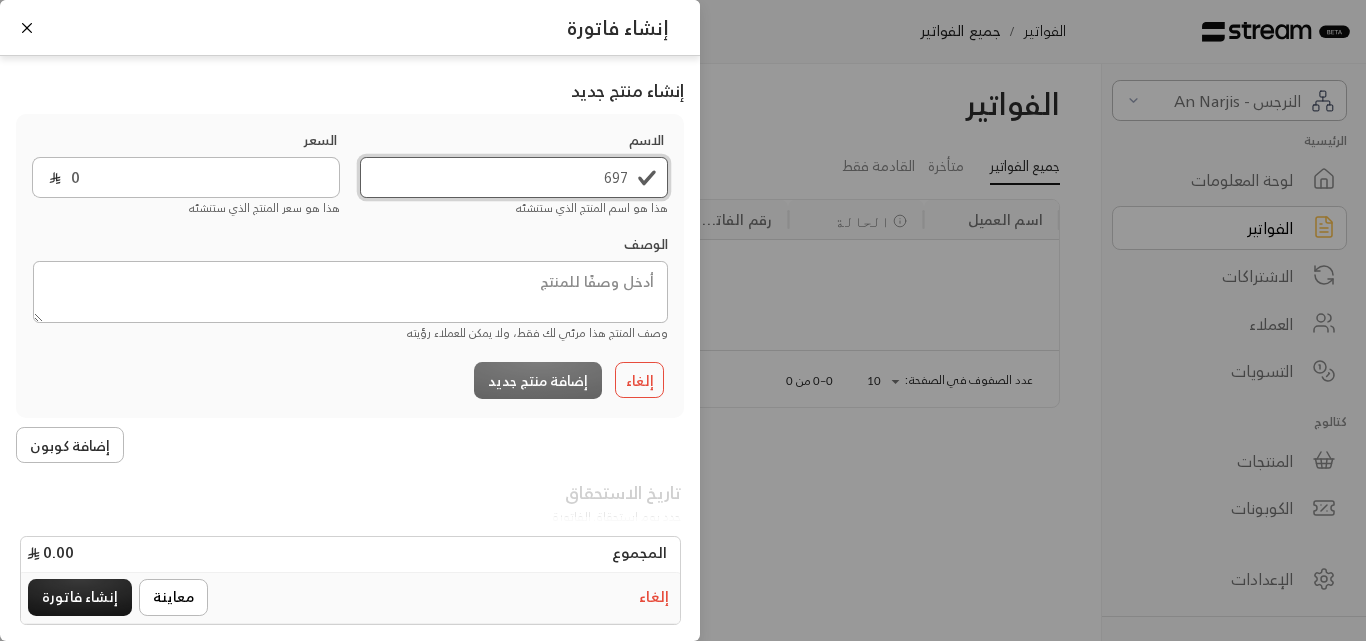 click on "697" at bounding box center [514, 177] 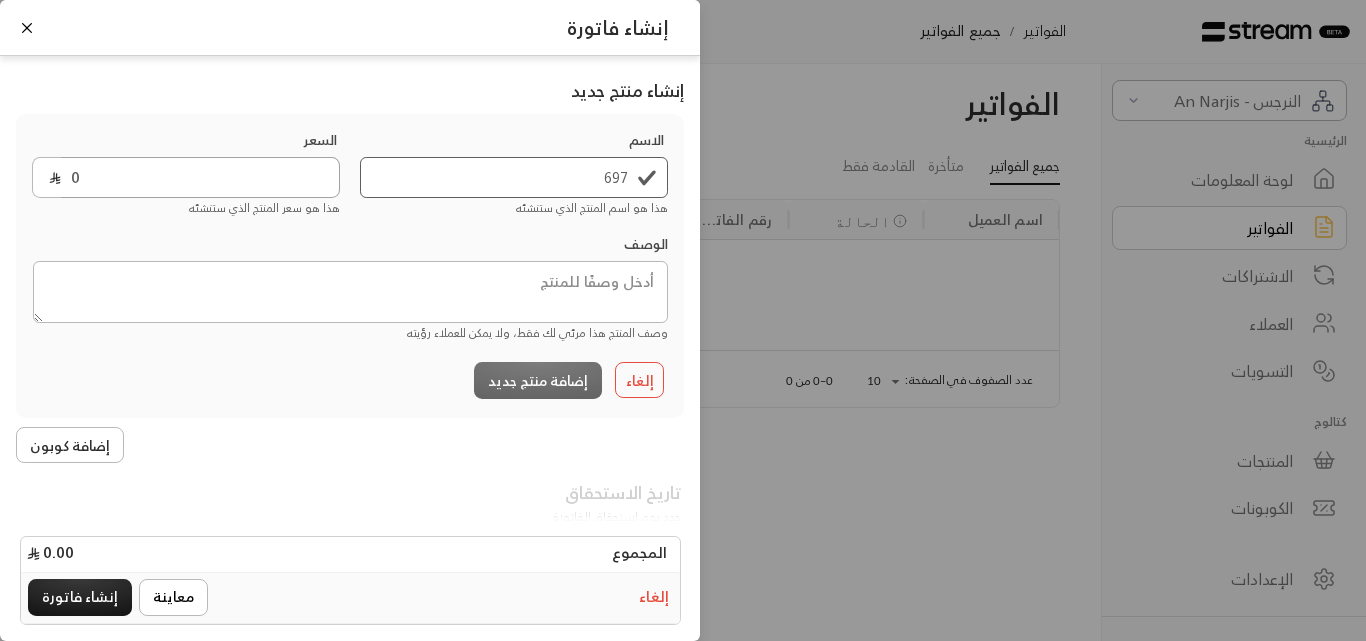click on "0" at bounding box center [200, 177] 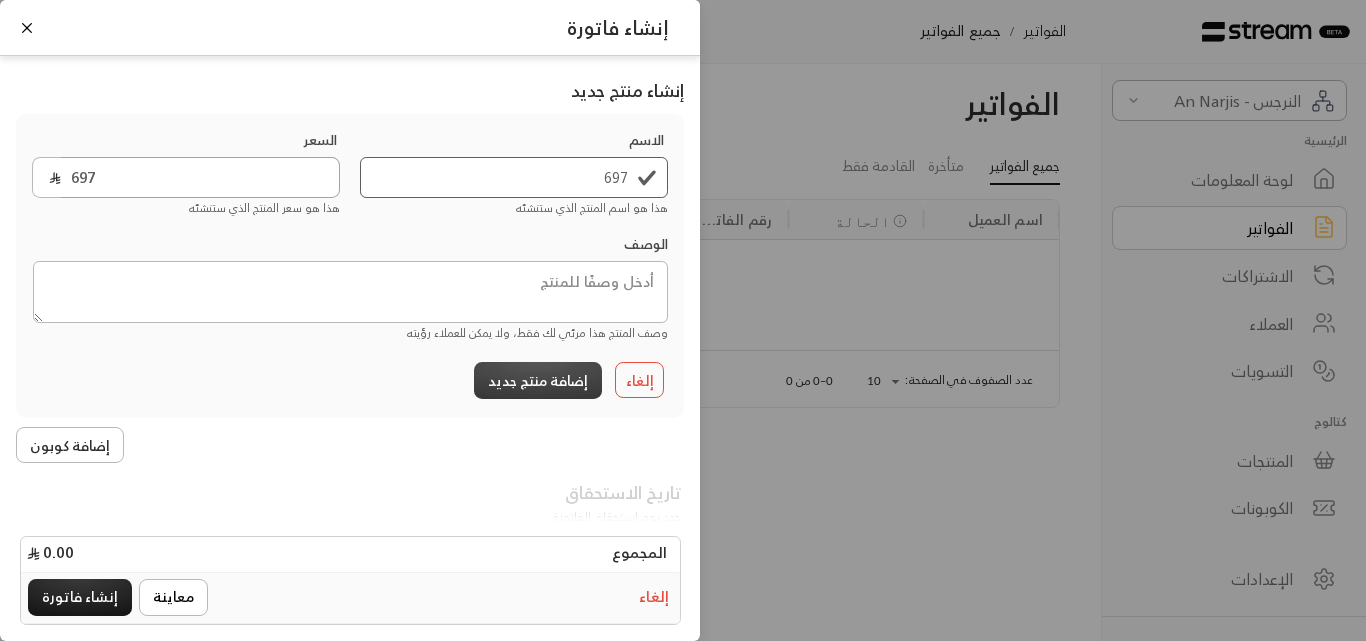 type on "697" 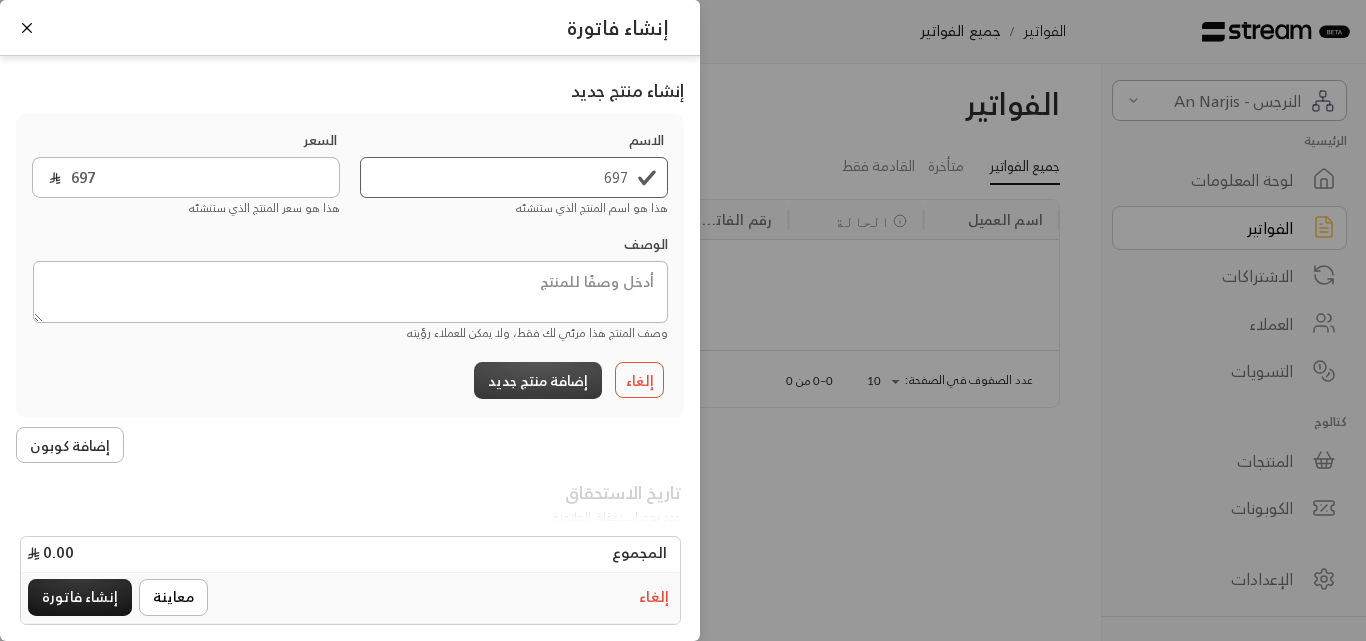click on "إضافة منتج جديد" at bounding box center (538, 380) 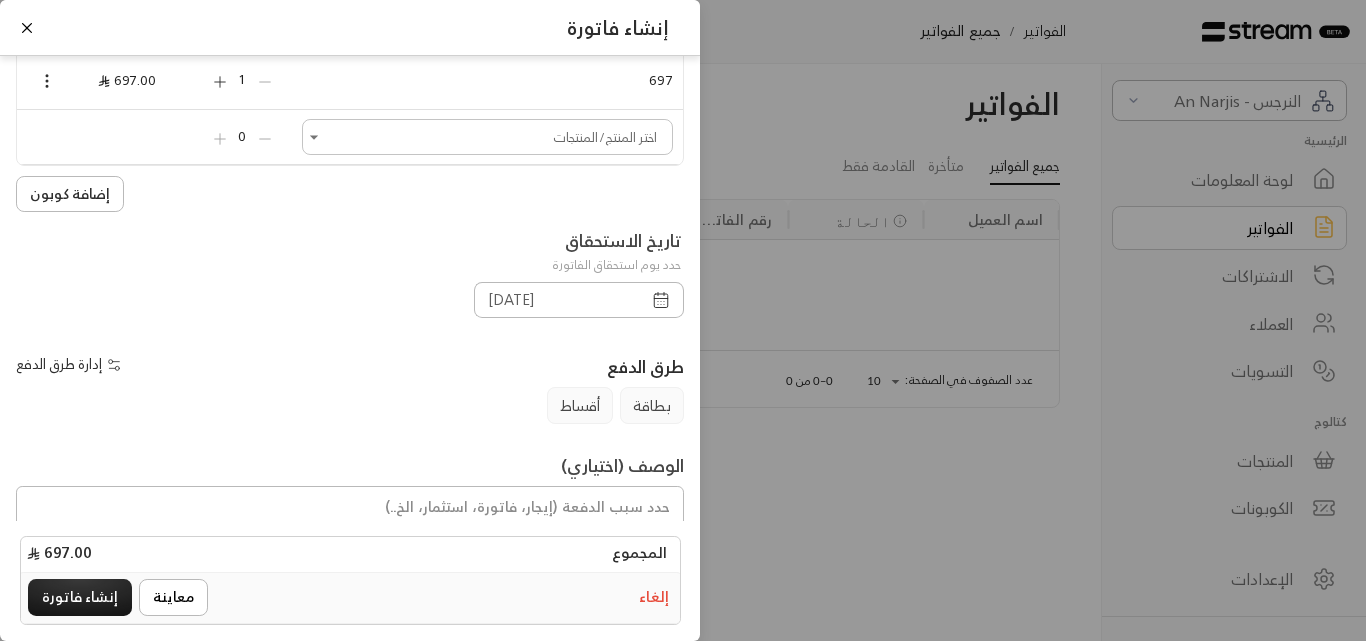 scroll, scrollTop: 278, scrollLeft: 0, axis: vertical 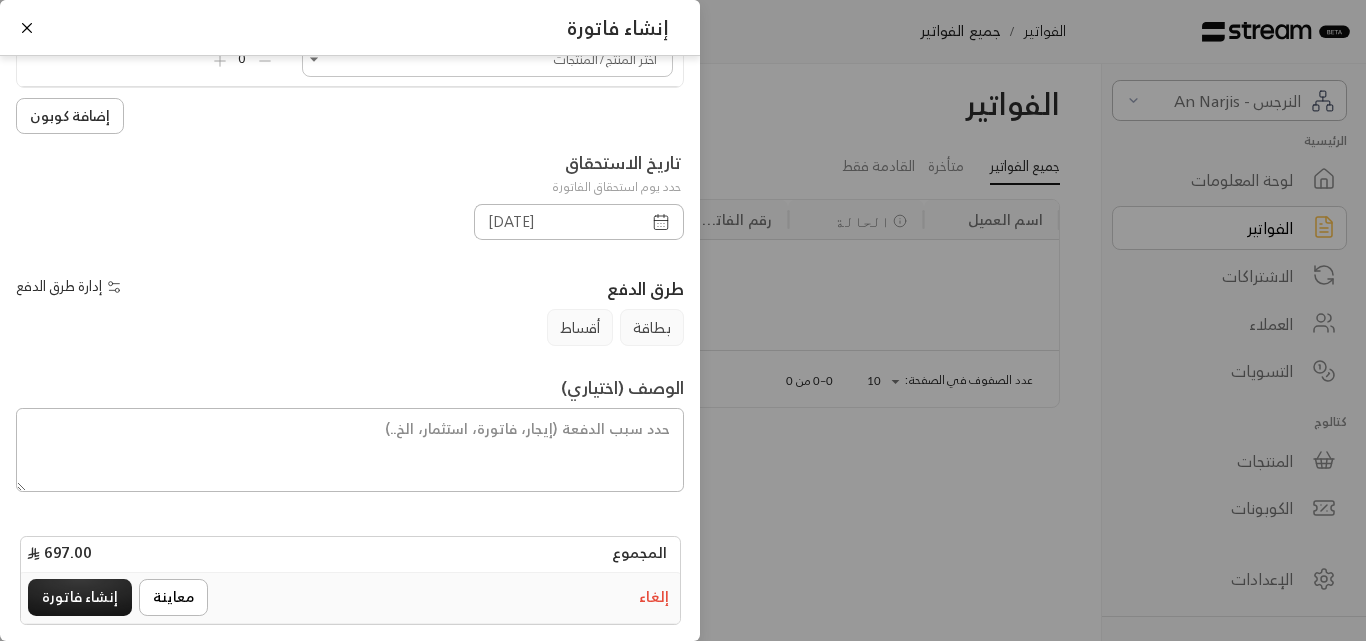 click 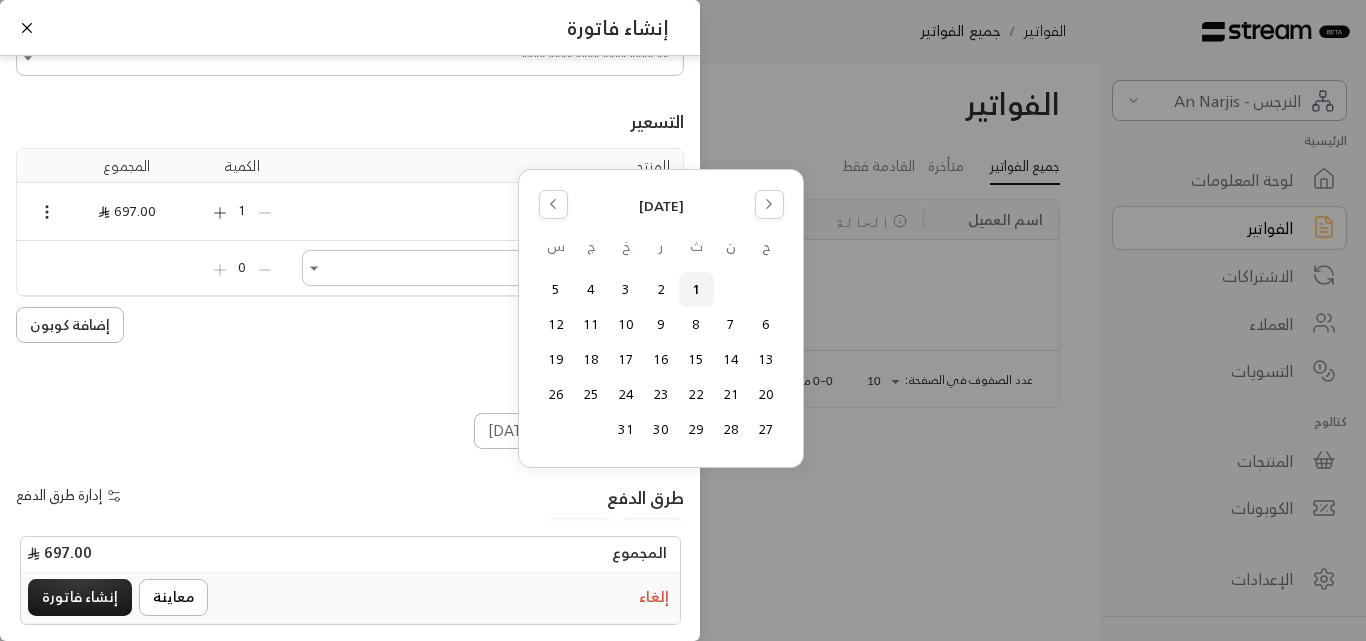 scroll, scrollTop: 0, scrollLeft: 0, axis: both 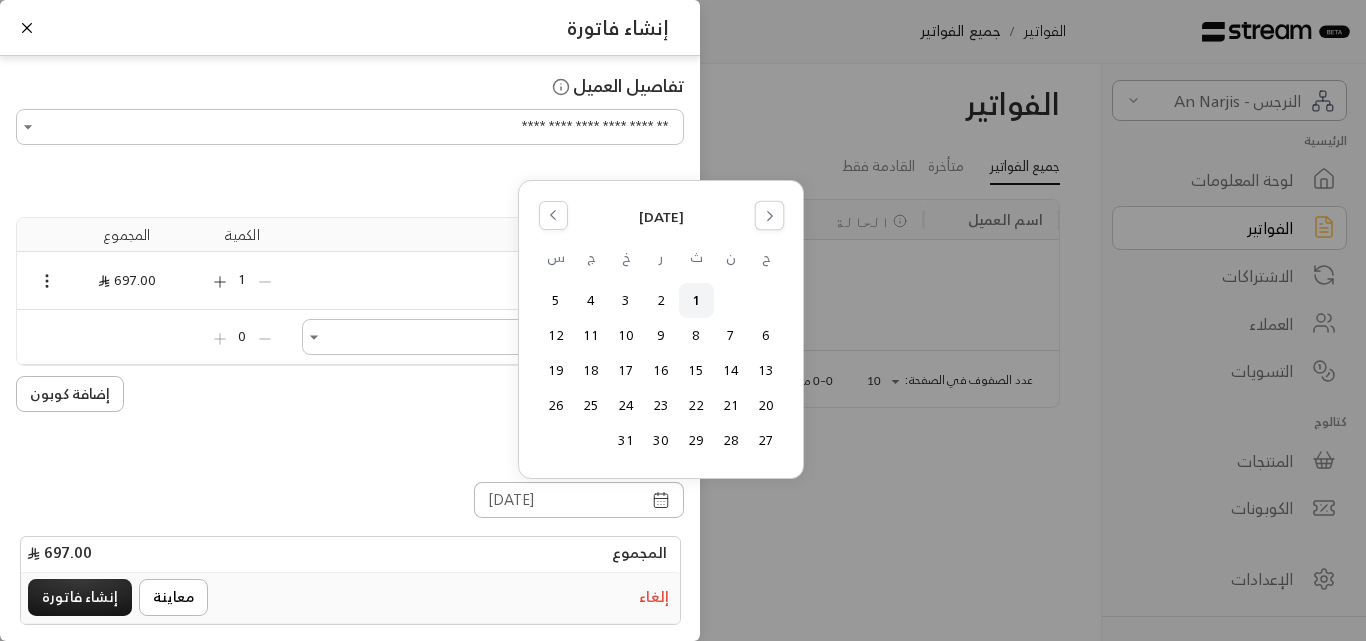 click at bounding box center [769, 215] 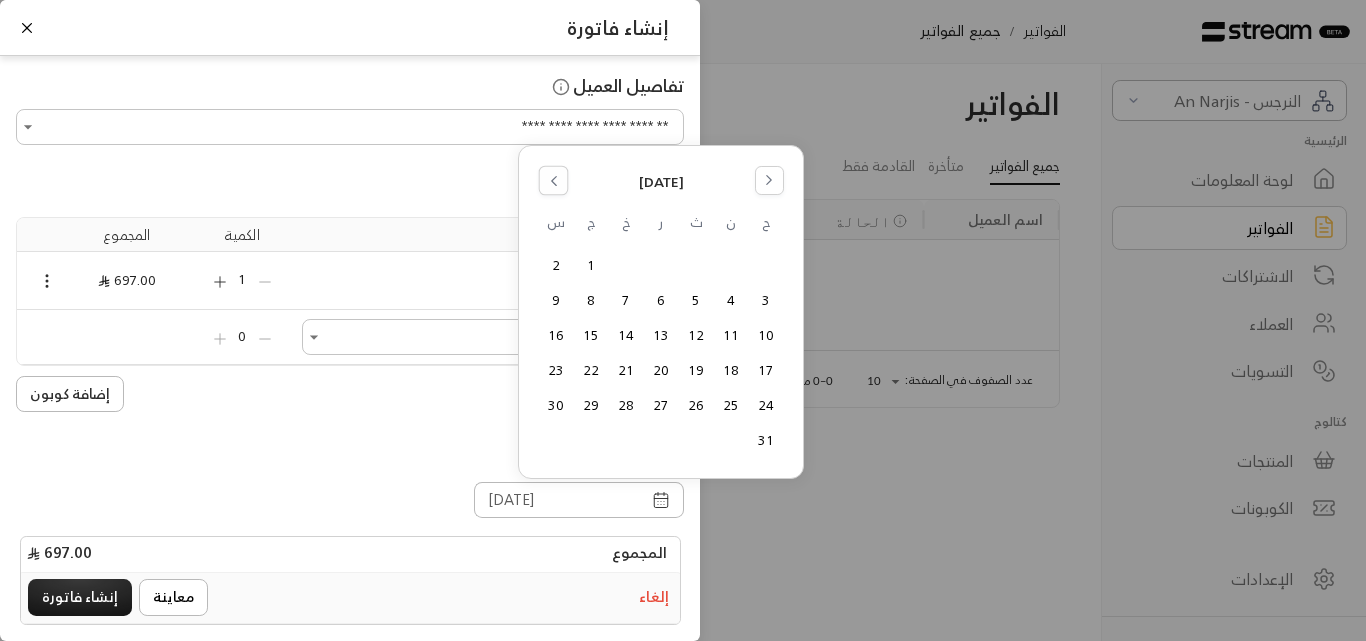 click 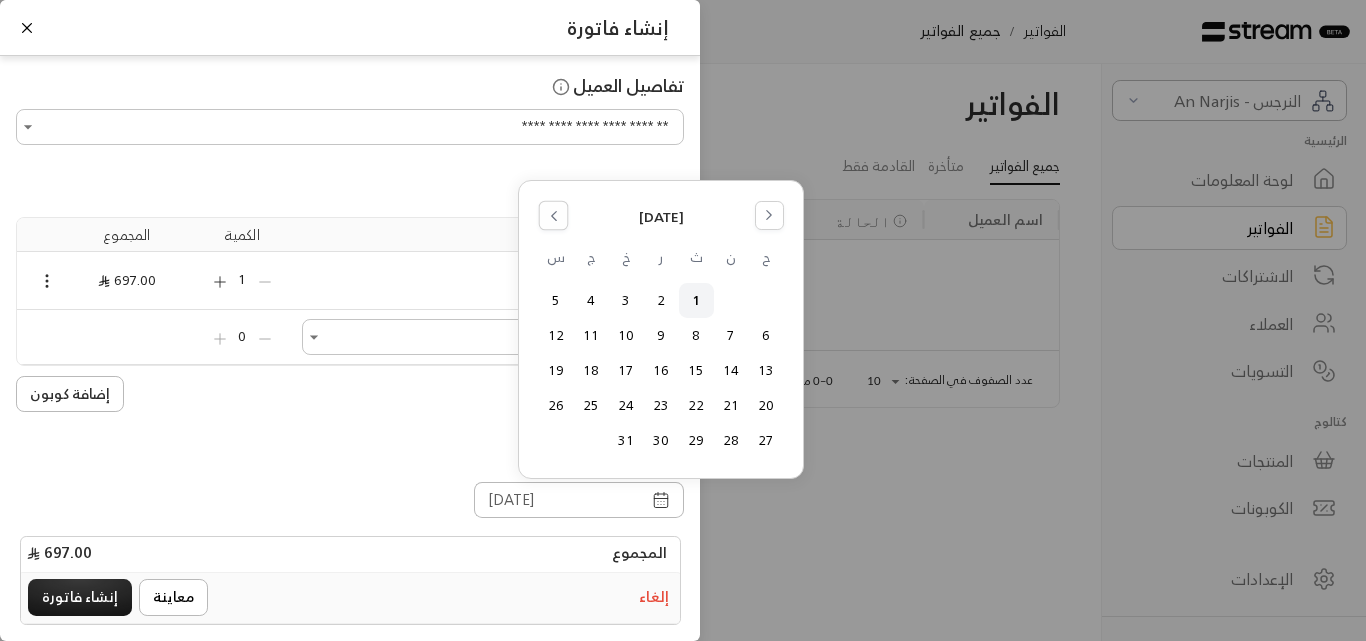 click on "[DATE] ح ن ث ر خ ج س 1 2 3 4 5 6 7 8 9 10 11 12 13 14 15 16 17 18 19 20 21 22 23 24 25 26 27 28 29 30 31" at bounding box center (661, 329) 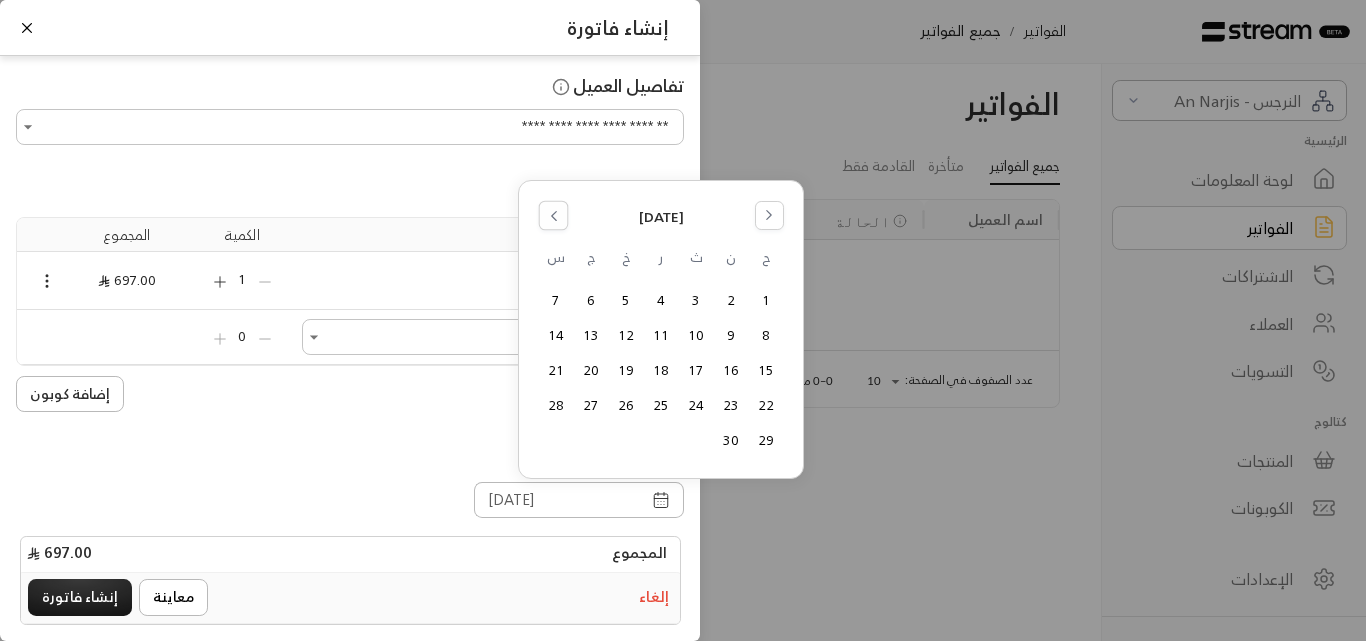 click 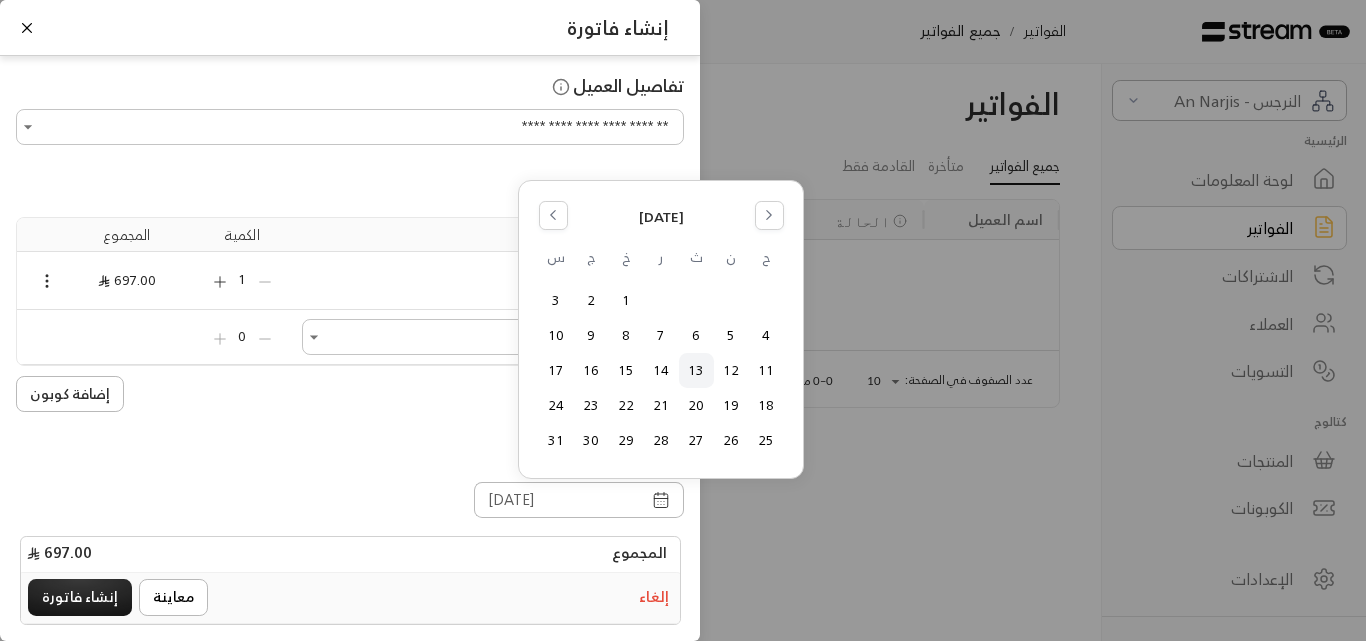 click on "13" at bounding box center (696, 370) 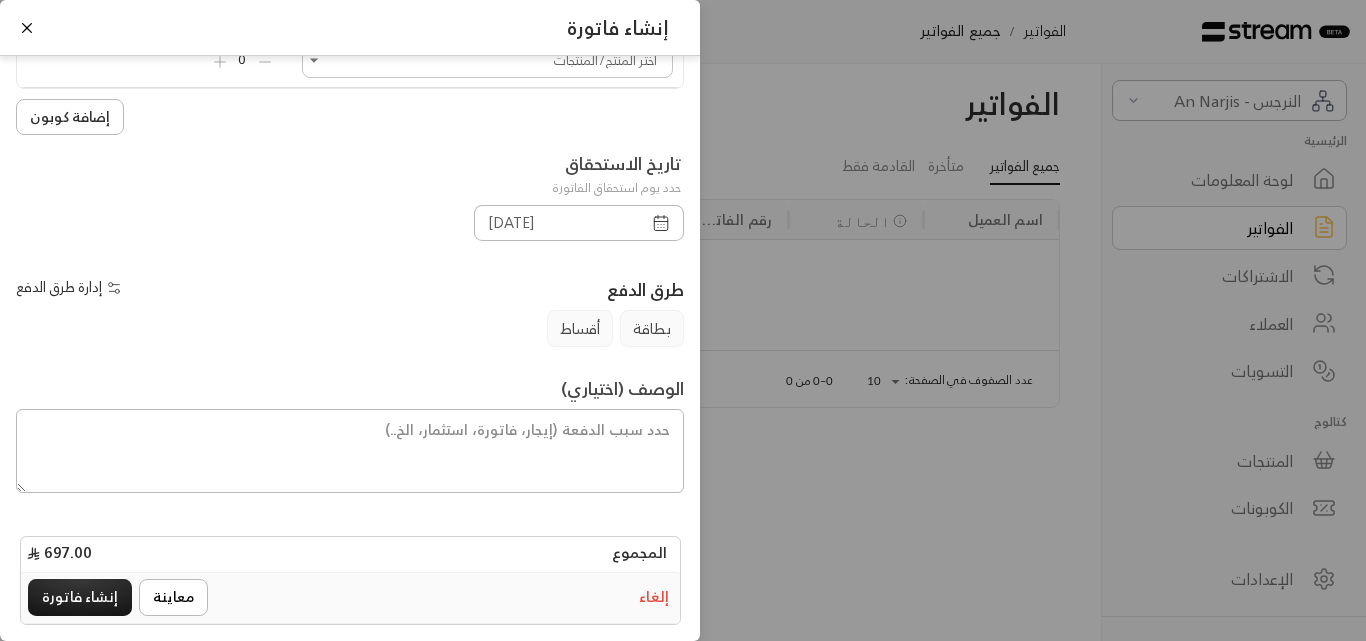 scroll, scrollTop: 278, scrollLeft: 0, axis: vertical 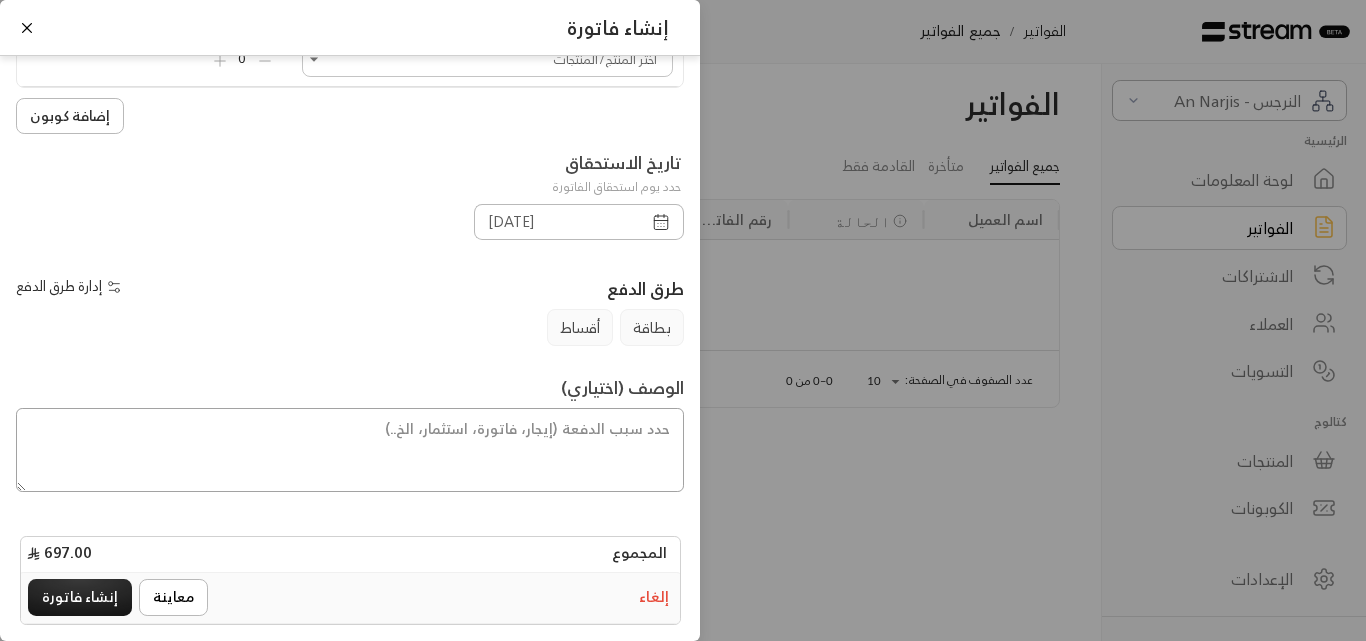 click at bounding box center [350, 450] 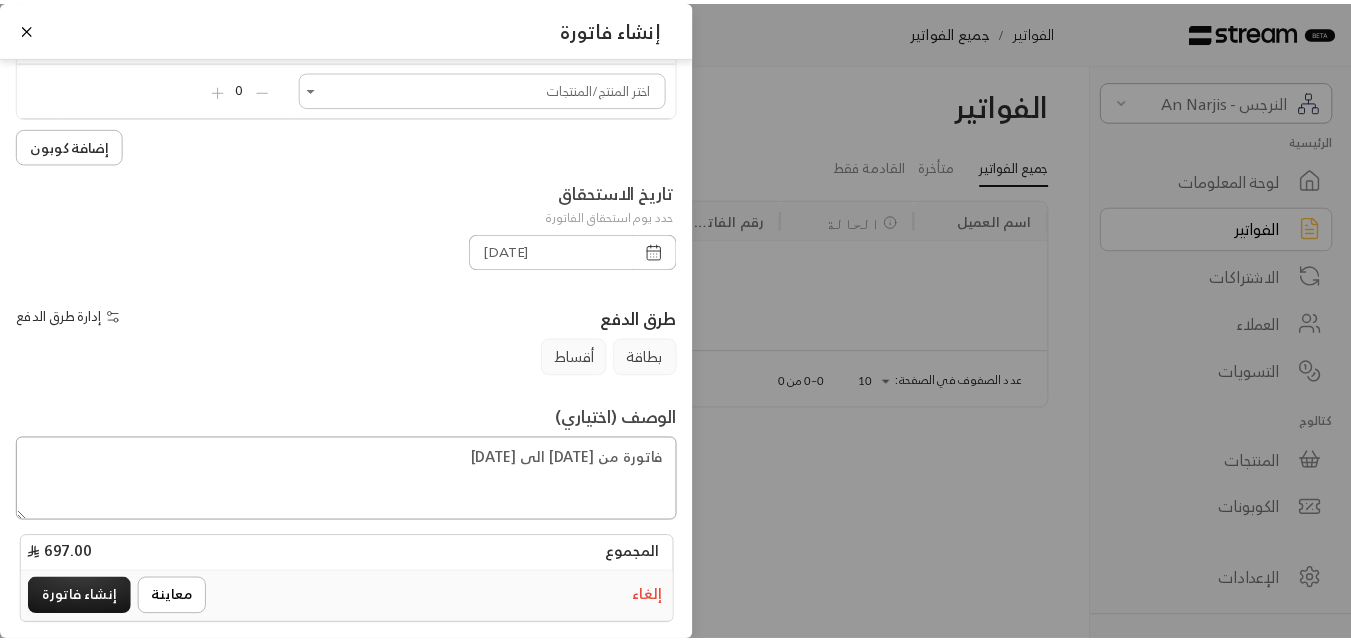 scroll, scrollTop: 278, scrollLeft: 0, axis: vertical 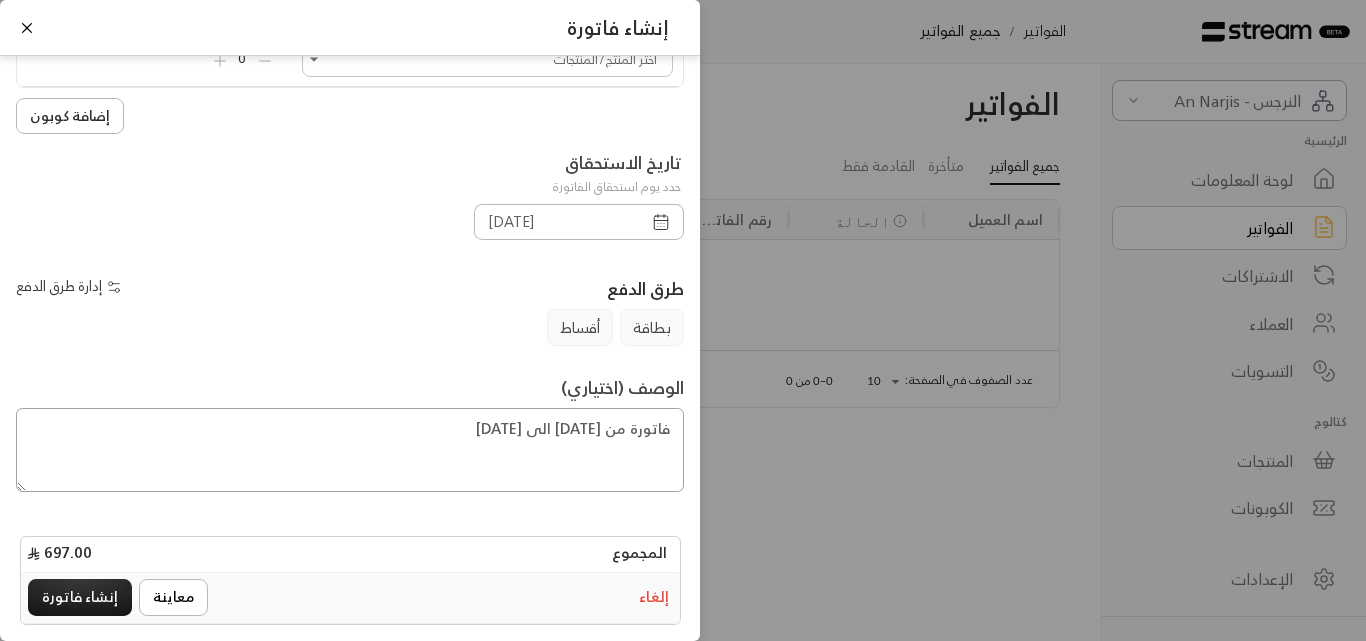 type on "فاتورة من [DATE] الى [DATE]" 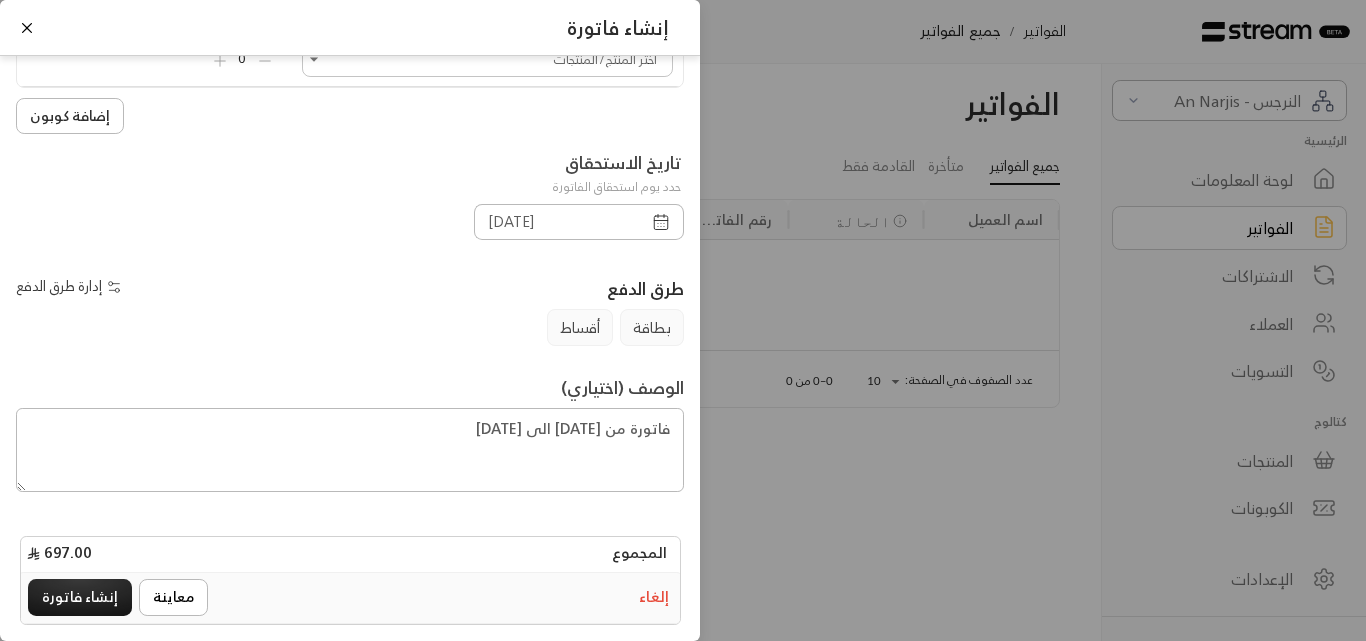 click on "إدارة طرق الدفع" at bounding box center (70, 286) 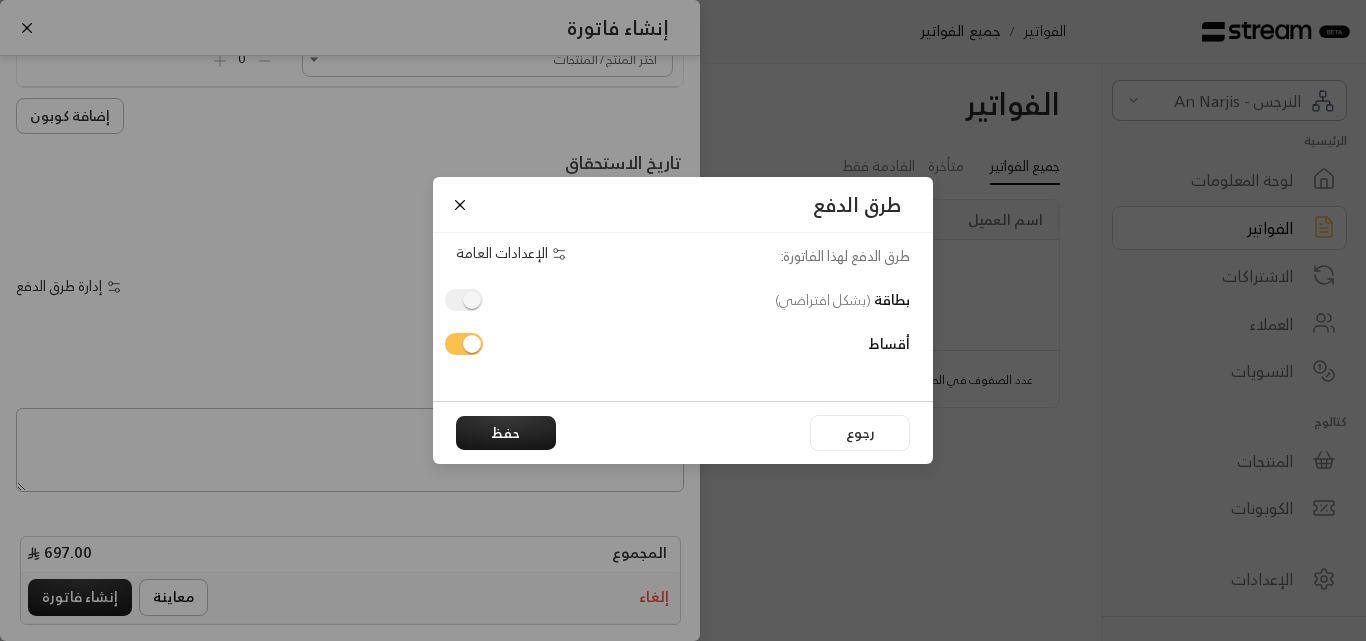 click on "طرق الدفع طرق الدفع لهذا الفاتورة: الإعدادات العامة بطاقة   ( بشكل افتراضي ) أقساط   رجوع حفظ" at bounding box center (683, 320) 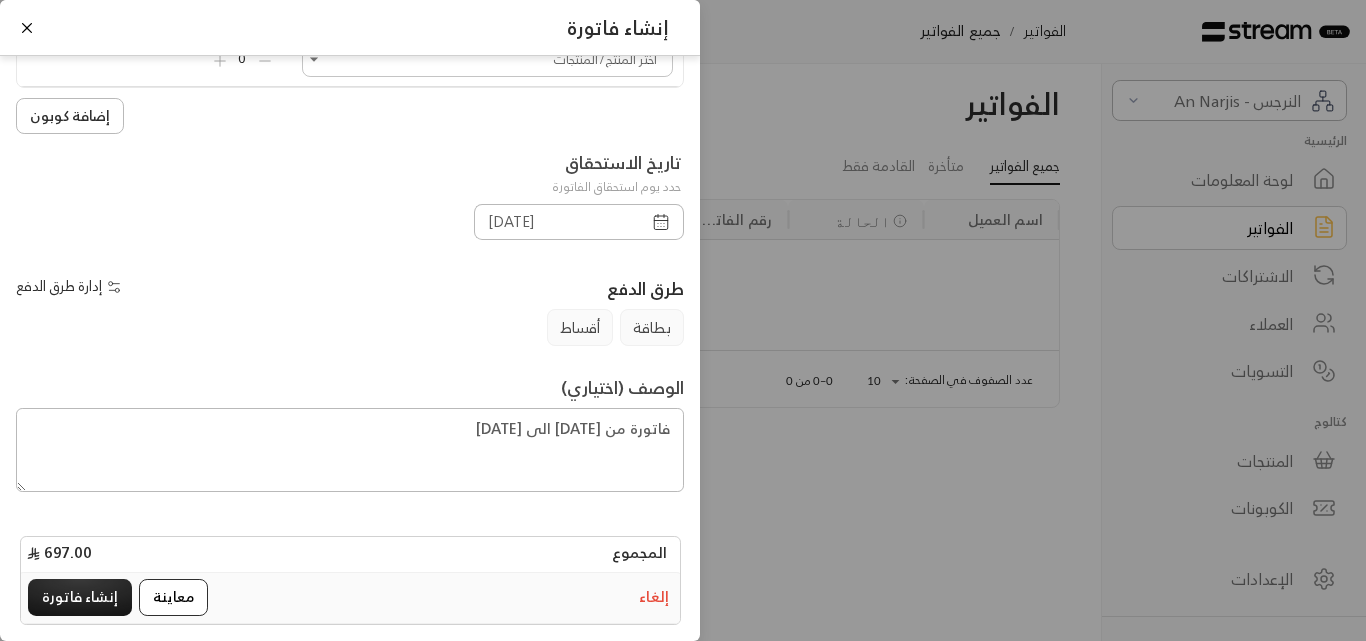 click on "معاينة" at bounding box center (173, 597) 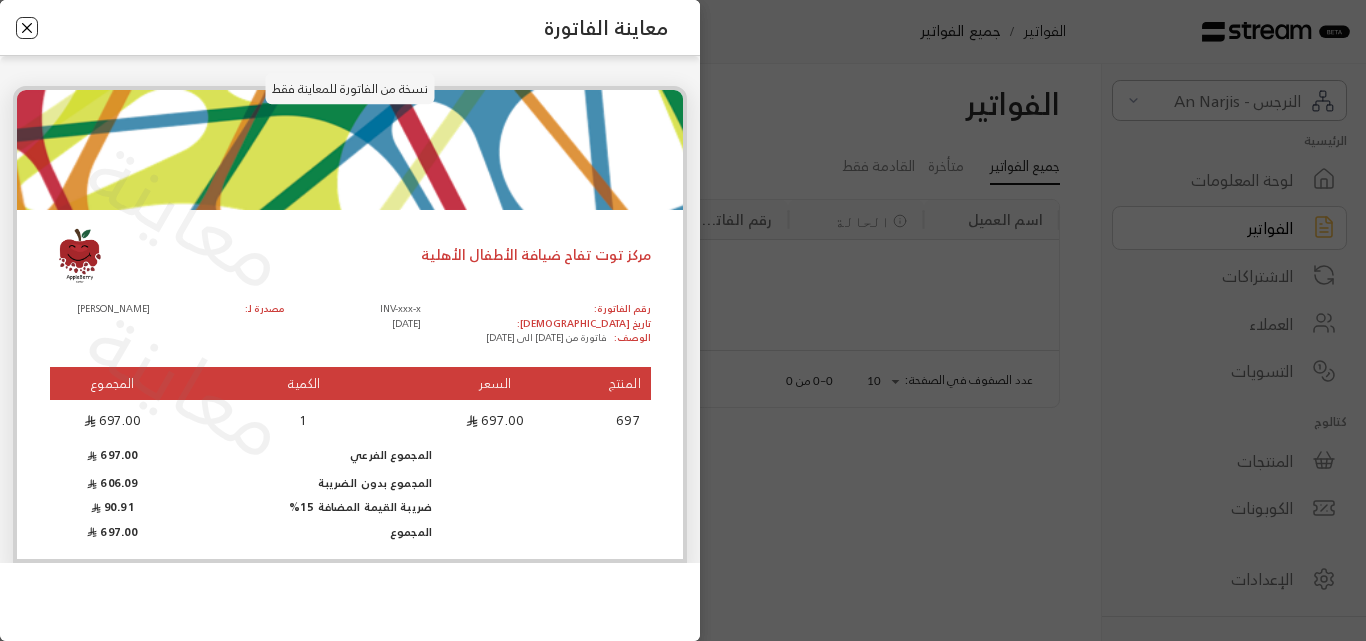 click at bounding box center [27, 28] 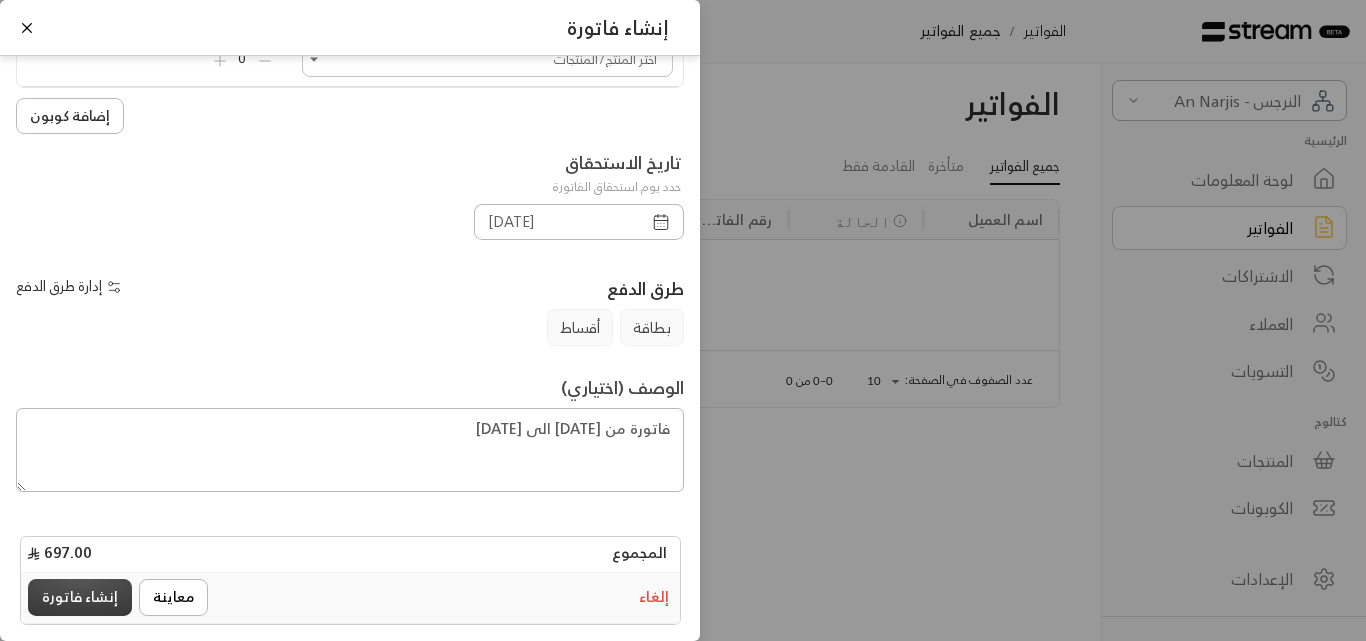 click on "إنشاء فاتورة" at bounding box center (80, 597) 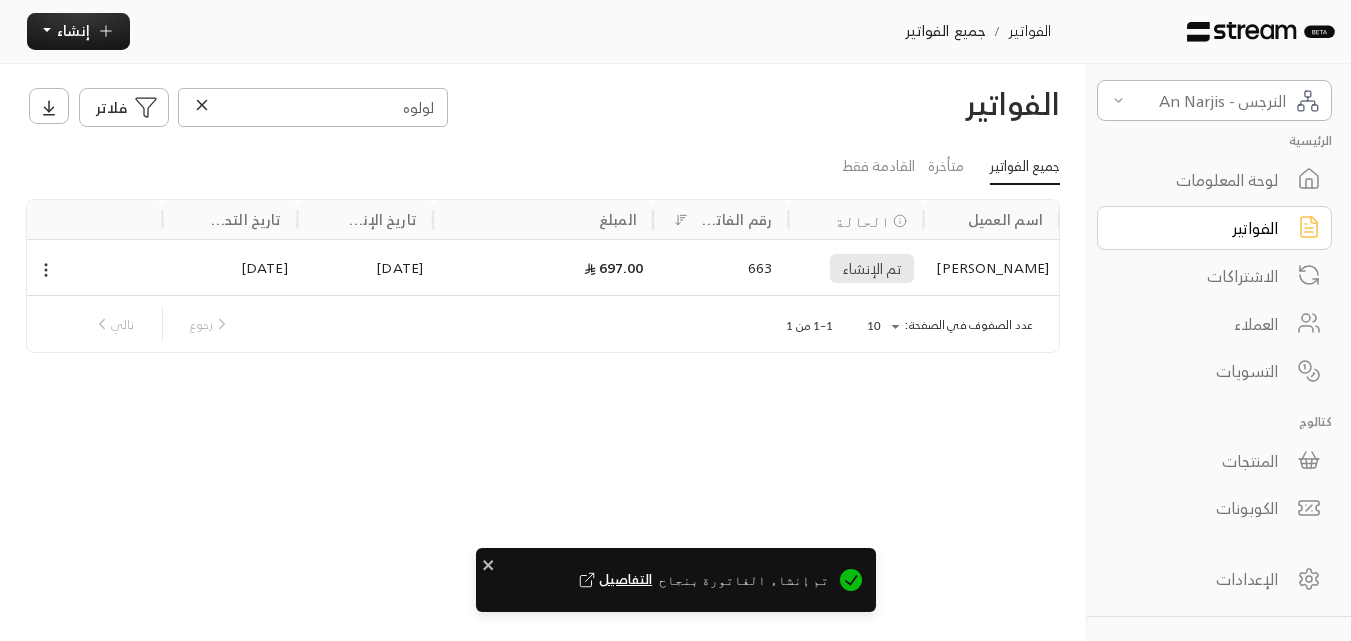 click 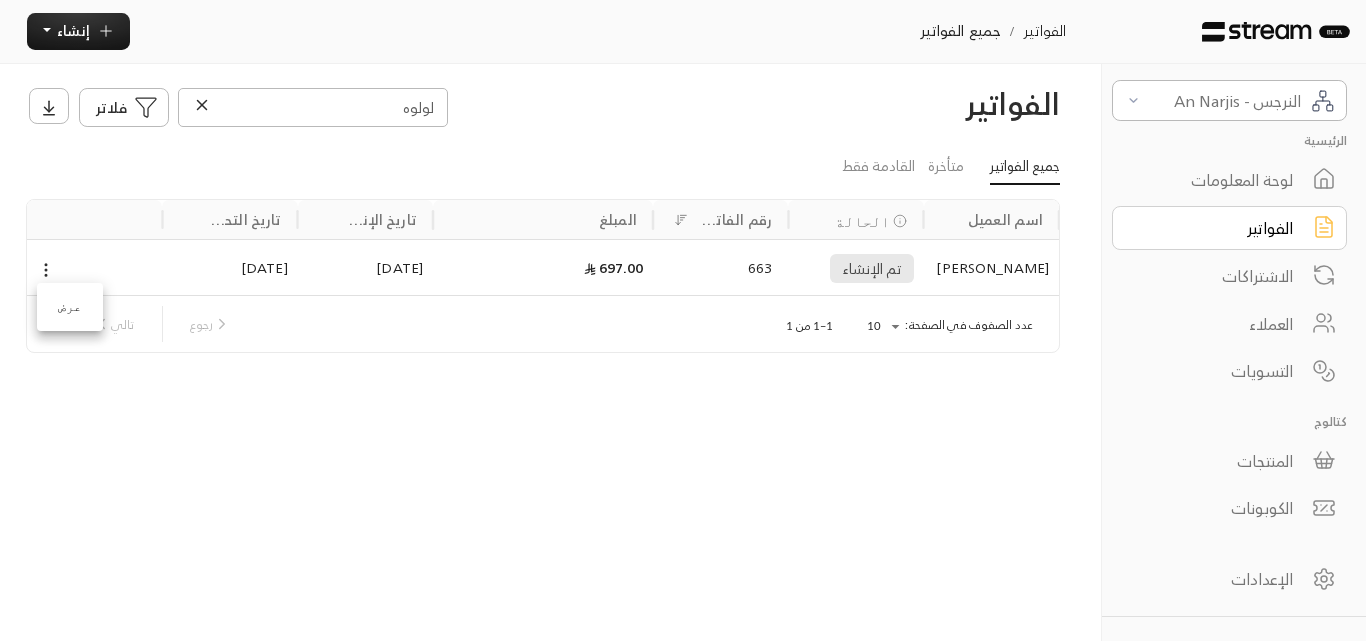 click on "عرض" at bounding box center (70, 307) 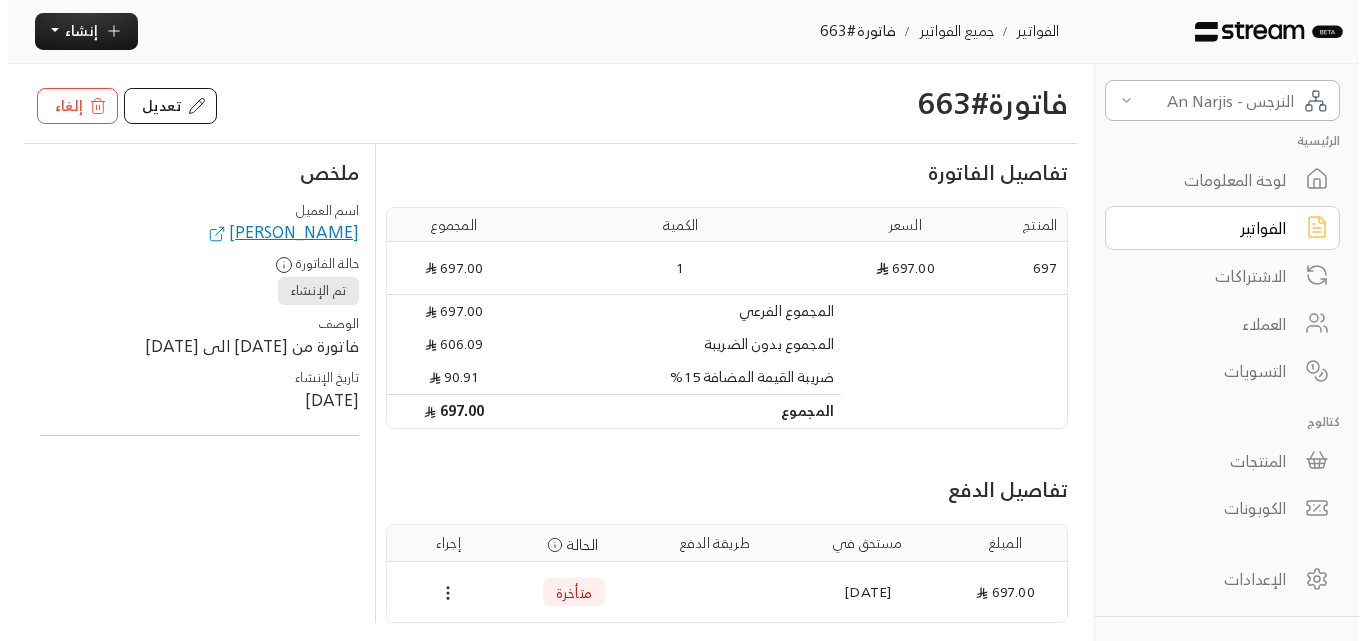 scroll, scrollTop: 69, scrollLeft: 0, axis: vertical 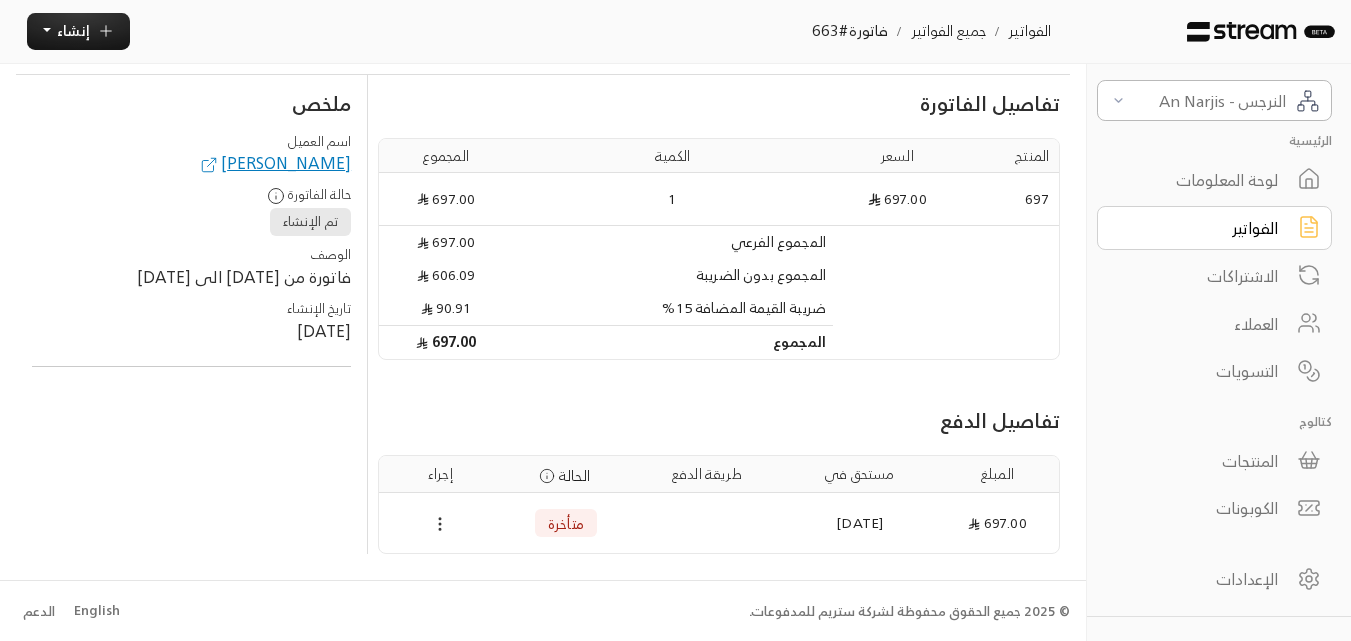 click 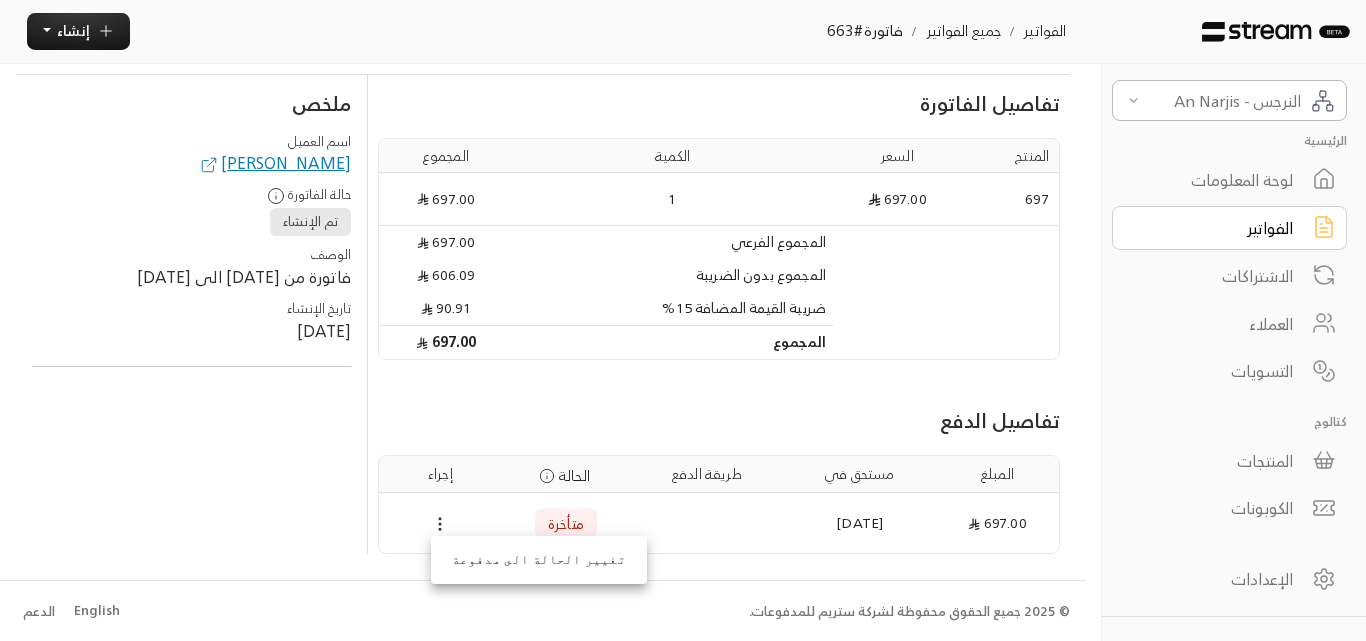 click on "تغيير الحالة الى مدفوعة" at bounding box center (539, 560) 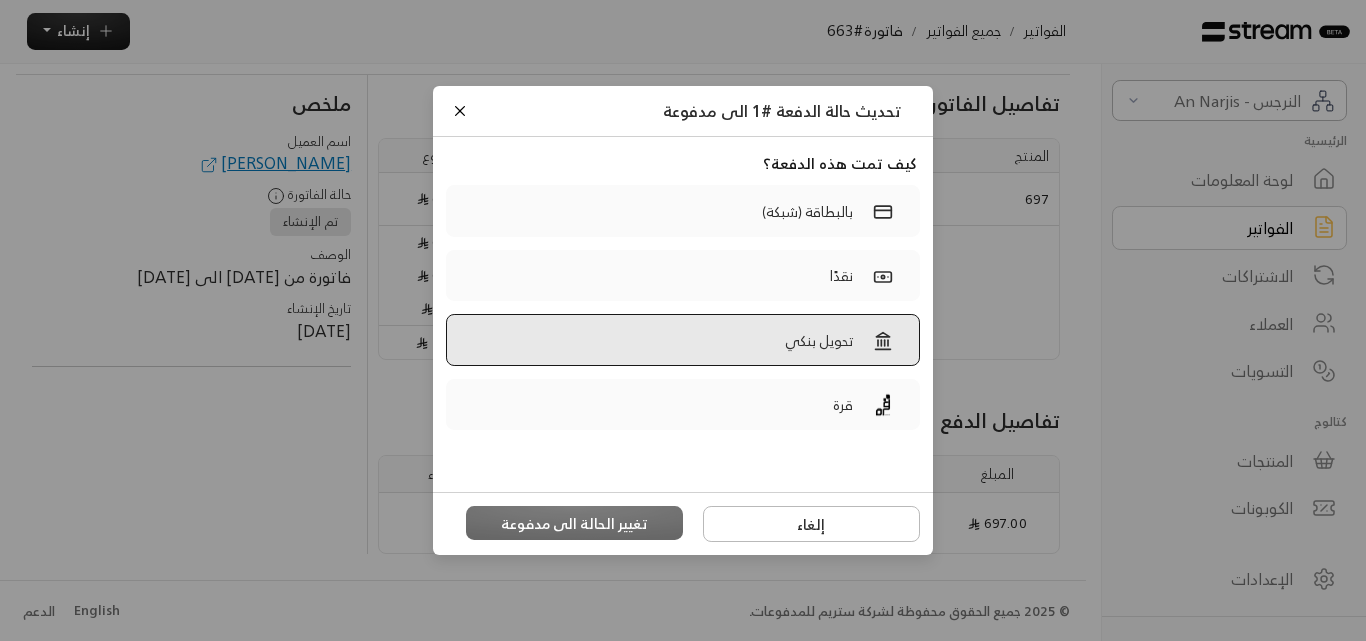 click on "تحويل بنكي" at bounding box center [819, 340] 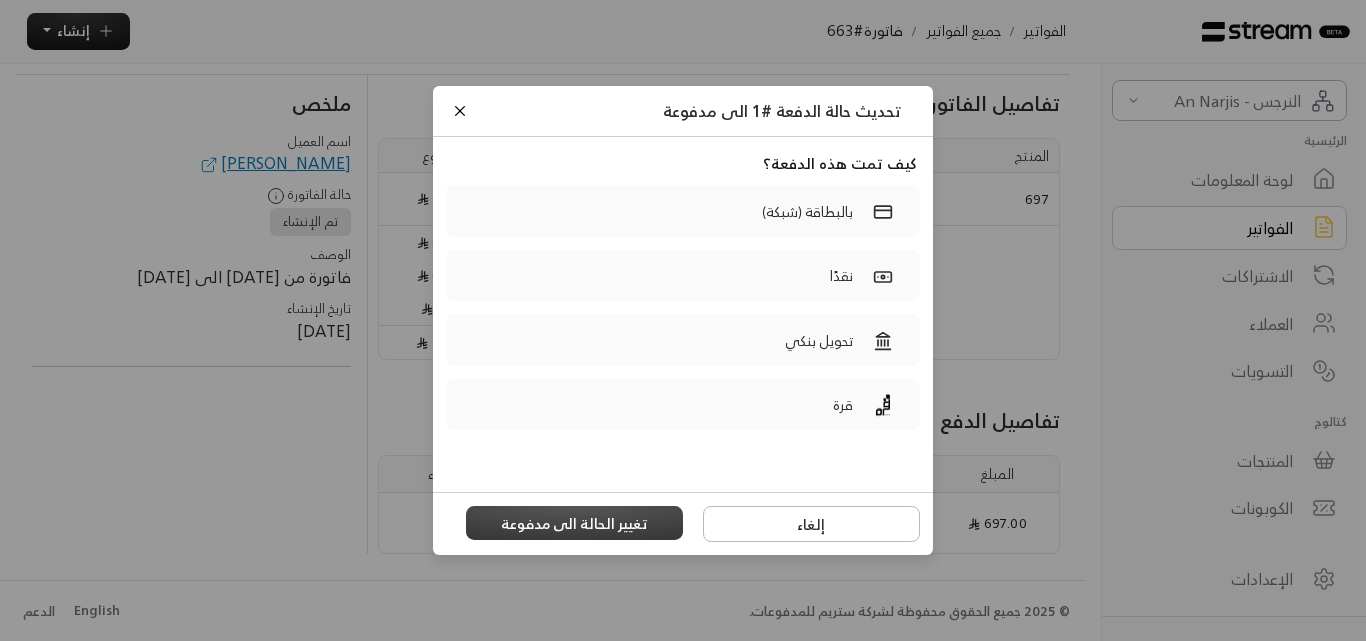 click on "تغيير الحالة الى مدفوعة" at bounding box center [575, 523] 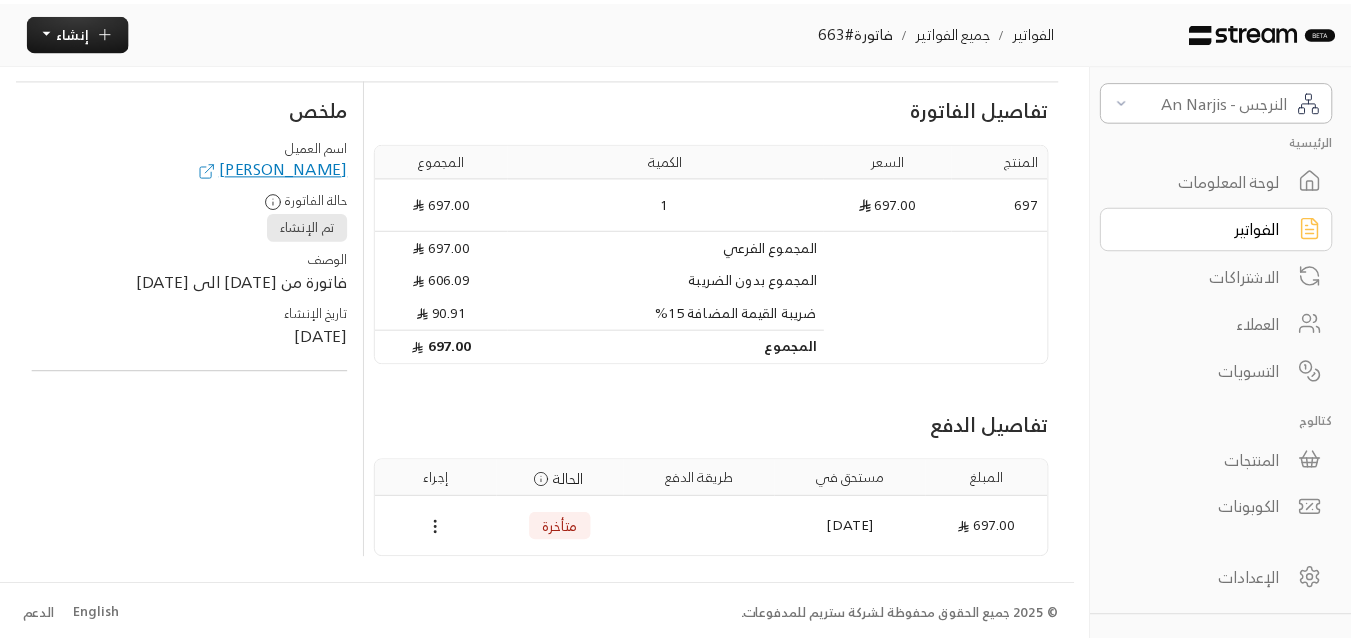 scroll, scrollTop: 69, scrollLeft: 0, axis: vertical 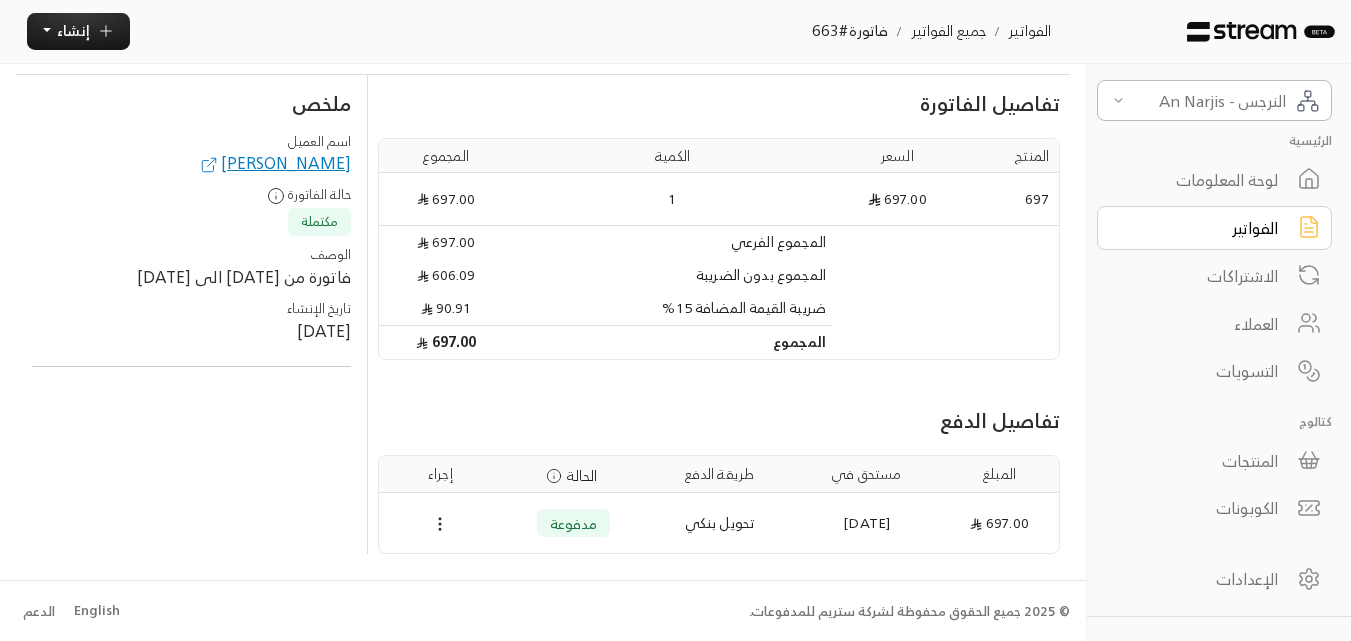 click on "الفواتير" at bounding box center (1201, 228) 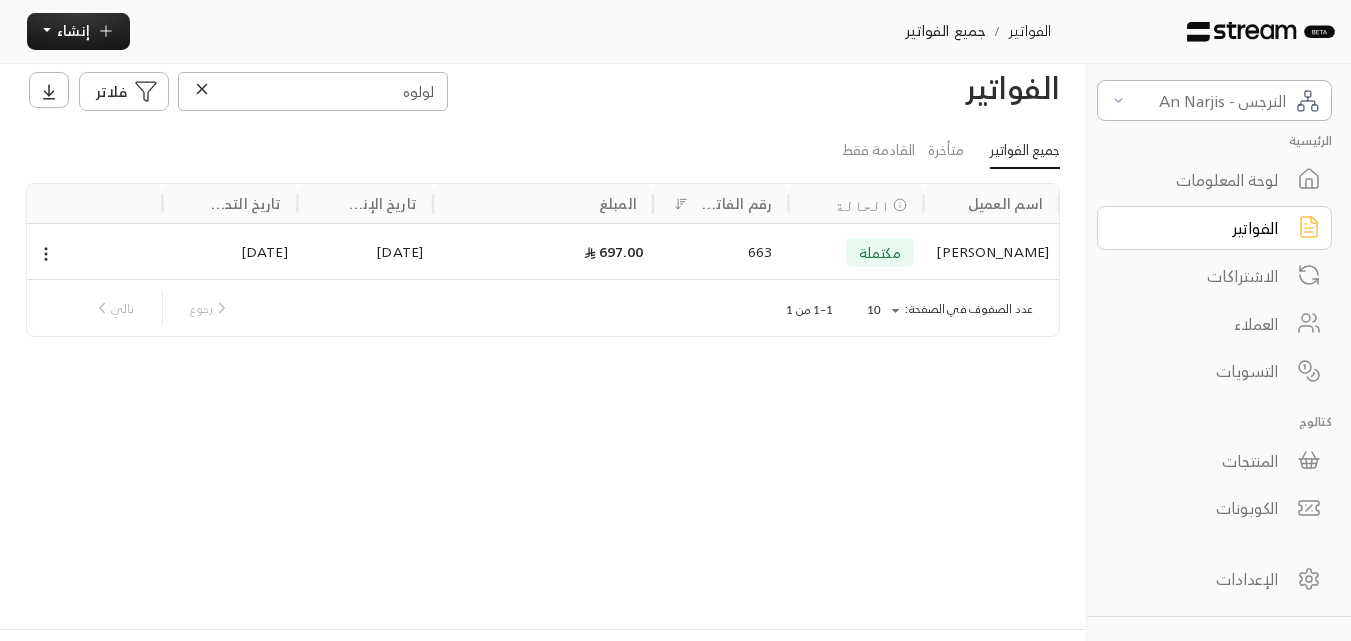 scroll, scrollTop: 0, scrollLeft: 0, axis: both 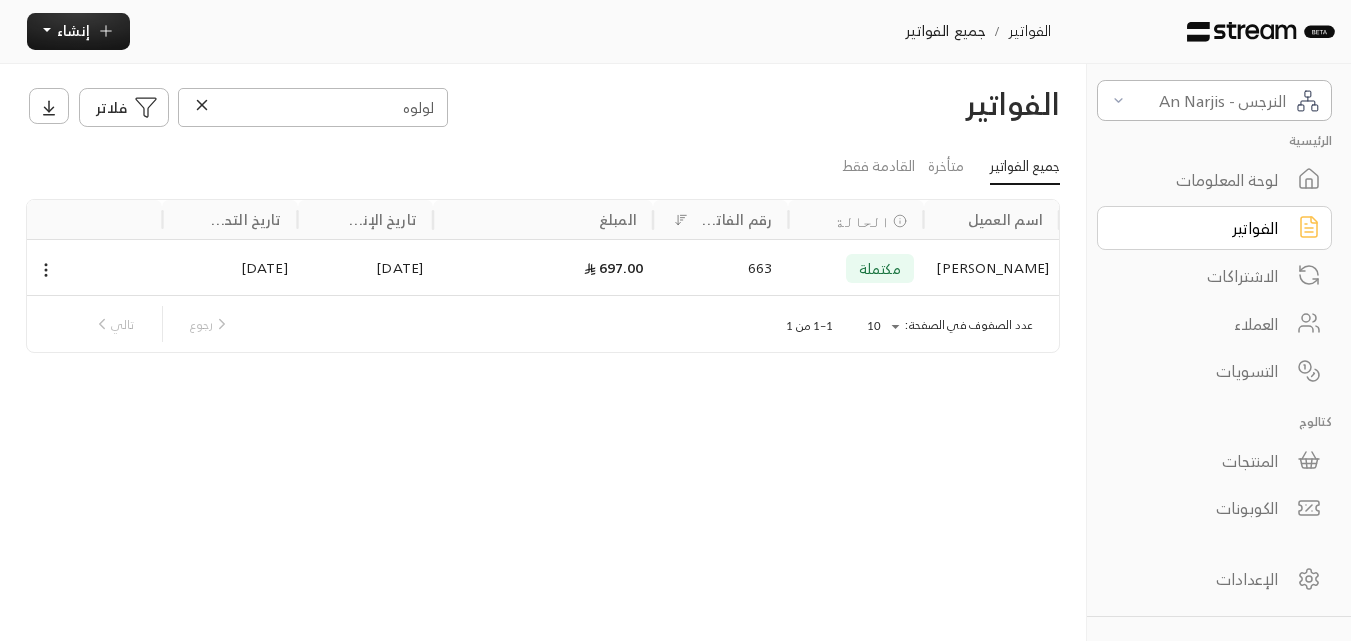 click at bounding box center [202, 105] 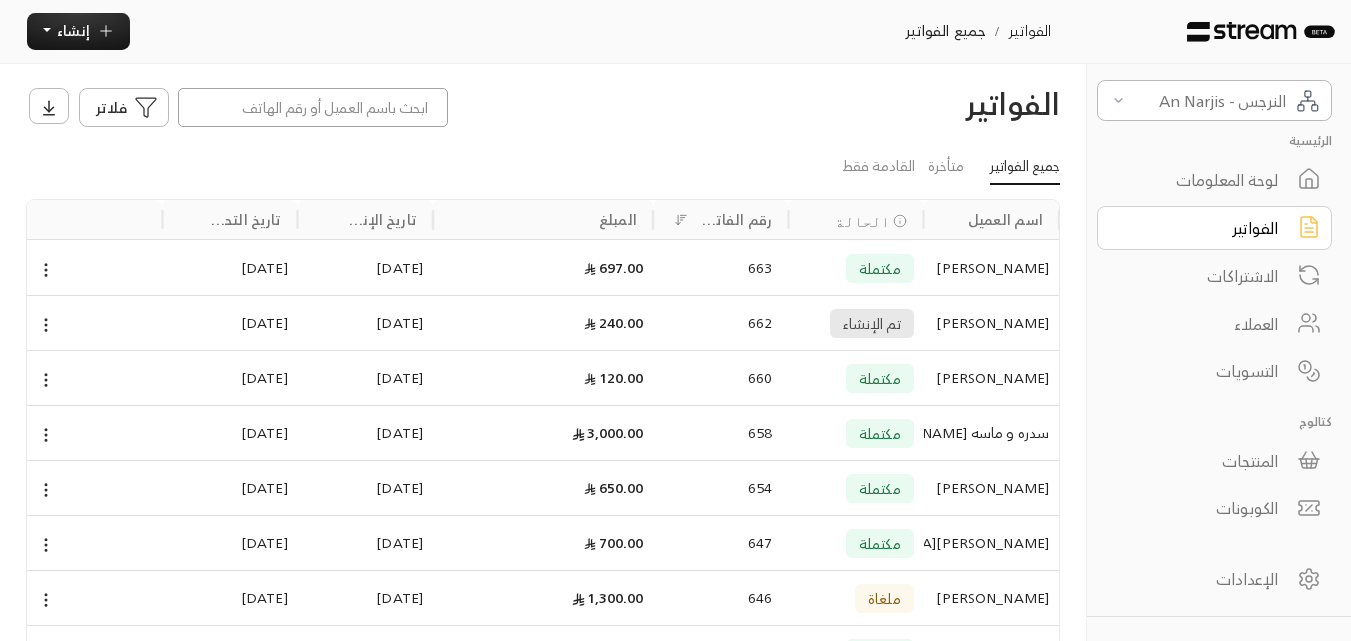 click at bounding box center (313, 107) 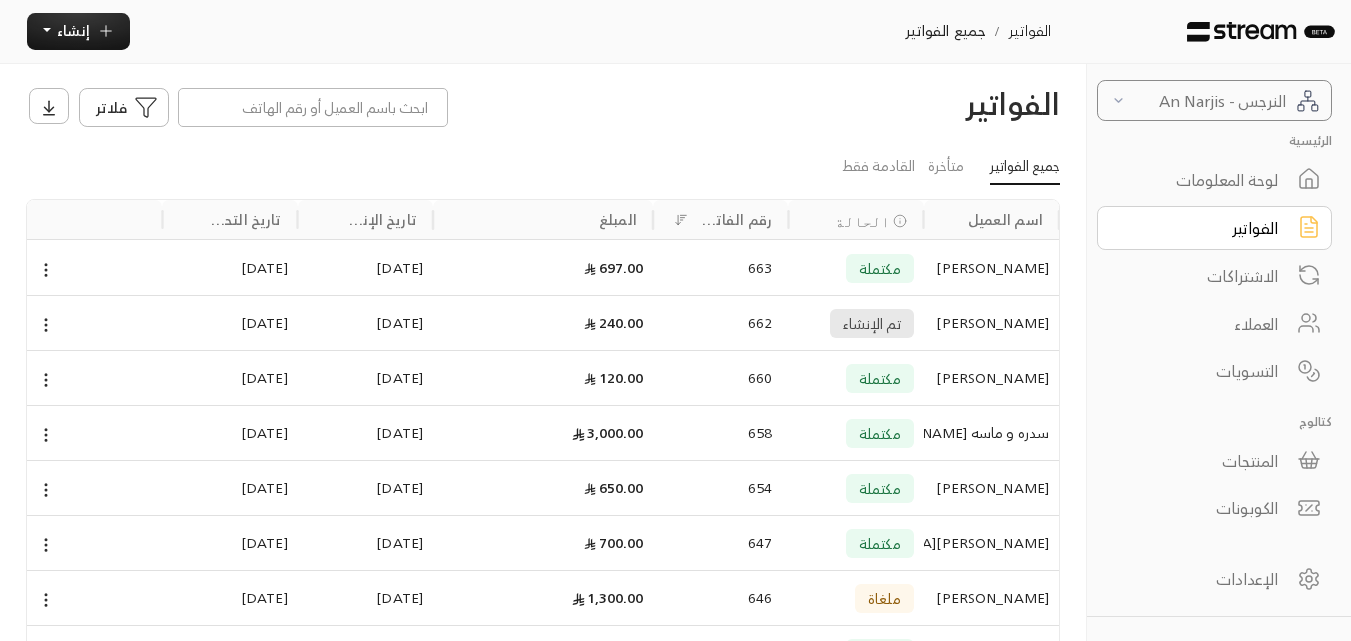 click on "النرجس -  An Narjis" at bounding box center [1214, 100] 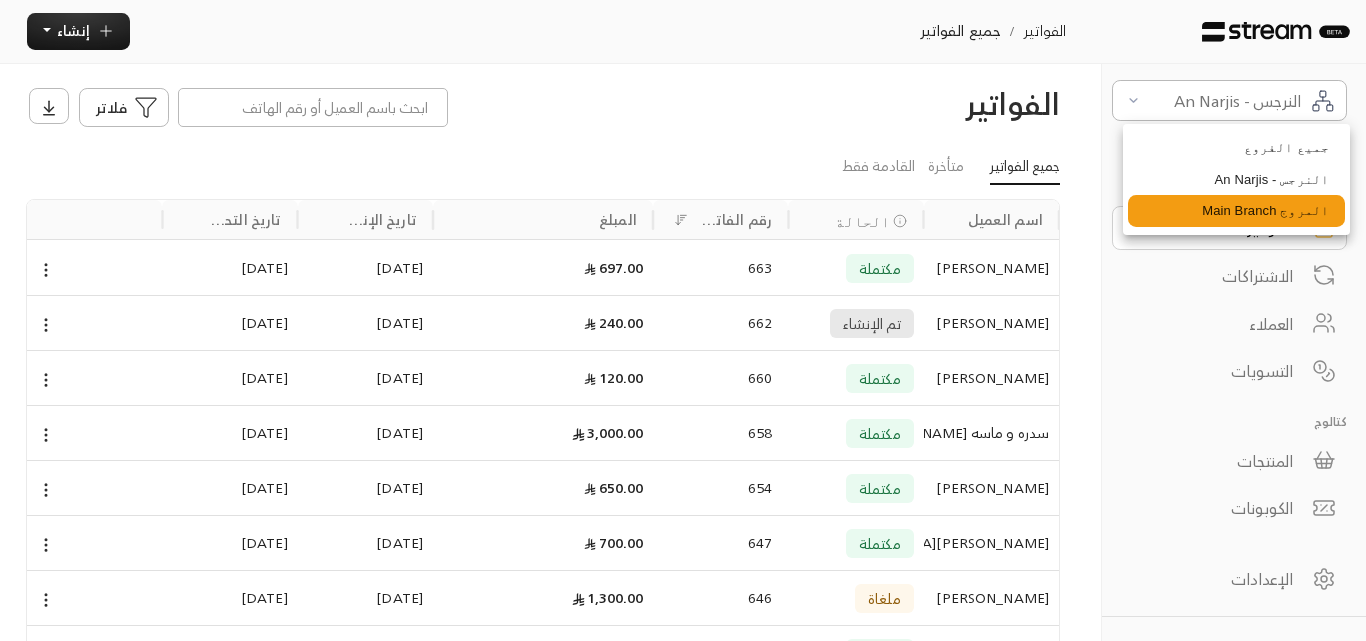 click on "المروج Main Branch" at bounding box center (1236, 211) 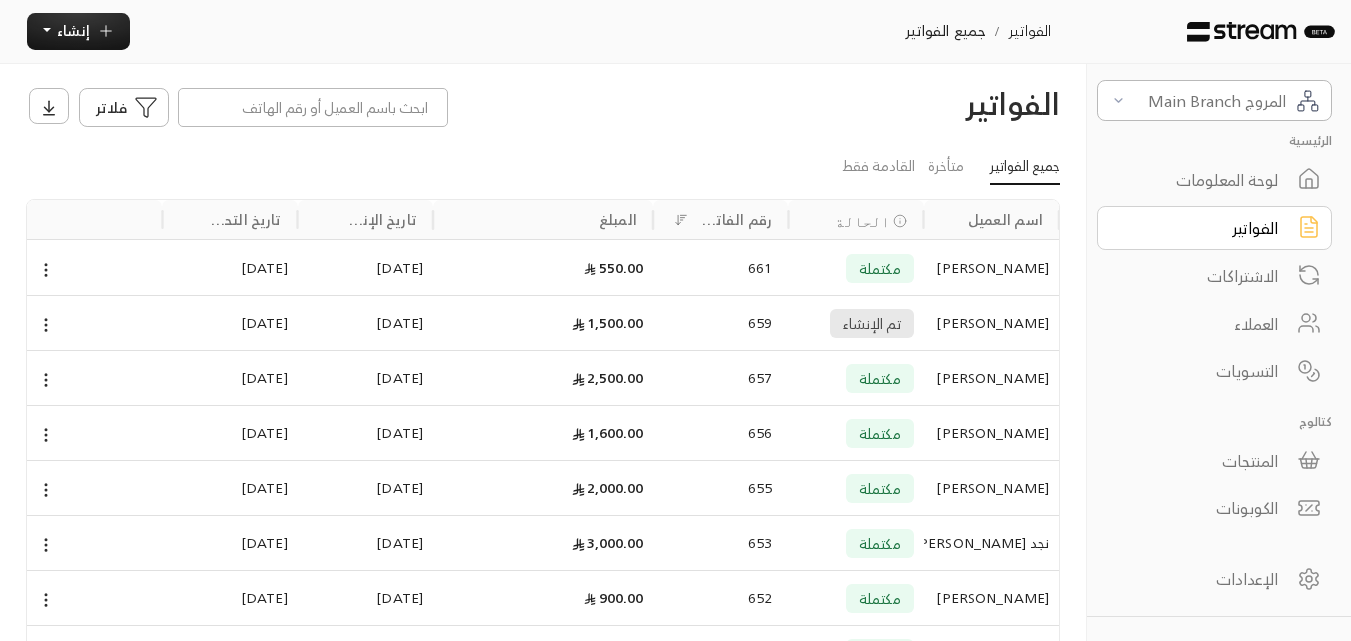 scroll, scrollTop: 100, scrollLeft: 0, axis: vertical 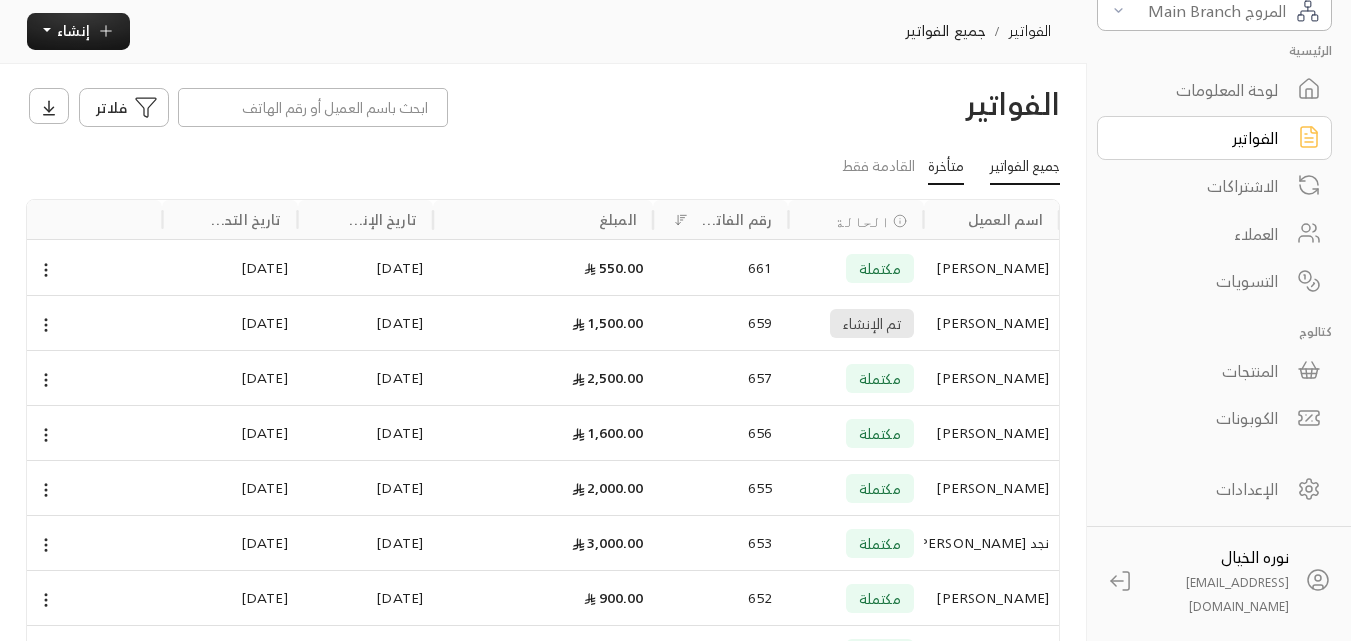 click on "متأخرة" at bounding box center (946, 168) 